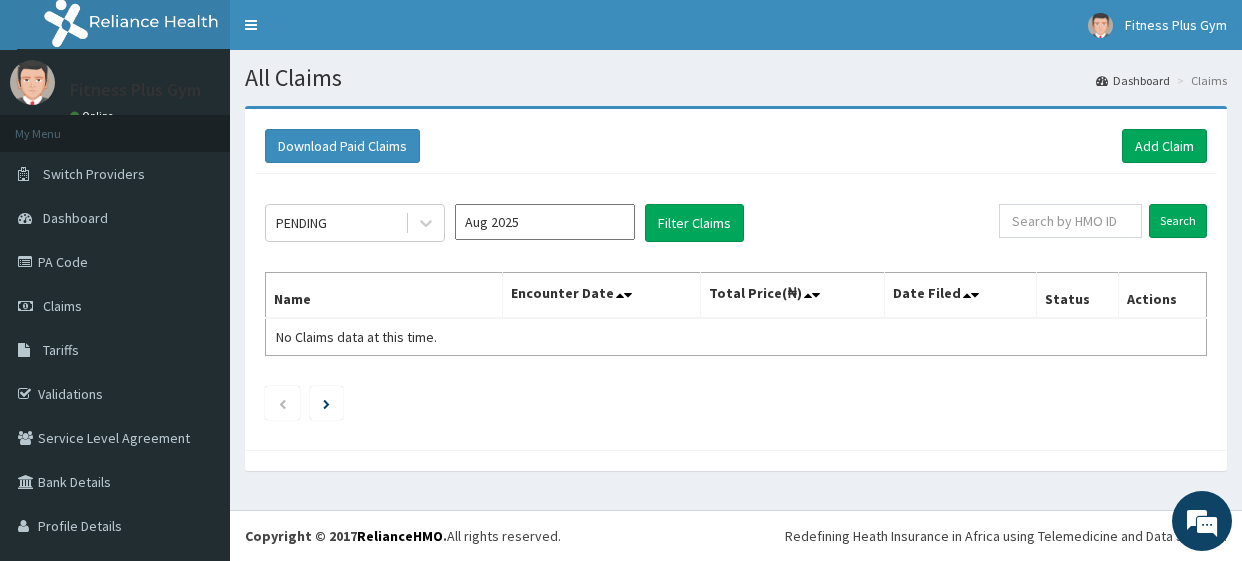 scroll, scrollTop: 0, scrollLeft: 0, axis: both 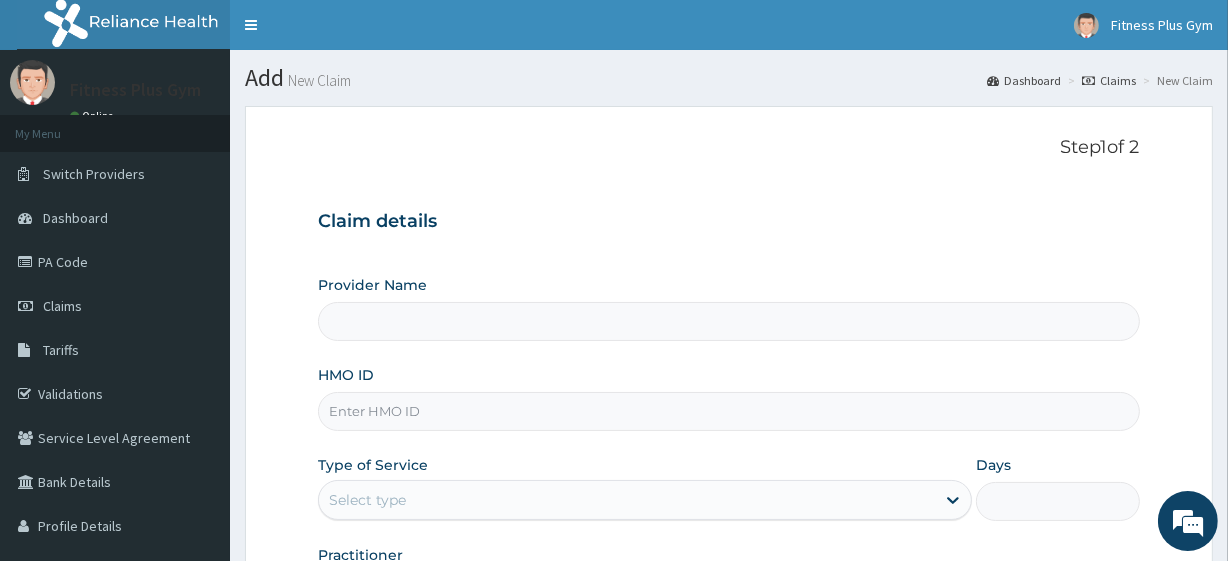 type on "Fitness plus Gym" 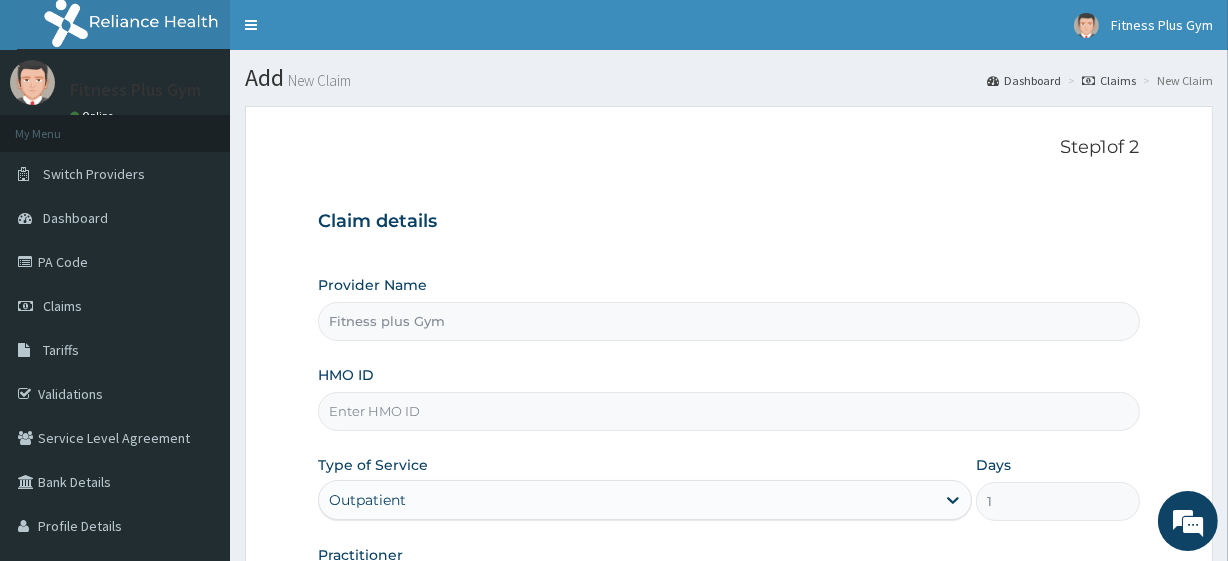 click on "HMO ID" at bounding box center [728, 411] 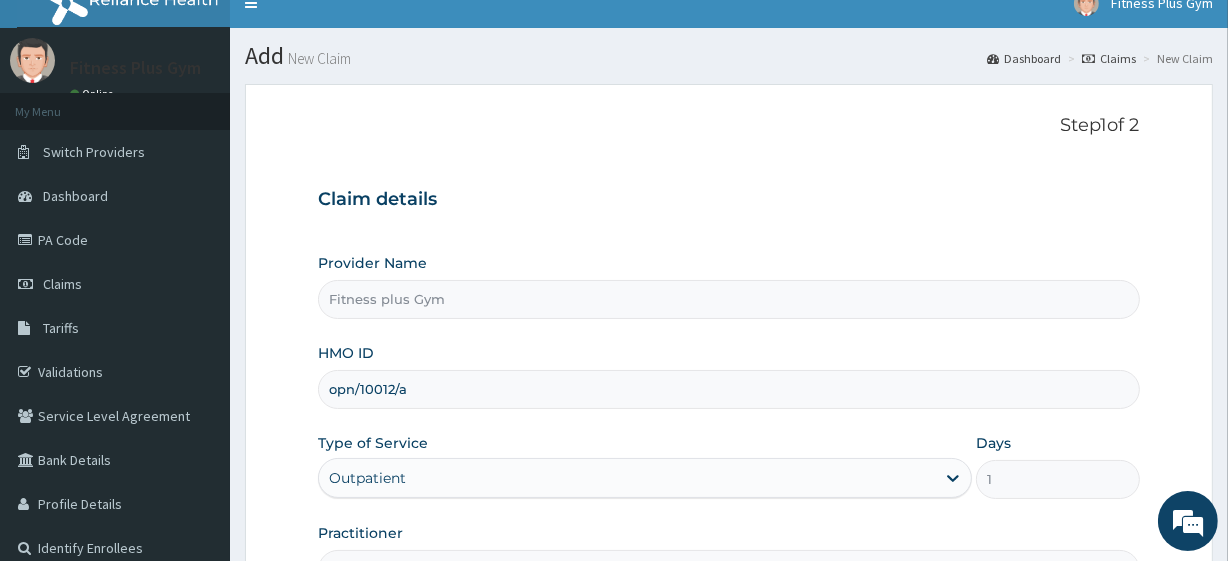 scroll, scrollTop: 88, scrollLeft: 0, axis: vertical 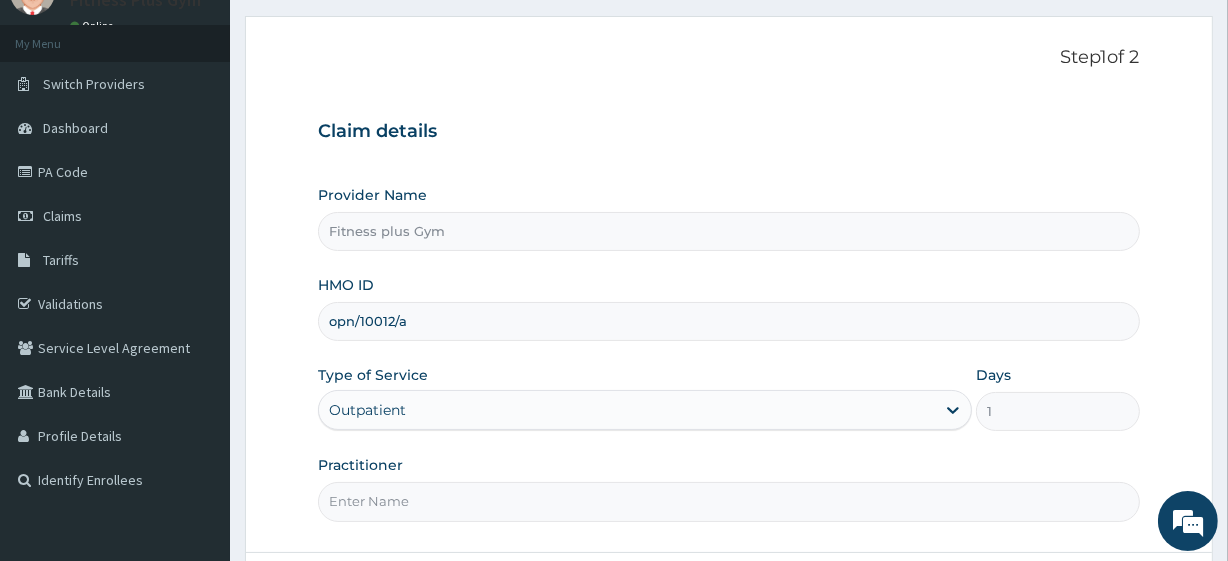 type on "opn/10012/a" 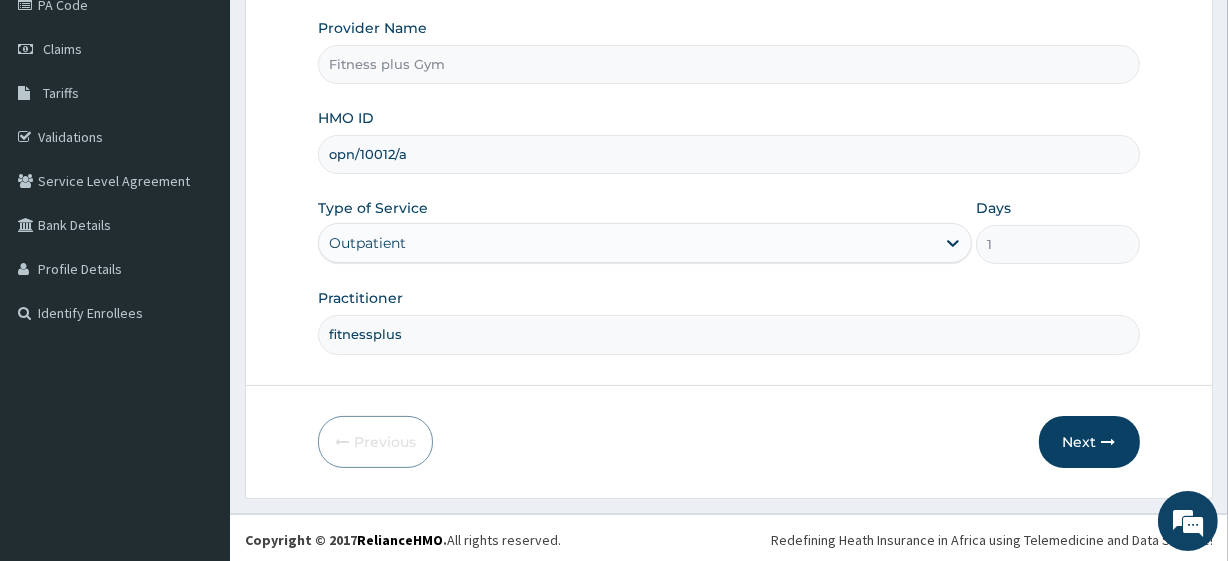 scroll, scrollTop: 259, scrollLeft: 0, axis: vertical 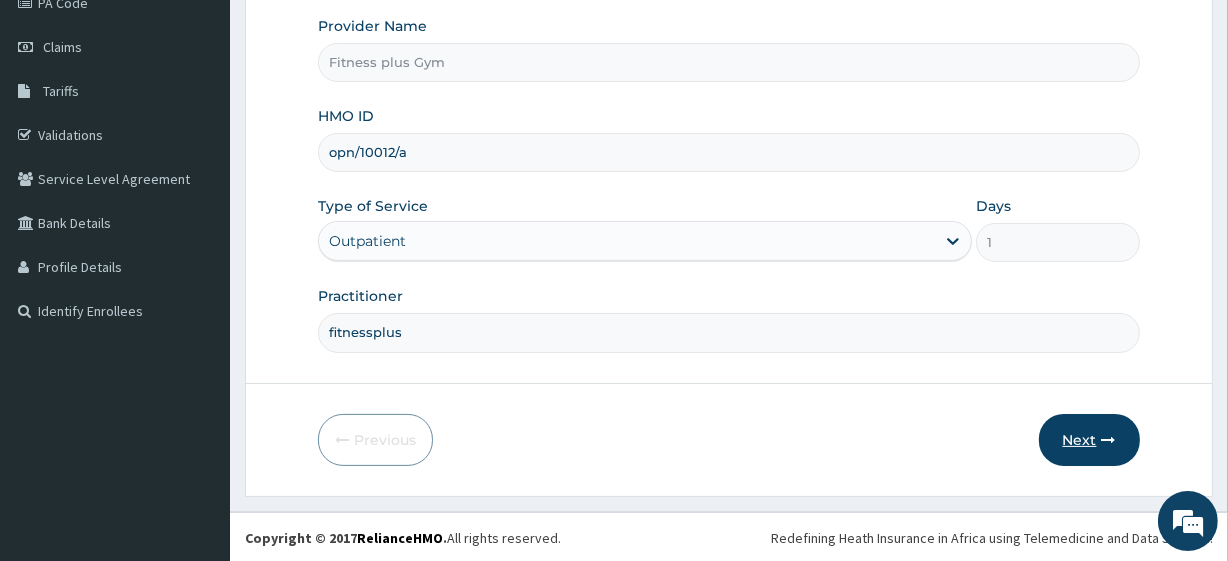 type on "fitnessplus" 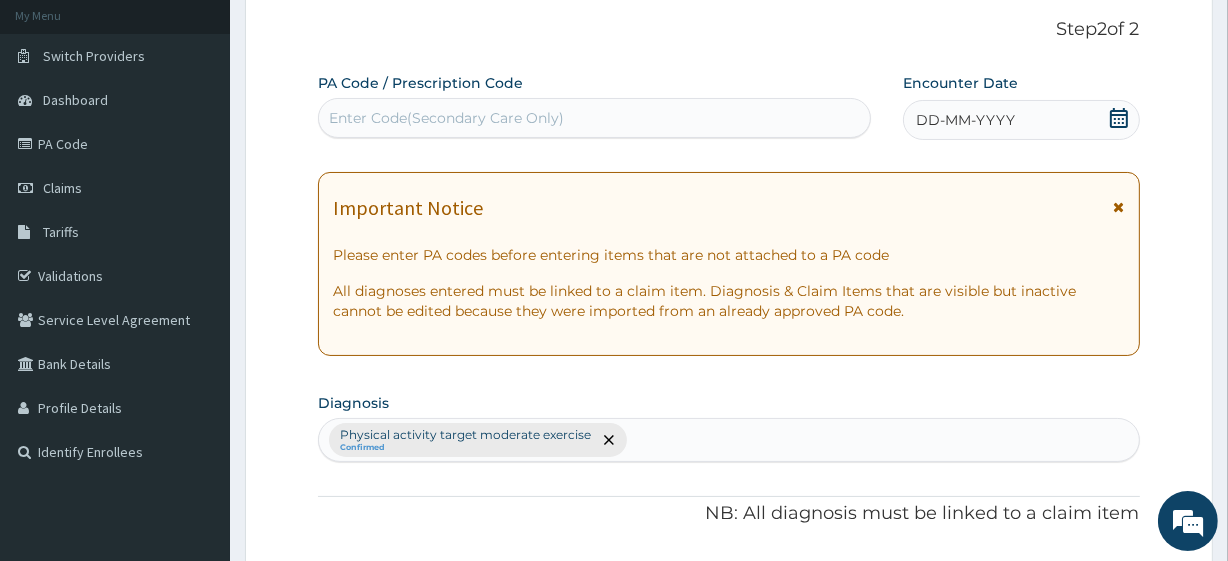 scroll, scrollTop: 0, scrollLeft: 0, axis: both 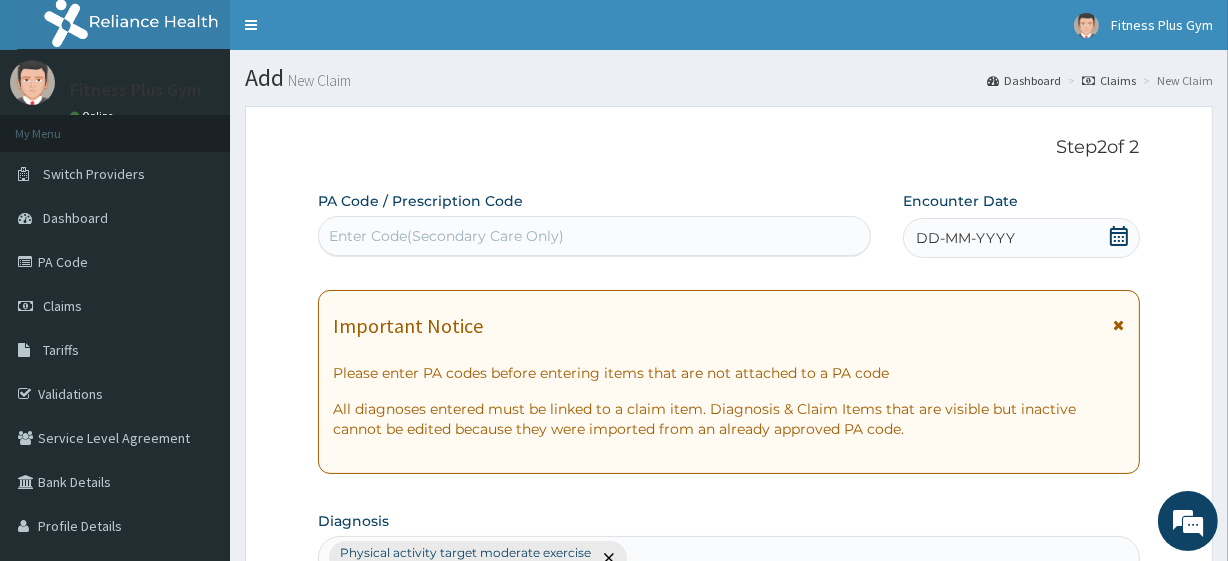 click on "Enter Code(Secondary Care Only)" at bounding box center (446, 236) 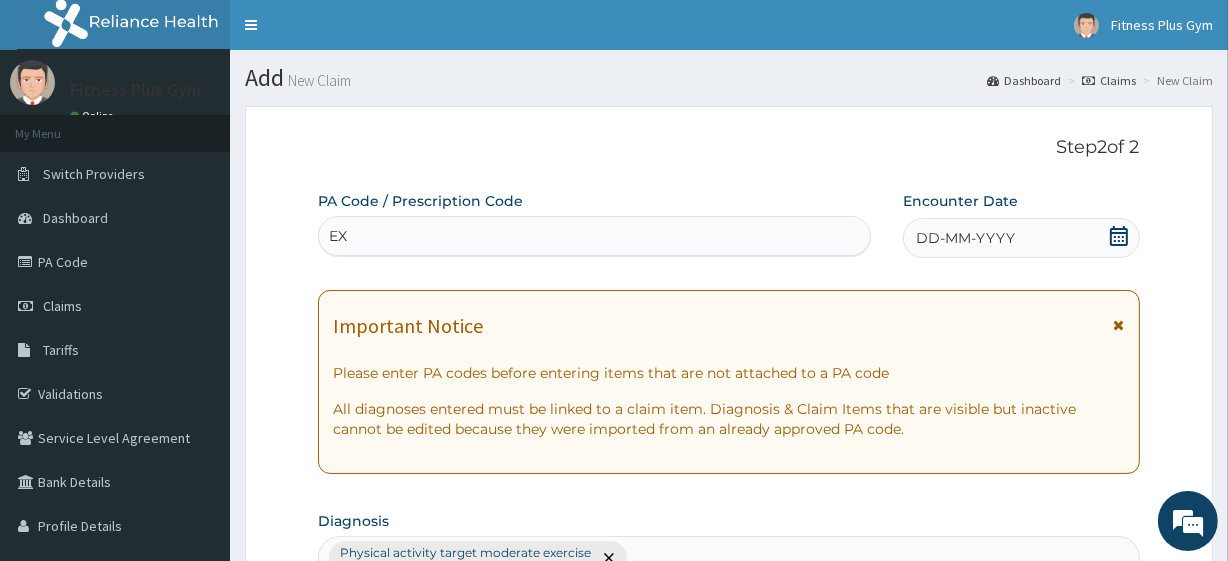 type on "E" 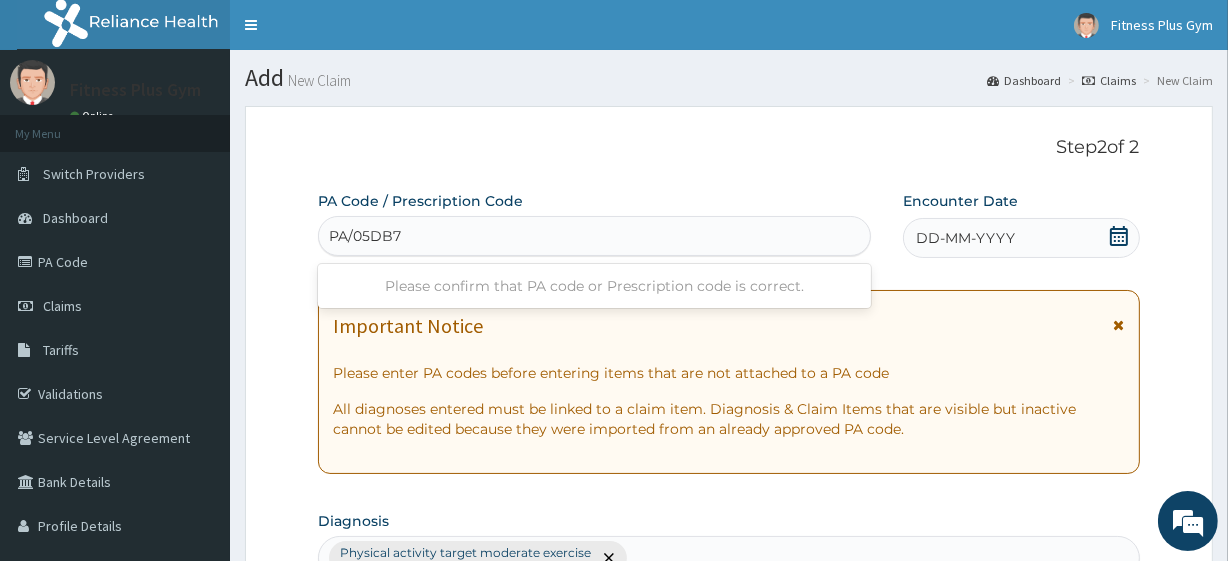 type on "PA/05DB7F" 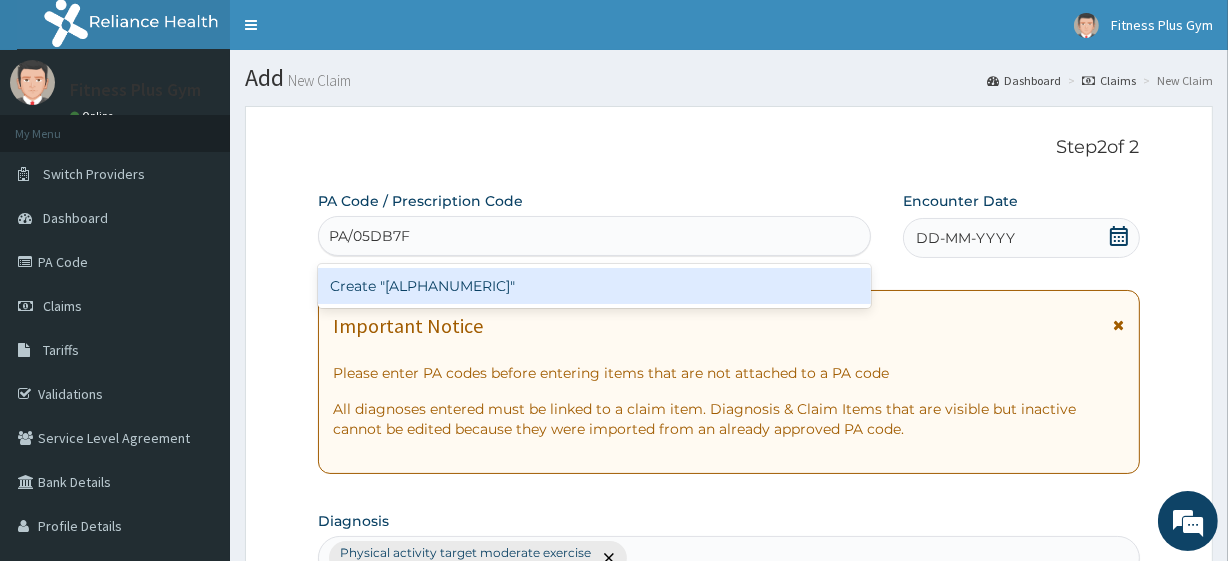 click on "Create "PA/05DB7F"" at bounding box center (594, 286) 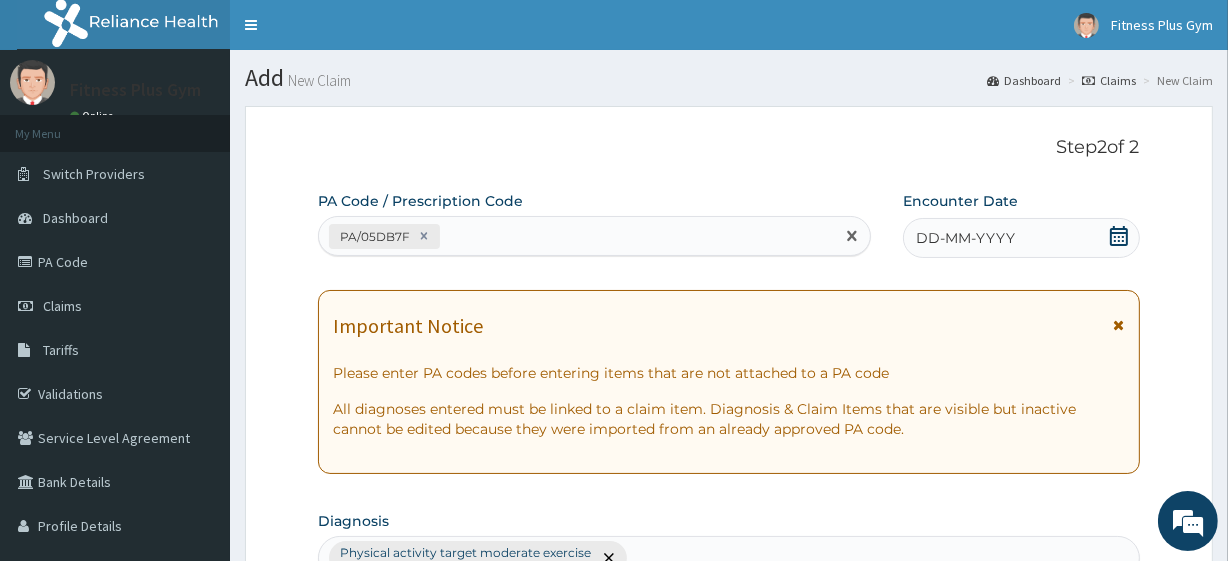 click on "DD-MM-YYYY" at bounding box center [965, 238] 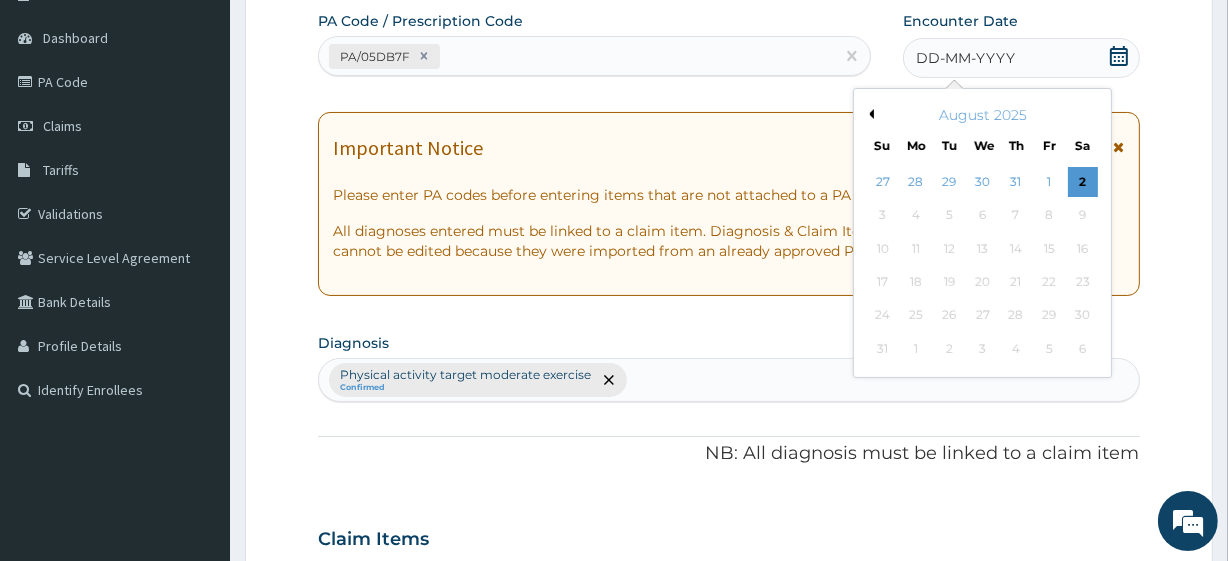 scroll, scrollTop: 181, scrollLeft: 0, axis: vertical 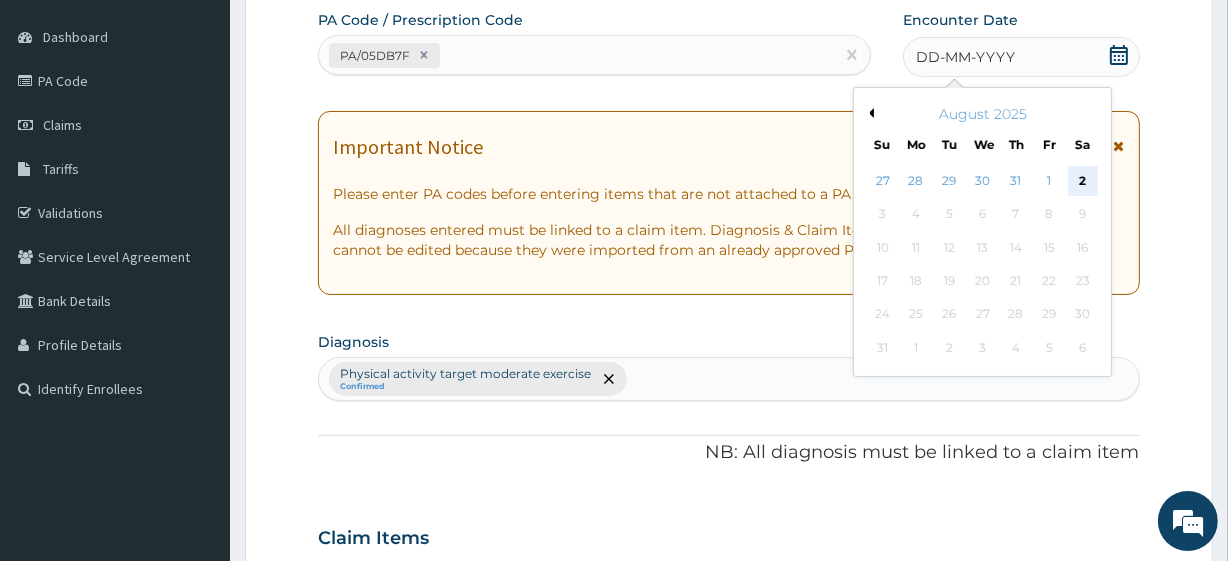 click on "2" at bounding box center (1082, 181) 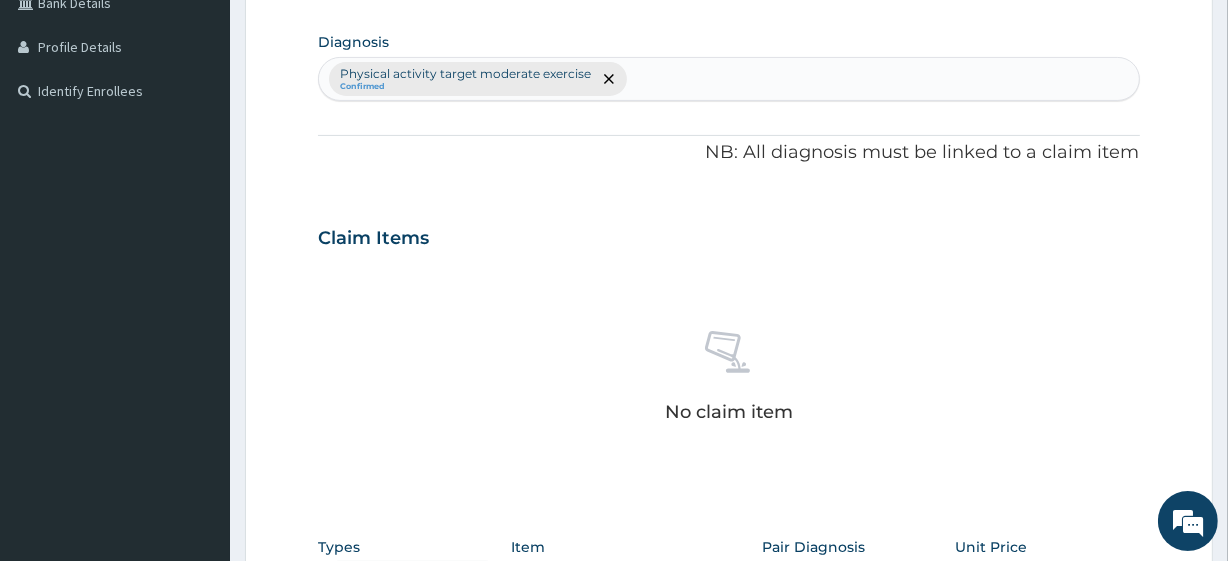 scroll, scrollTop: 636, scrollLeft: 0, axis: vertical 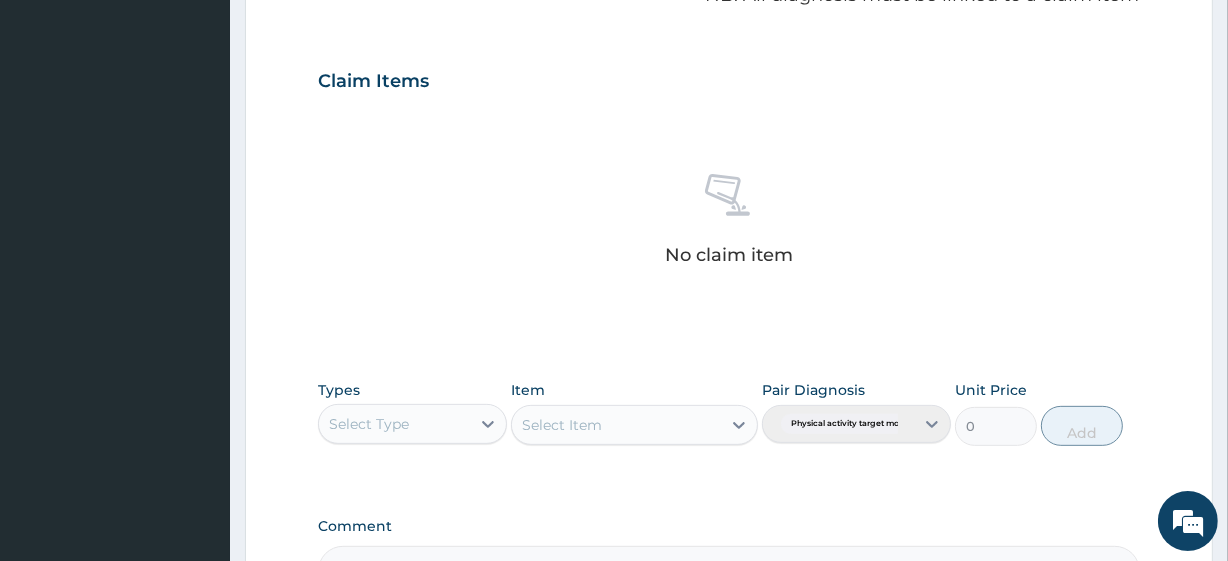 click on "Select Type" at bounding box center [369, 424] 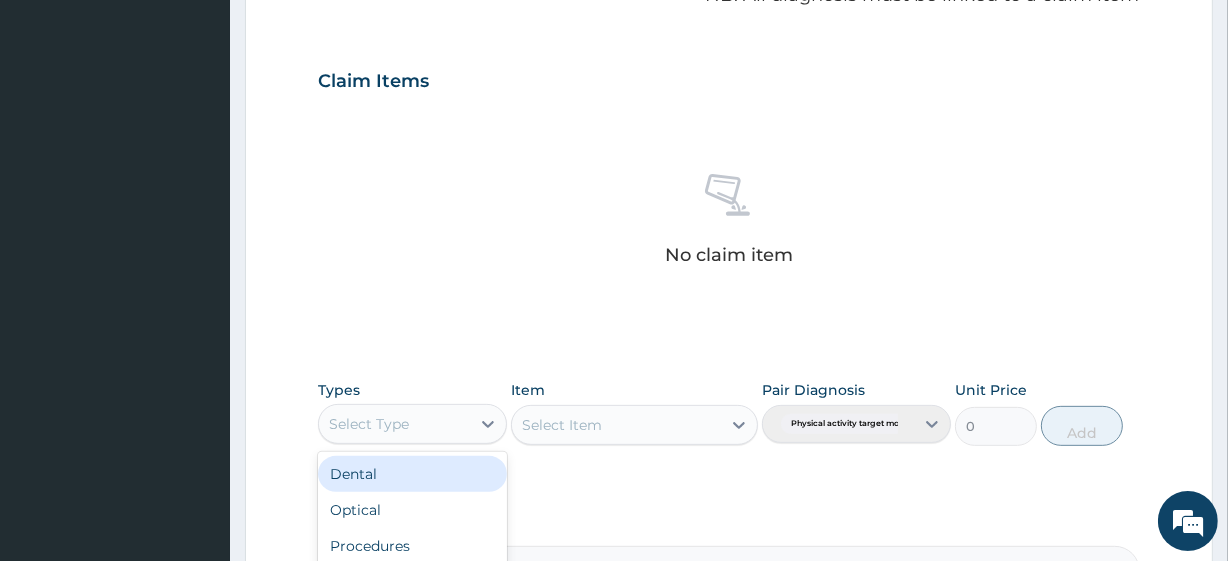 scroll, scrollTop: 68, scrollLeft: 0, axis: vertical 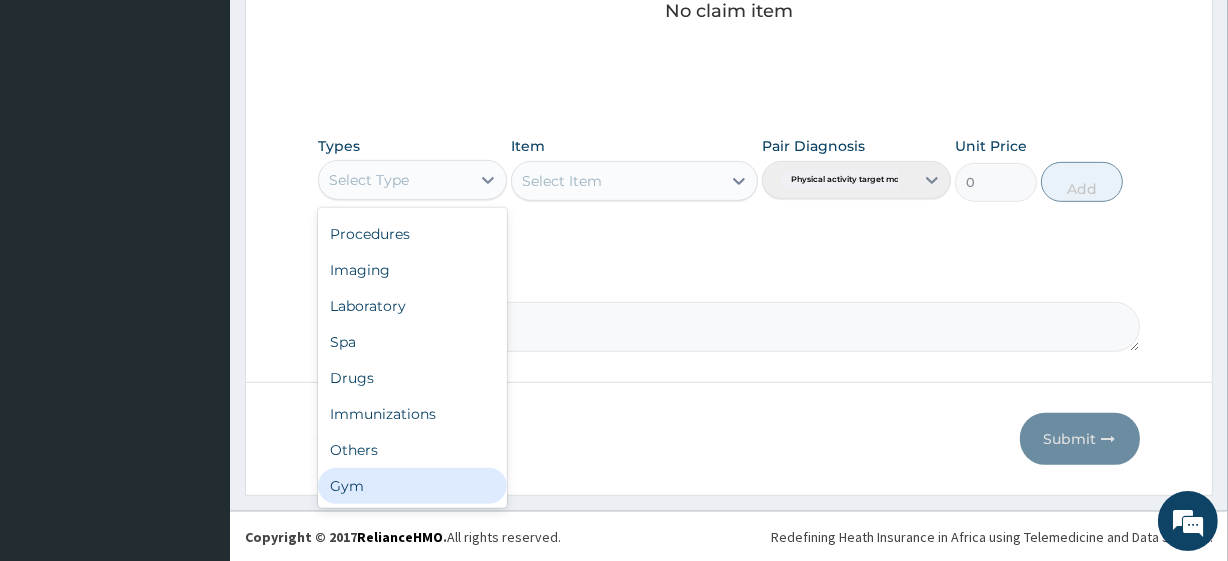 click on "Gym" at bounding box center (412, 486) 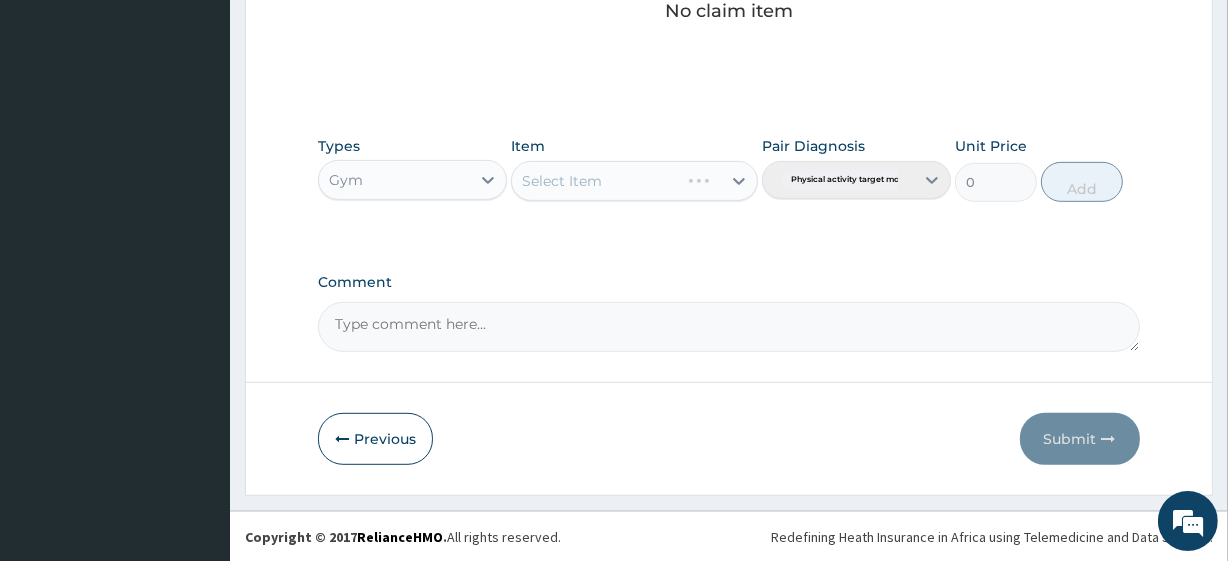 click on "Select Item" at bounding box center [634, 181] 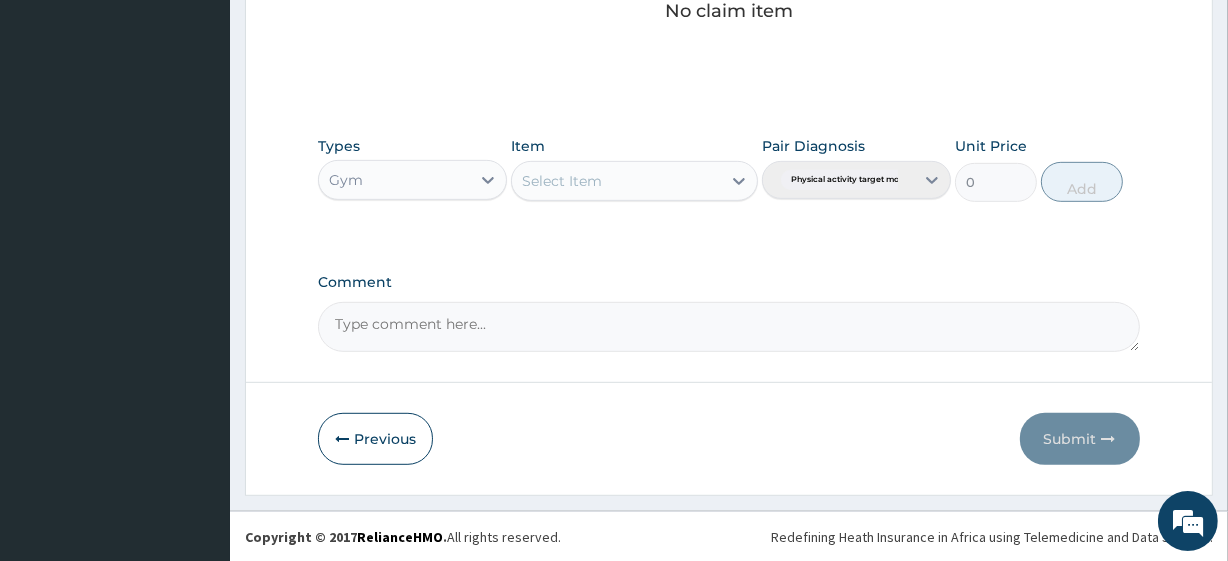 click on "Select Item" at bounding box center [616, 181] 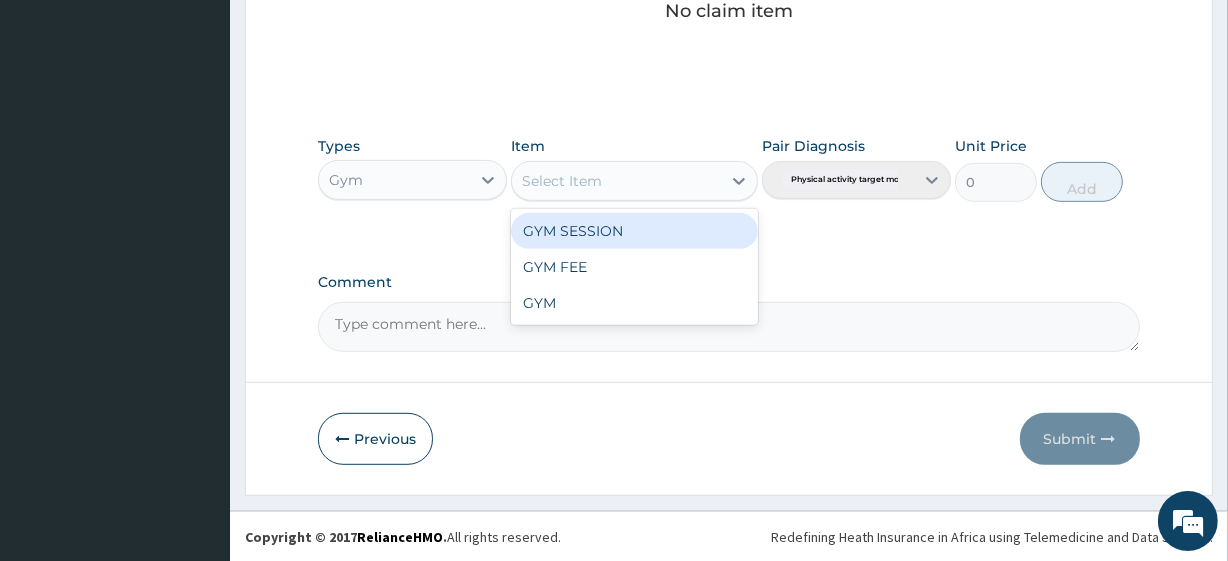 click on "GYM SESSION" at bounding box center [634, 231] 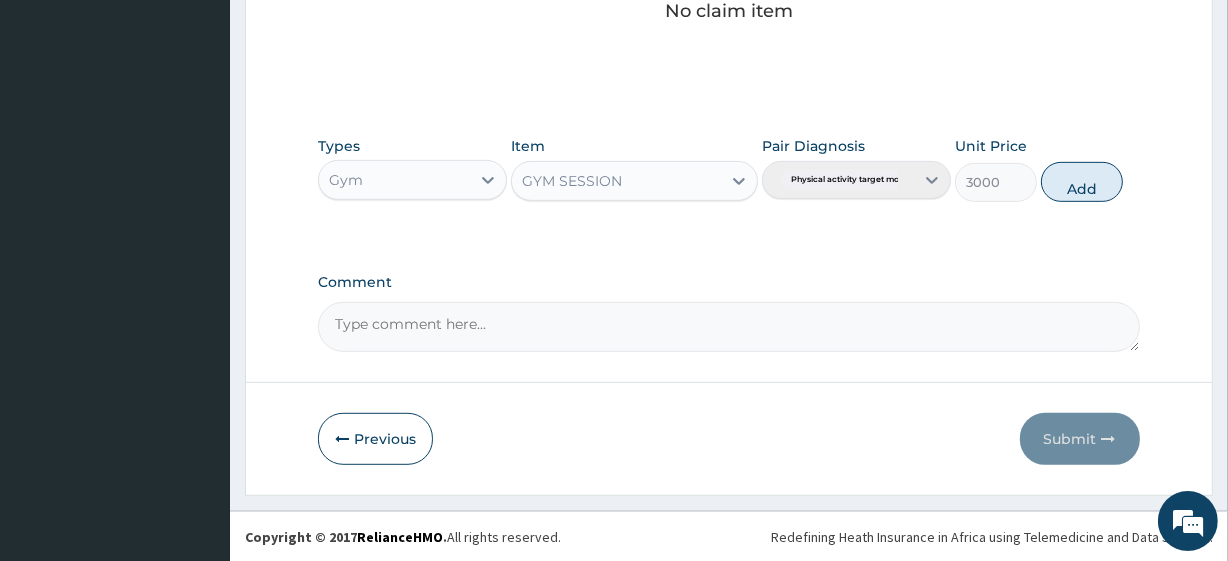 drag, startPoint x: 1102, startPoint y: 183, endPoint x: 1064, endPoint y: 342, distance: 163.47783 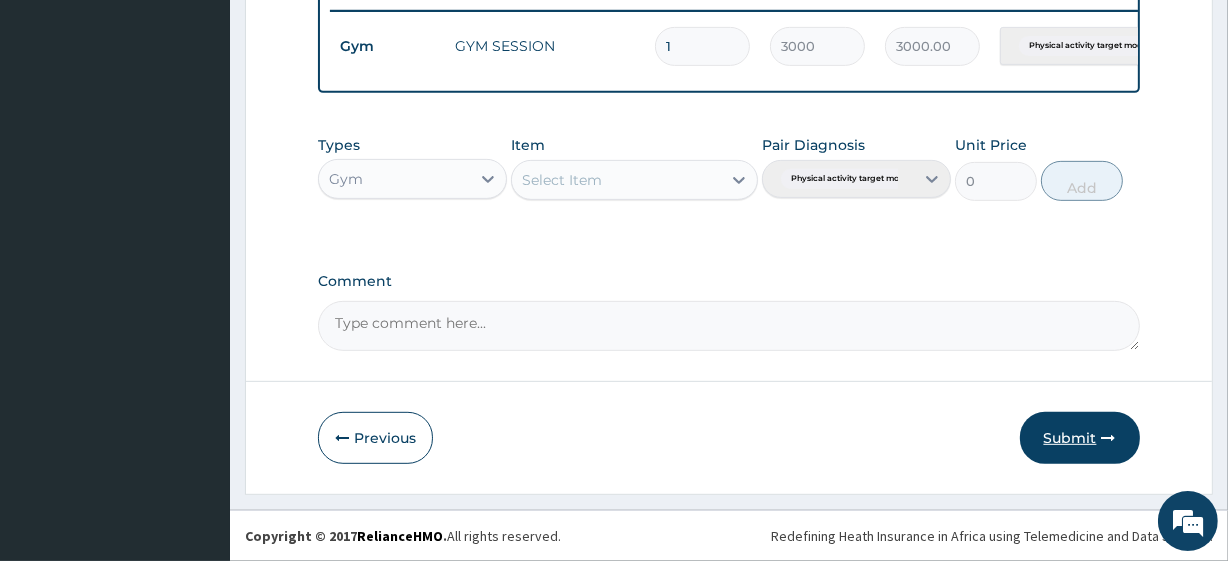 click on "Submit" at bounding box center (1080, 438) 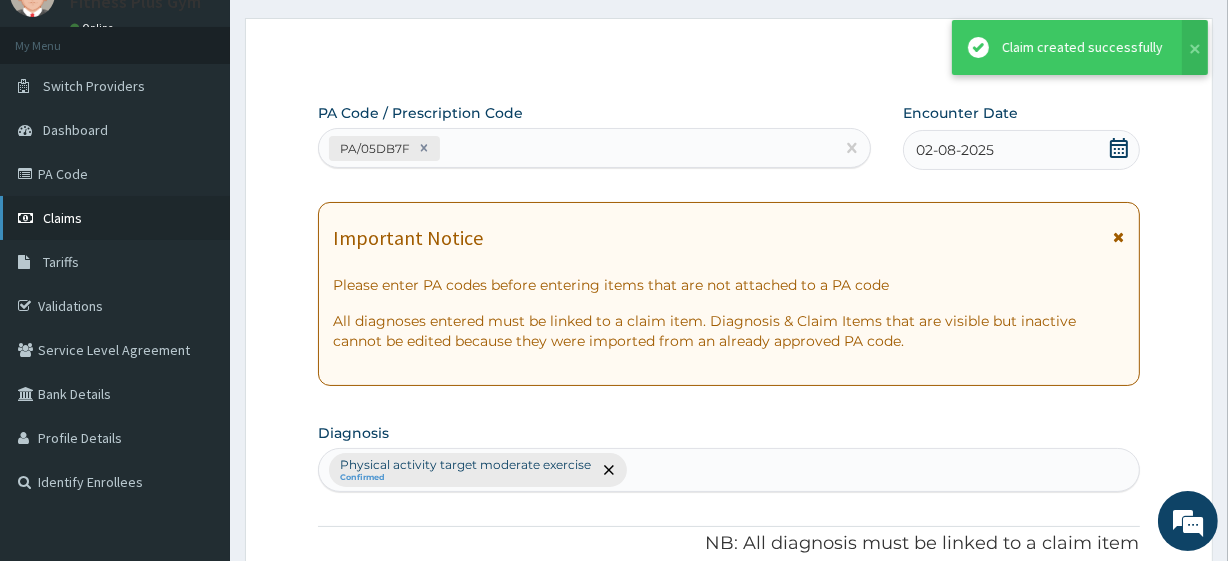 scroll, scrollTop: 798, scrollLeft: 0, axis: vertical 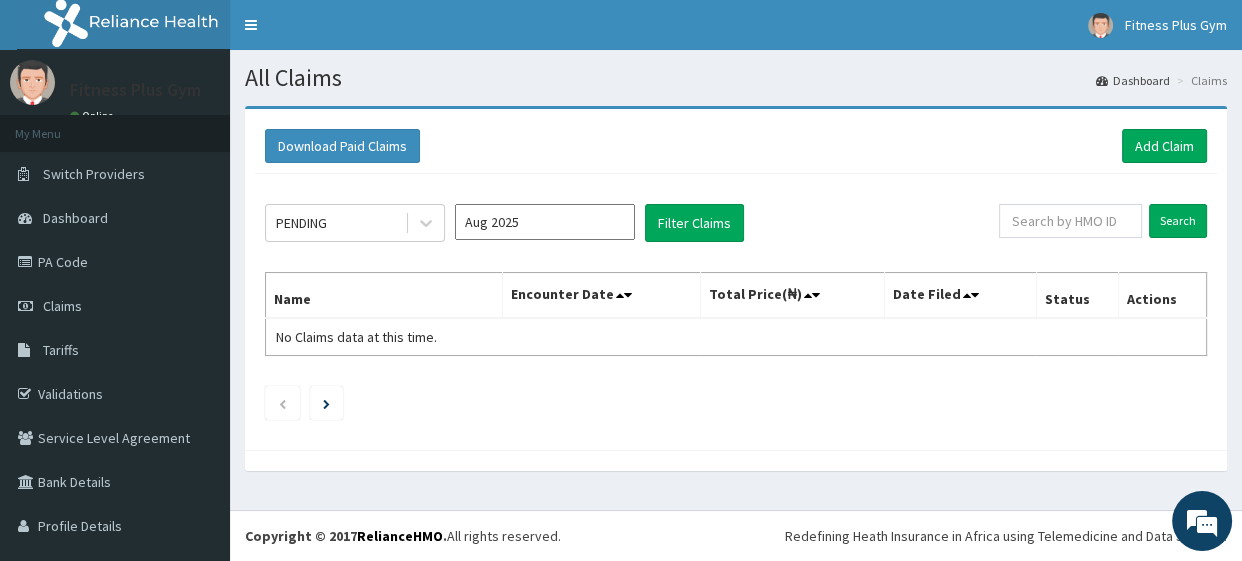 click on "Download Paid Claims Add Claim" at bounding box center (736, 146) 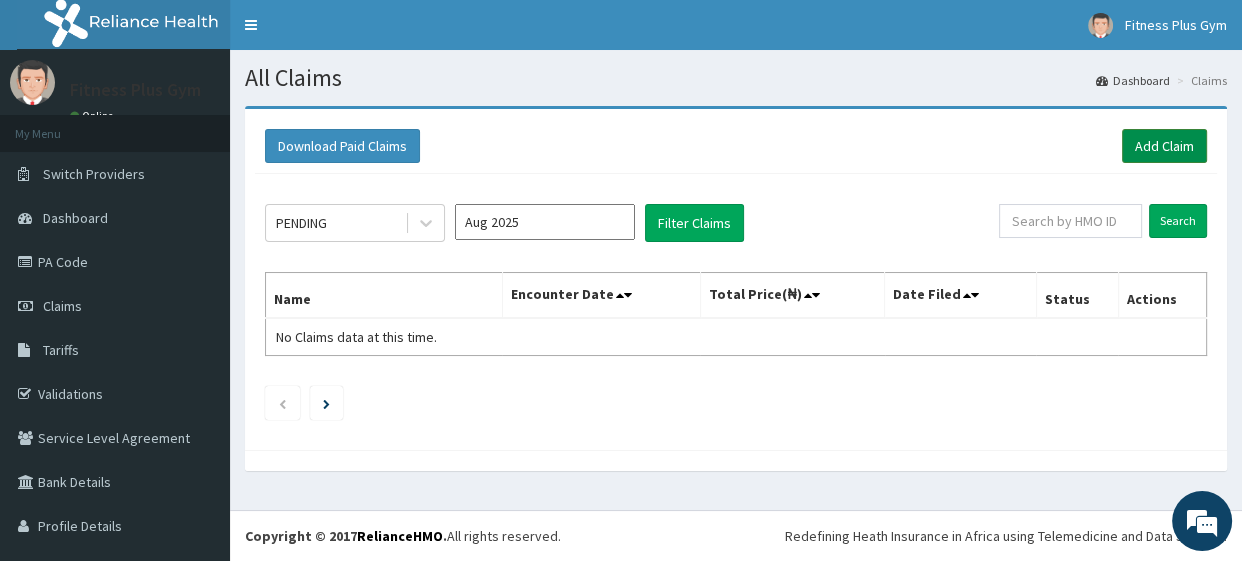 click on "Add Claim" at bounding box center [1164, 146] 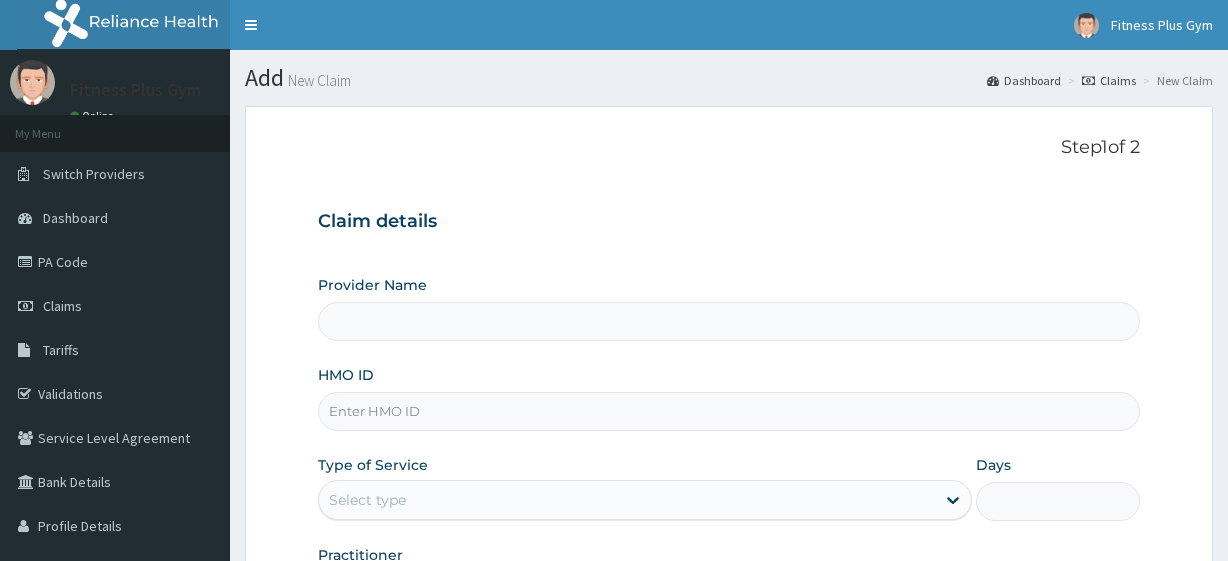 scroll, scrollTop: 0, scrollLeft: 0, axis: both 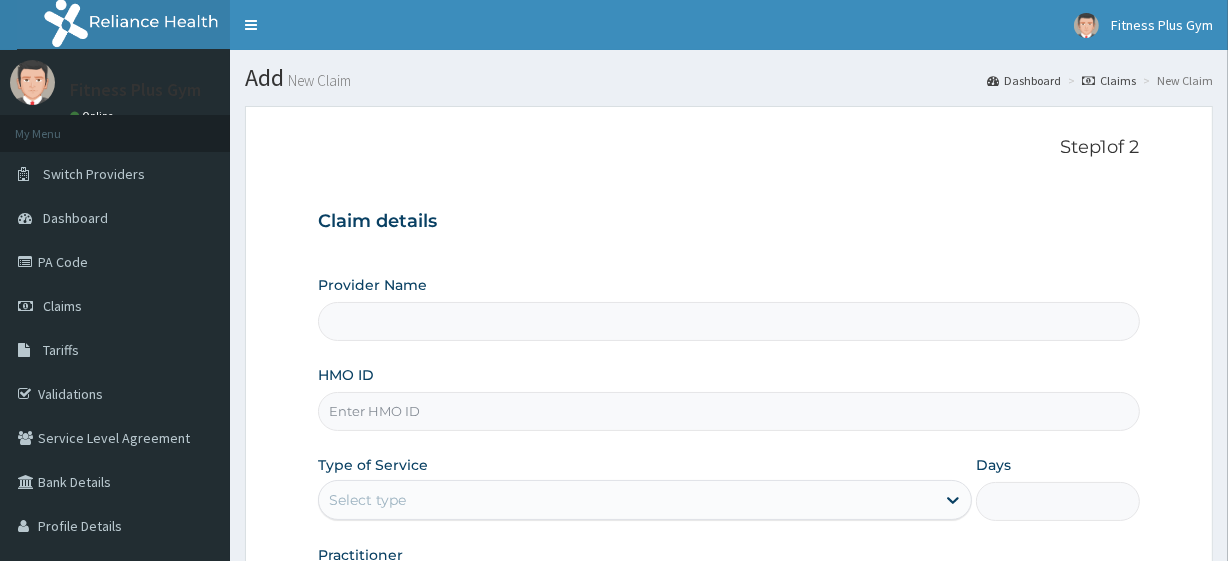 click on "HMO ID" at bounding box center (728, 411) 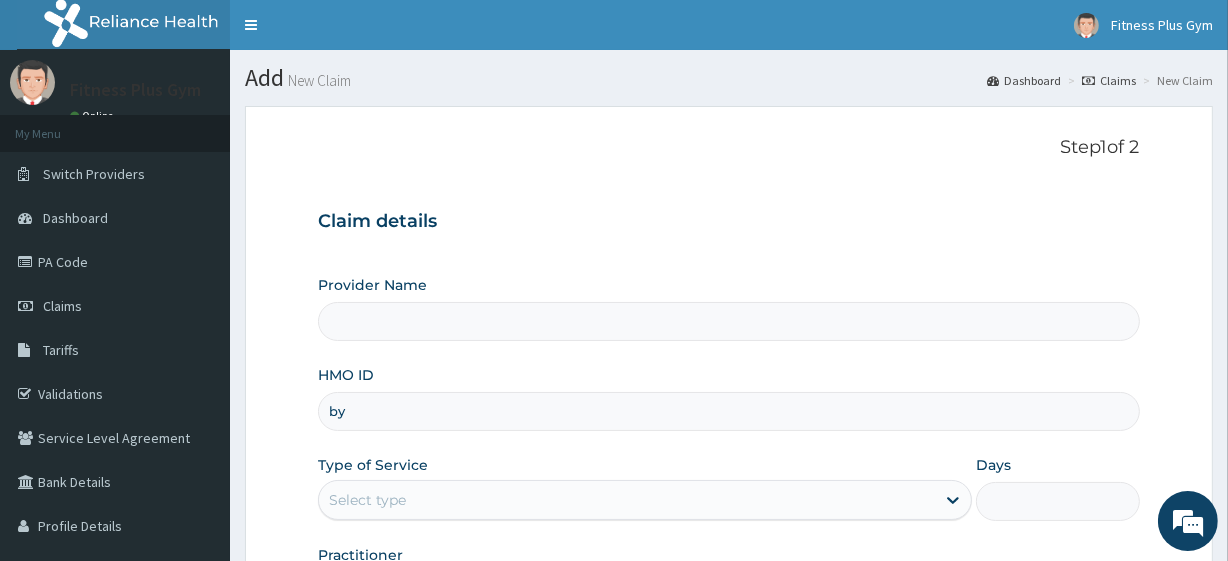 type on "byz" 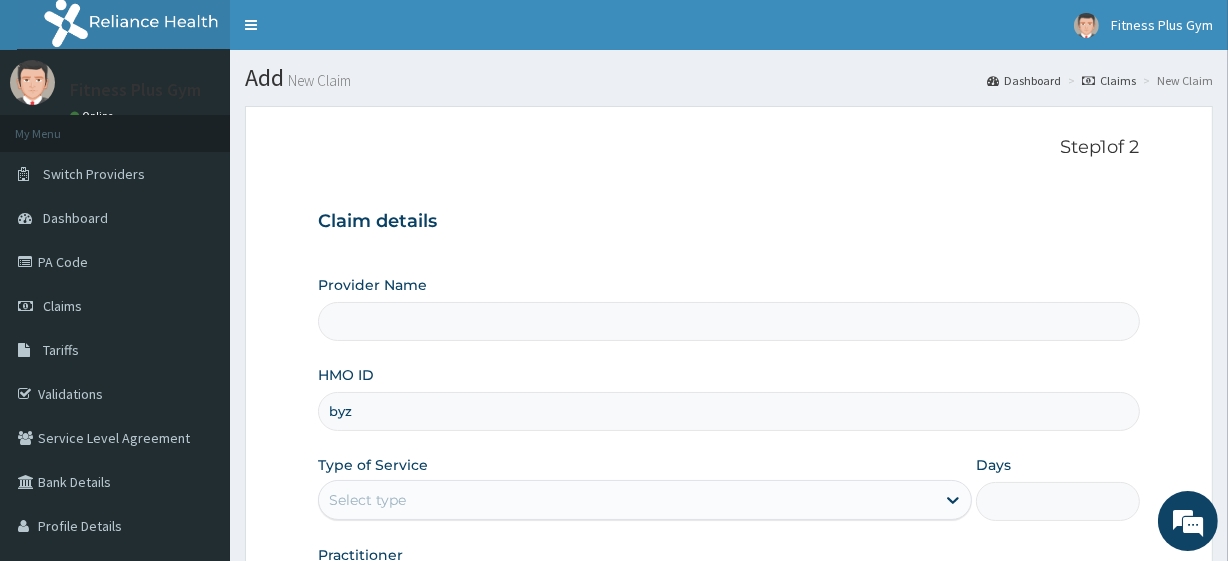type on "Fitness plus Gym" 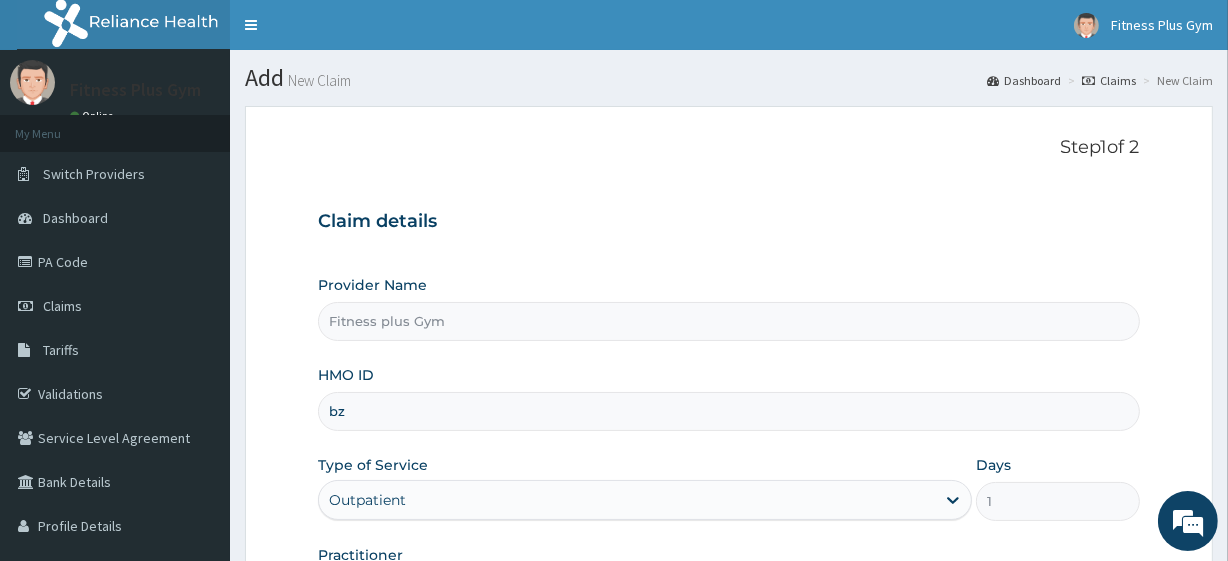 scroll, scrollTop: 0, scrollLeft: 0, axis: both 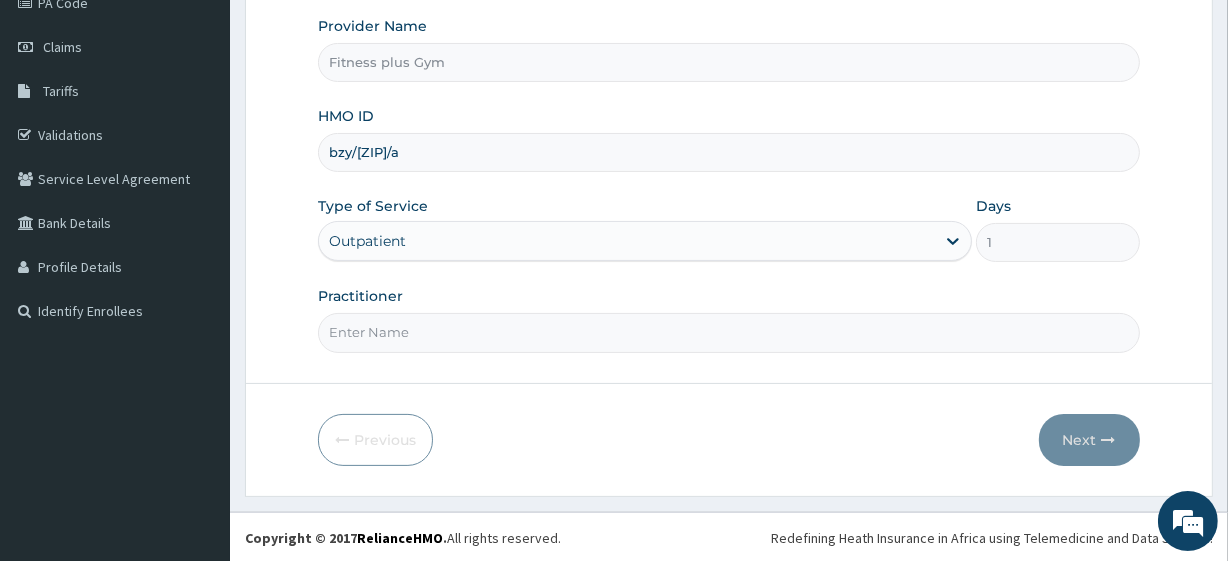 click on "Practitioner" at bounding box center (728, 332) 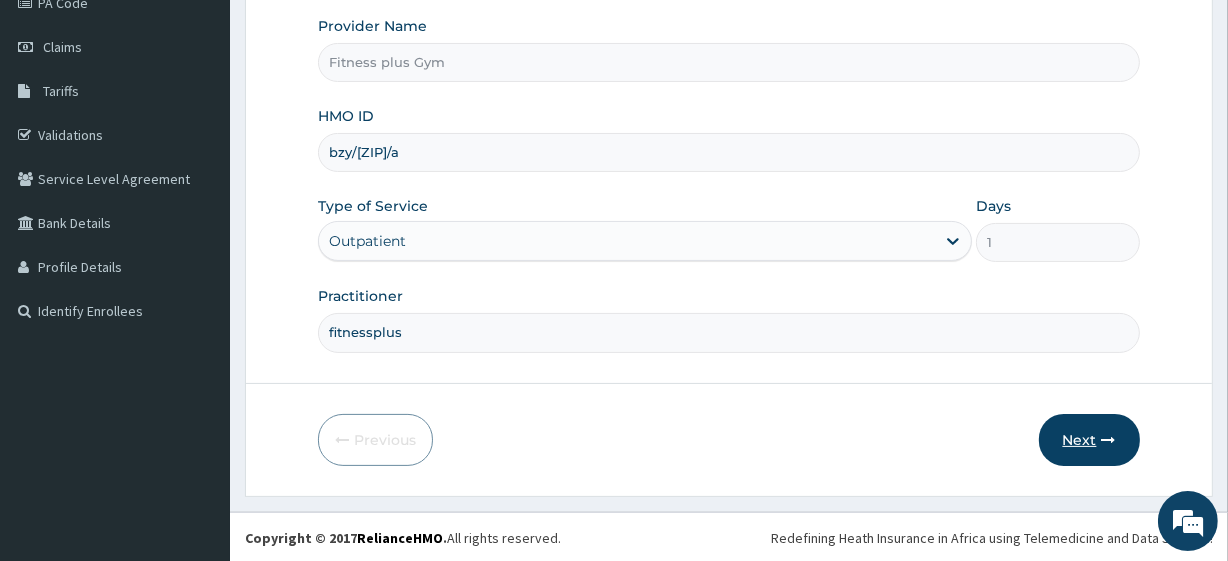 type on "fitnessplus" 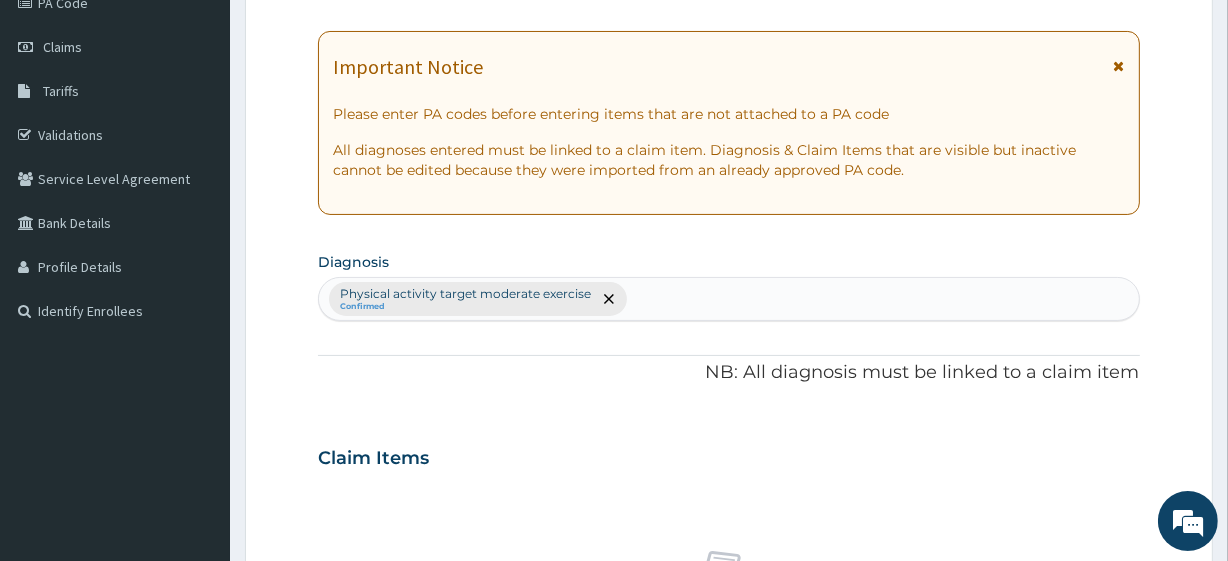 scroll, scrollTop: 0, scrollLeft: 0, axis: both 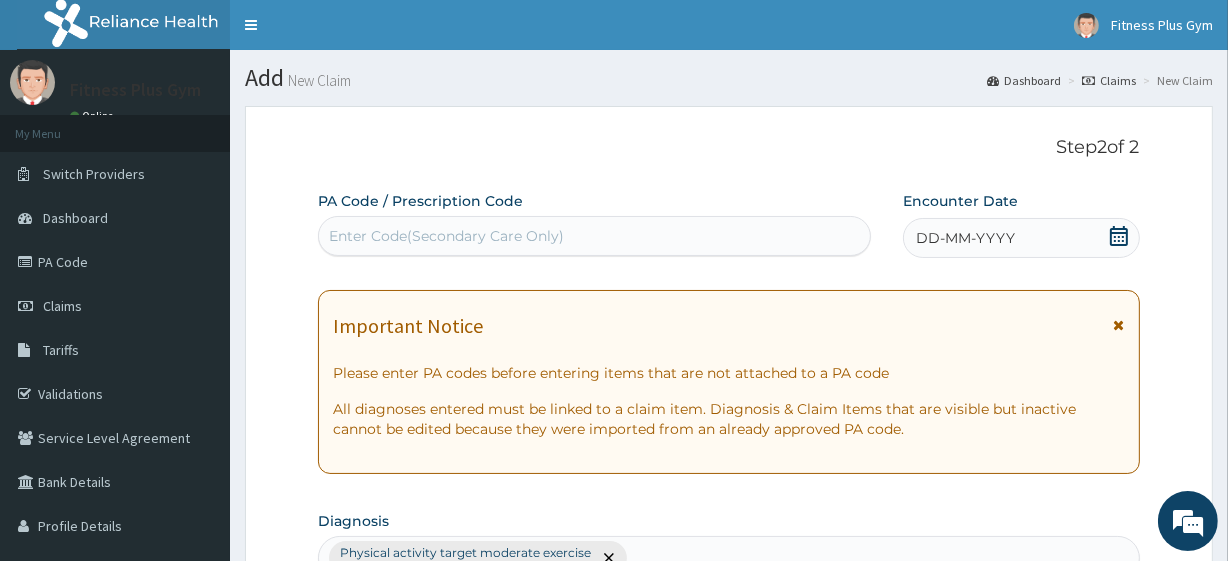 click on "Enter Code(Secondary Care Only)" at bounding box center (594, 236) 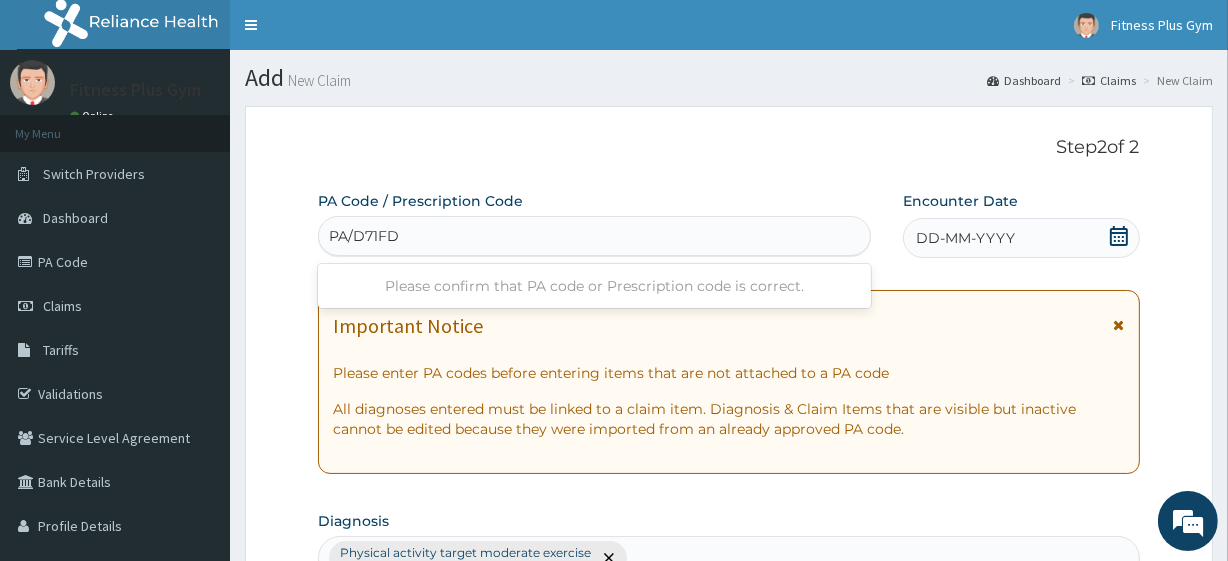 type on "PA/D71FDC" 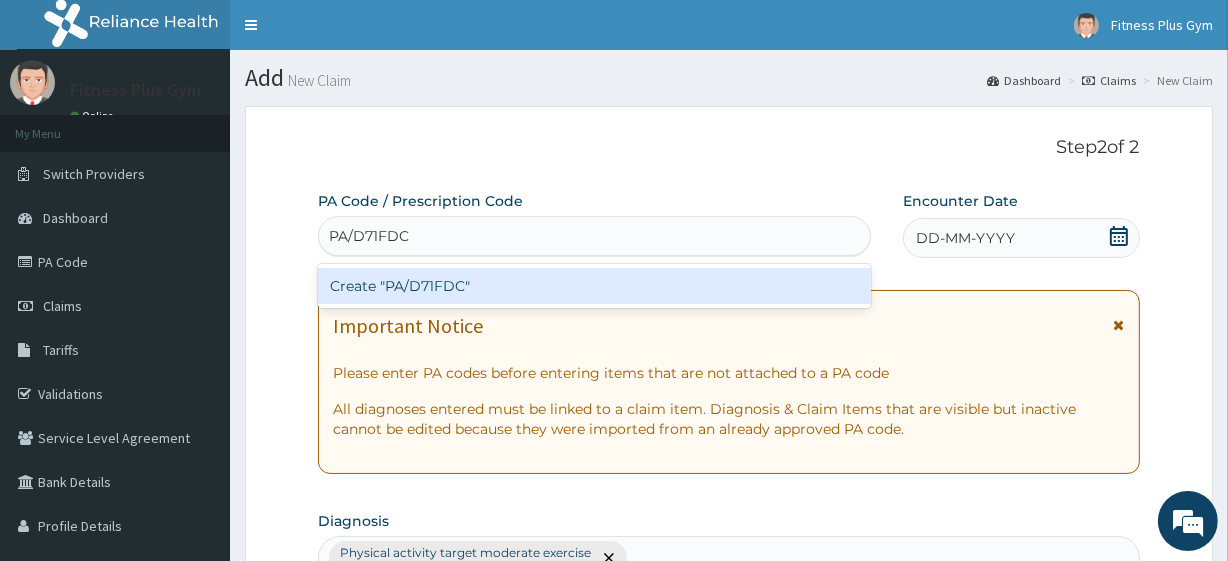 click on "Create "PA/D71FDC"" at bounding box center (594, 286) 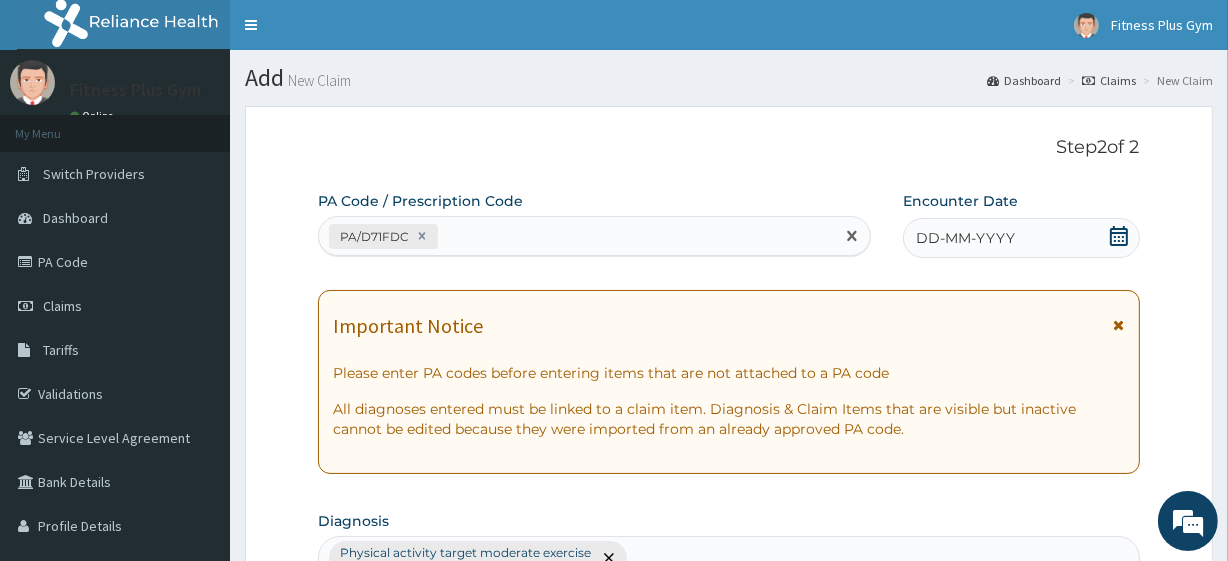 click on "DD-MM-YYYY" at bounding box center [965, 238] 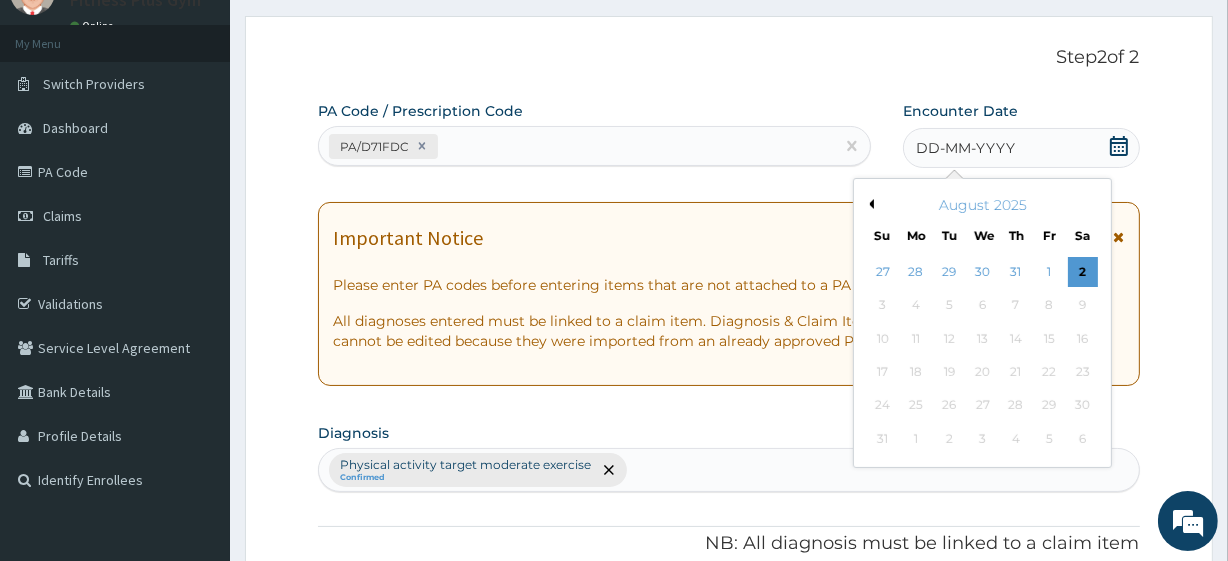 scroll, scrollTop: 272, scrollLeft: 0, axis: vertical 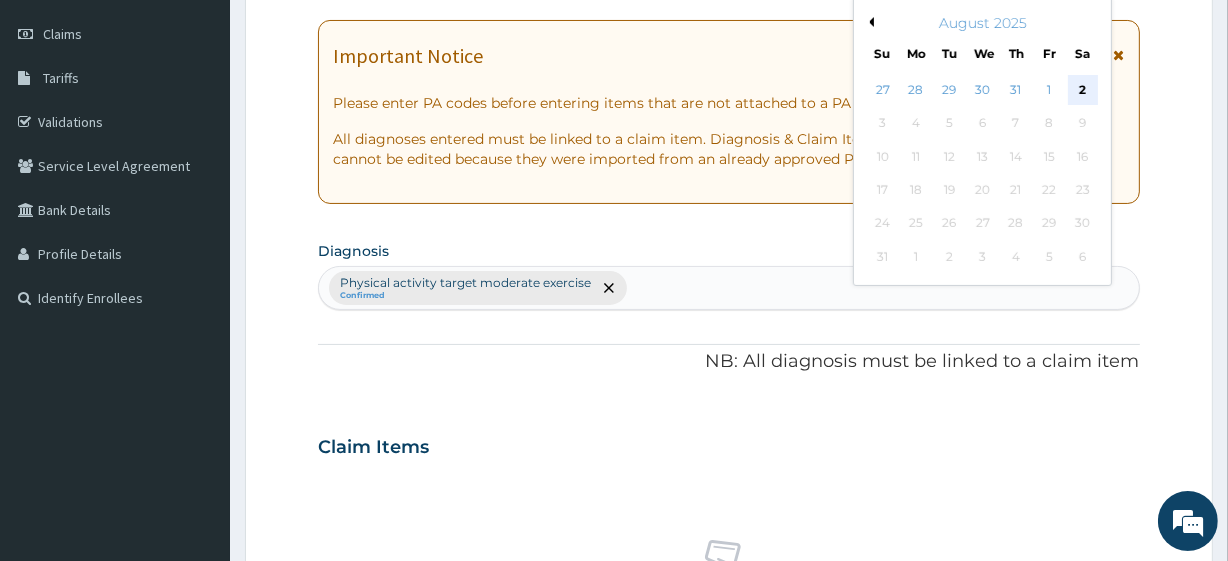 click on "2" at bounding box center [1082, 90] 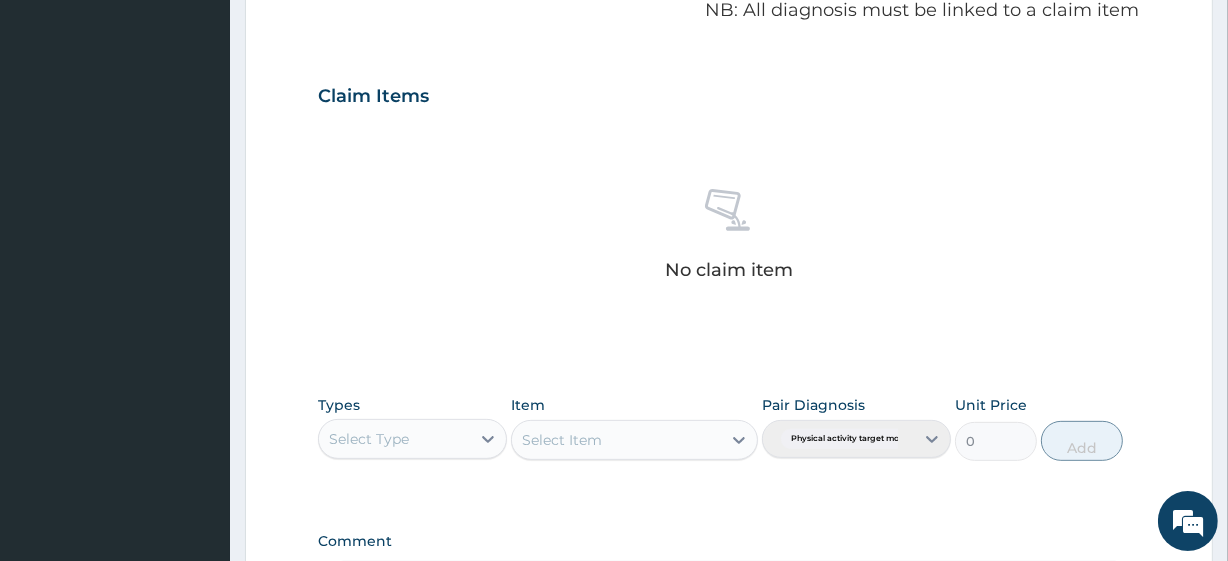 scroll, scrollTop: 636, scrollLeft: 0, axis: vertical 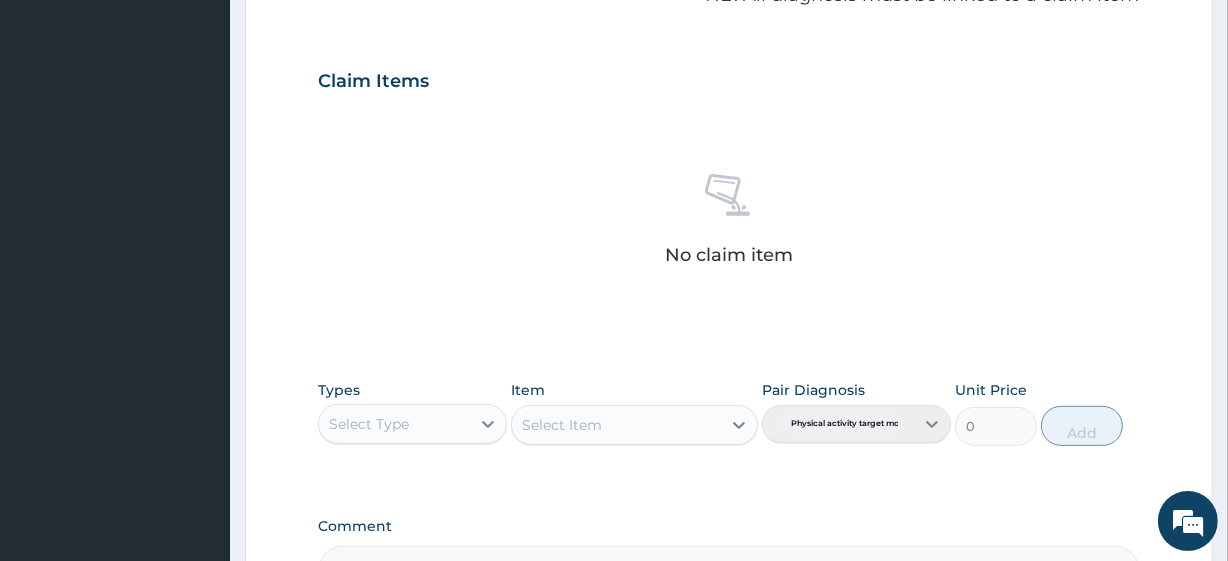 click on "Select Type" at bounding box center [394, 424] 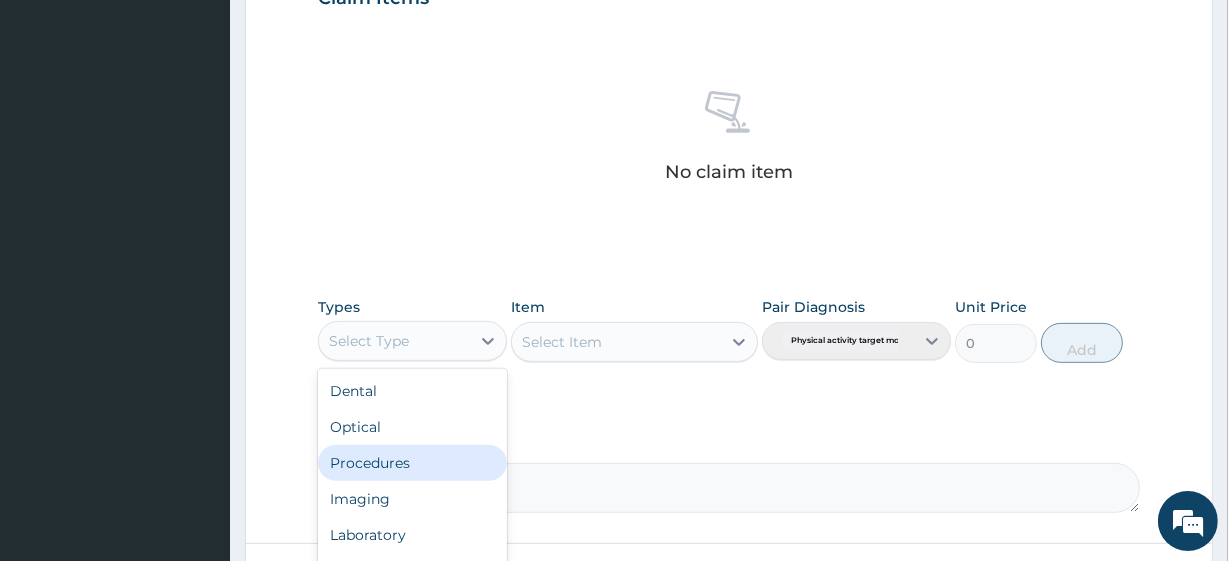 scroll, scrollTop: 880, scrollLeft: 0, axis: vertical 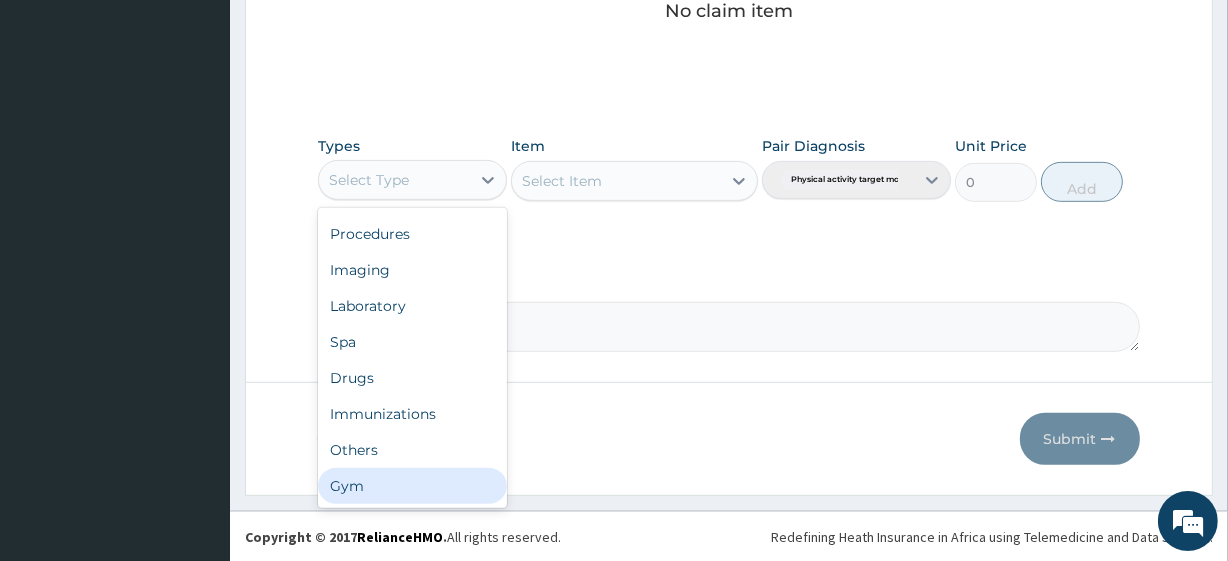 drag, startPoint x: 422, startPoint y: 482, endPoint x: 475, endPoint y: 400, distance: 97.637085 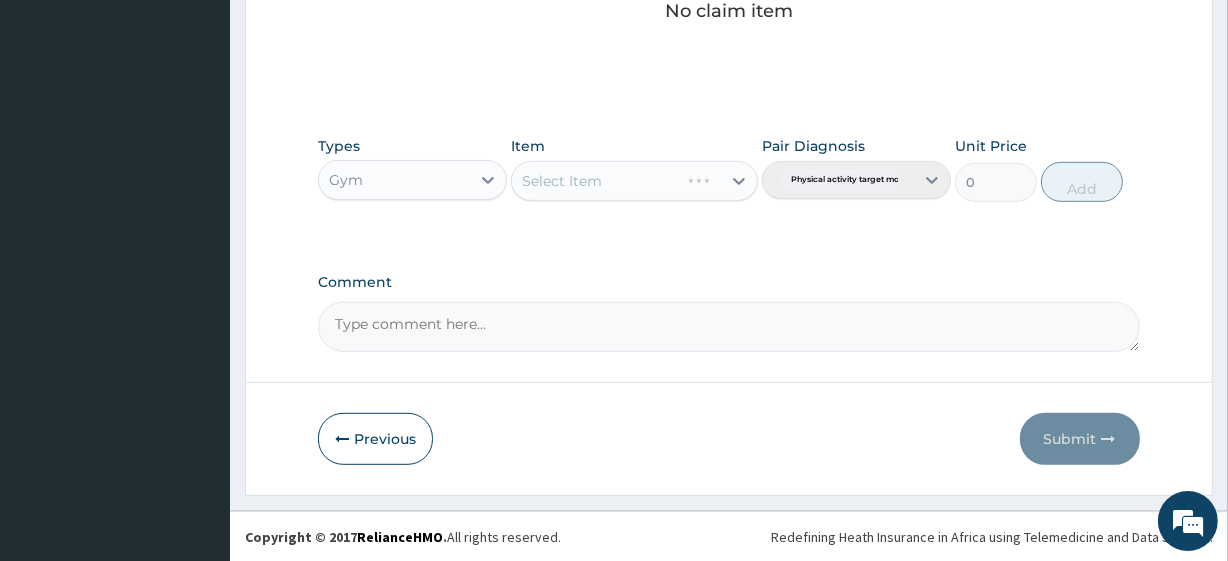 click on "Select Item" at bounding box center (634, 181) 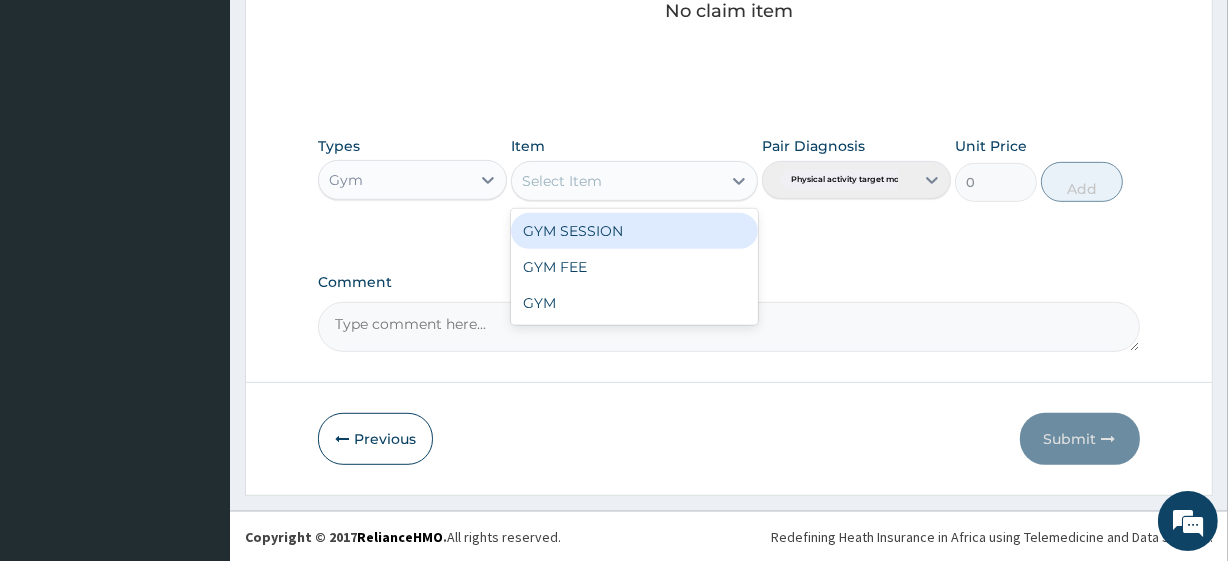 click on "GYM SESSION" at bounding box center [634, 231] 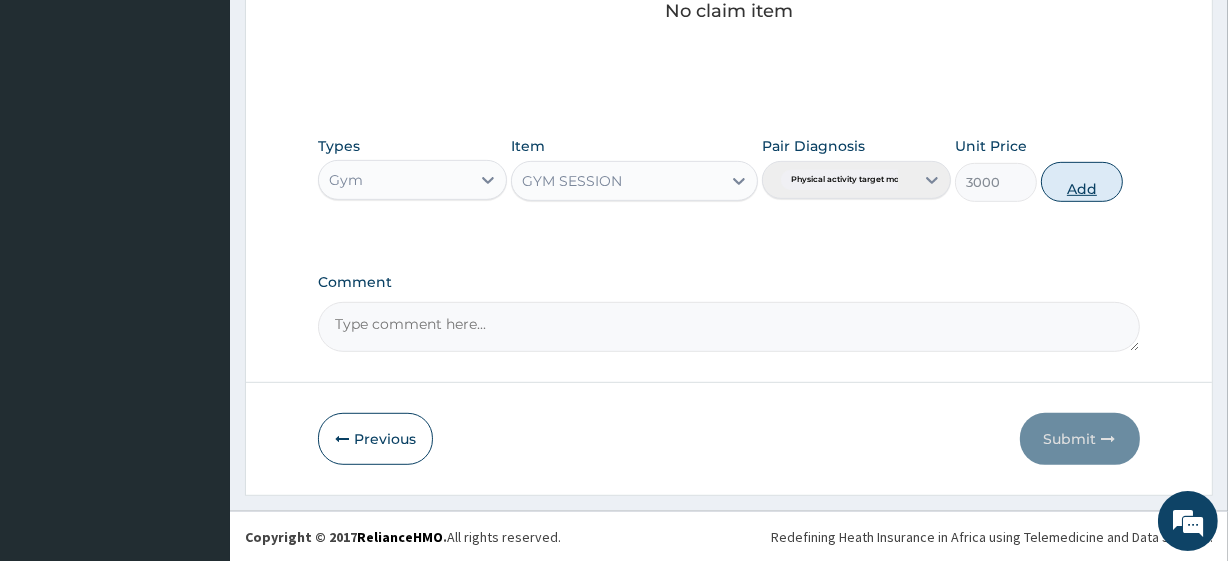 click on "Add" at bounding box center (1082, 182) 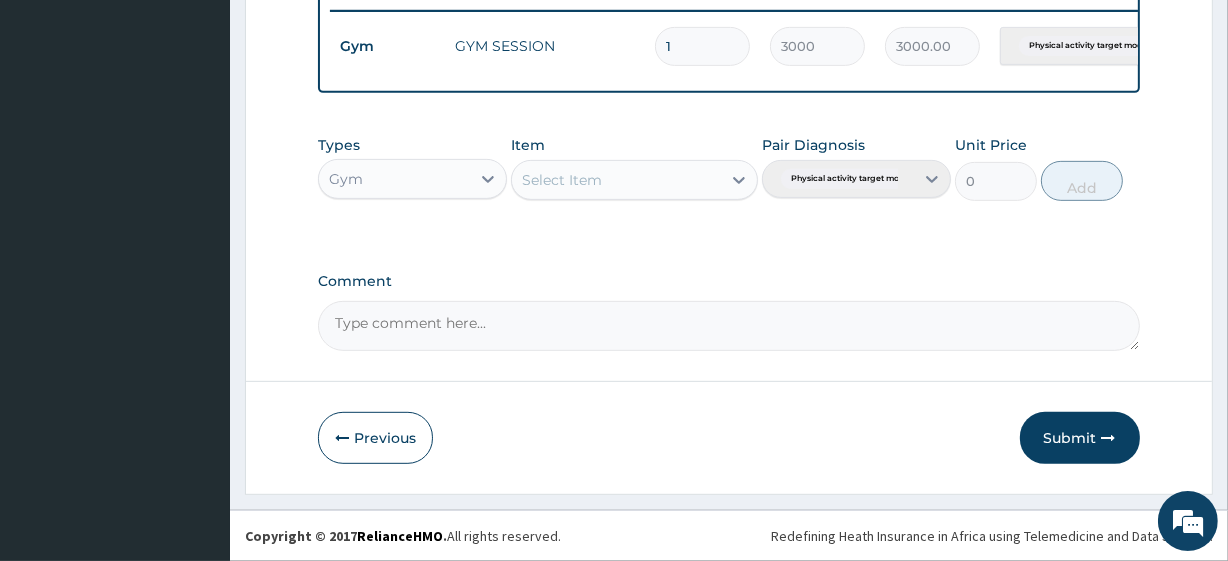 scroll, scrollTop: 798, scrollLeft: 0, axis: vertical 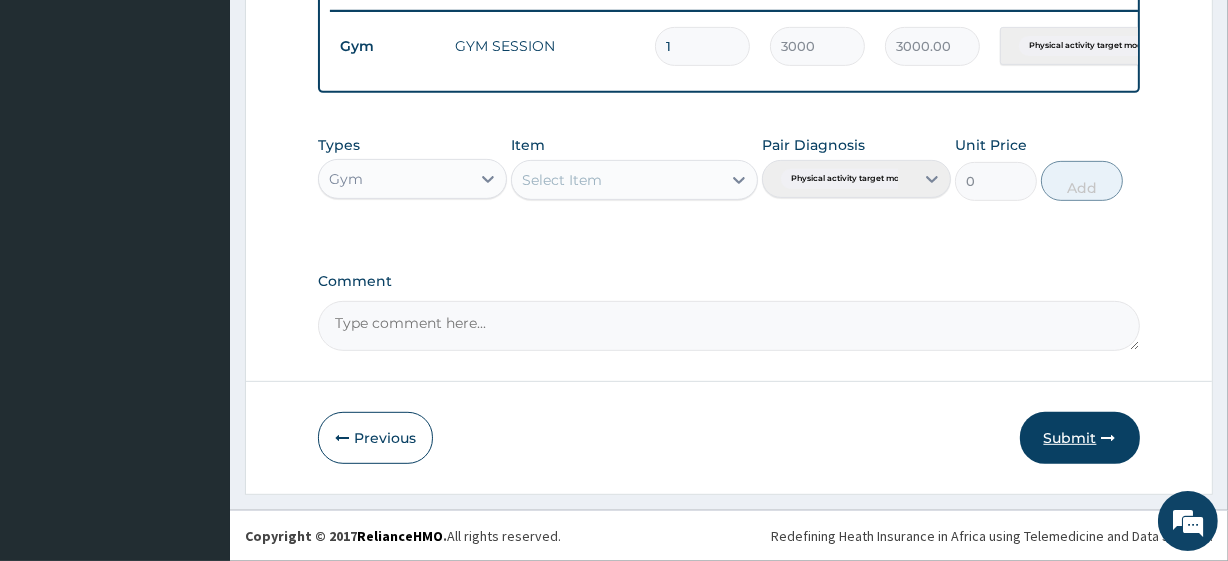 click on "Submit" at bounding box center (1080, 438) 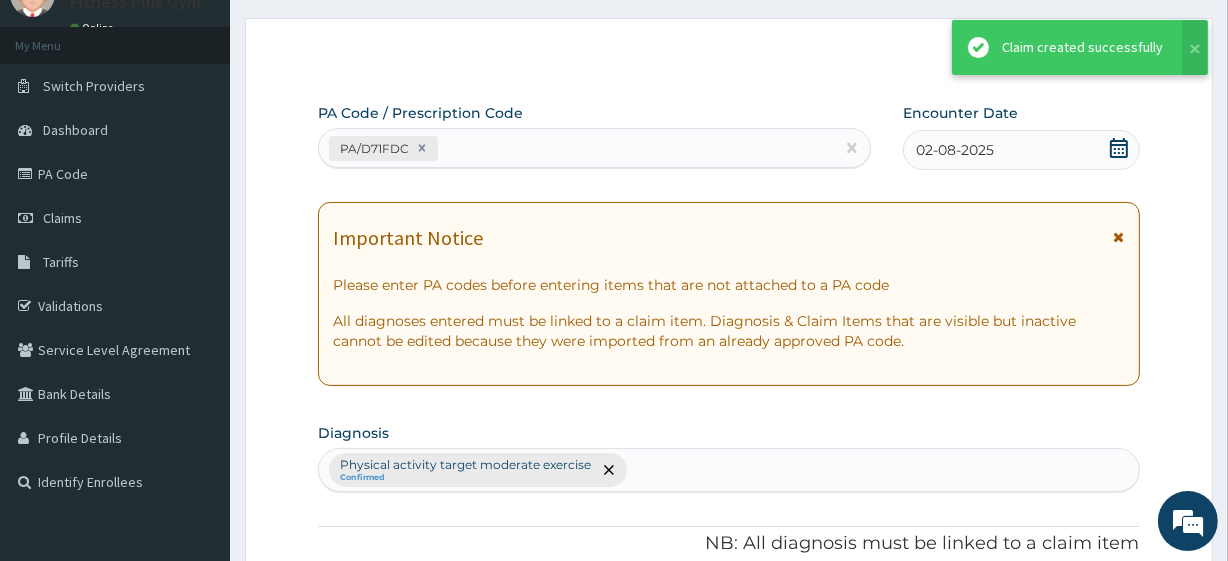 scroll, scrollTop: 798, scrollLeft: 0, axis: vertical 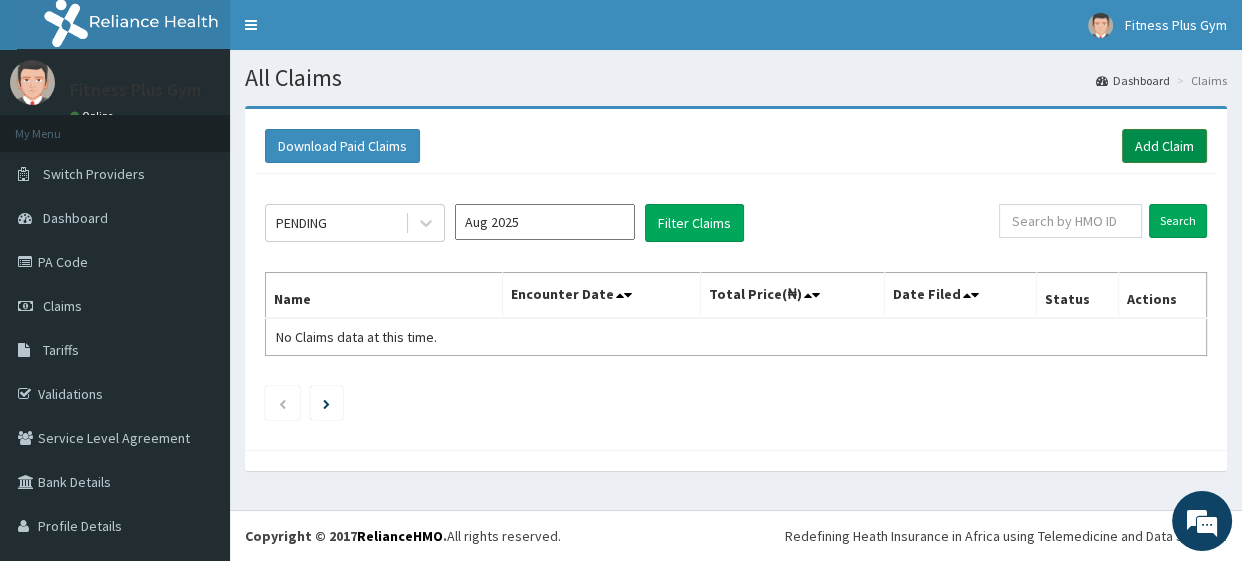 click on "Add Claim" at bounding box center [1164, 146] 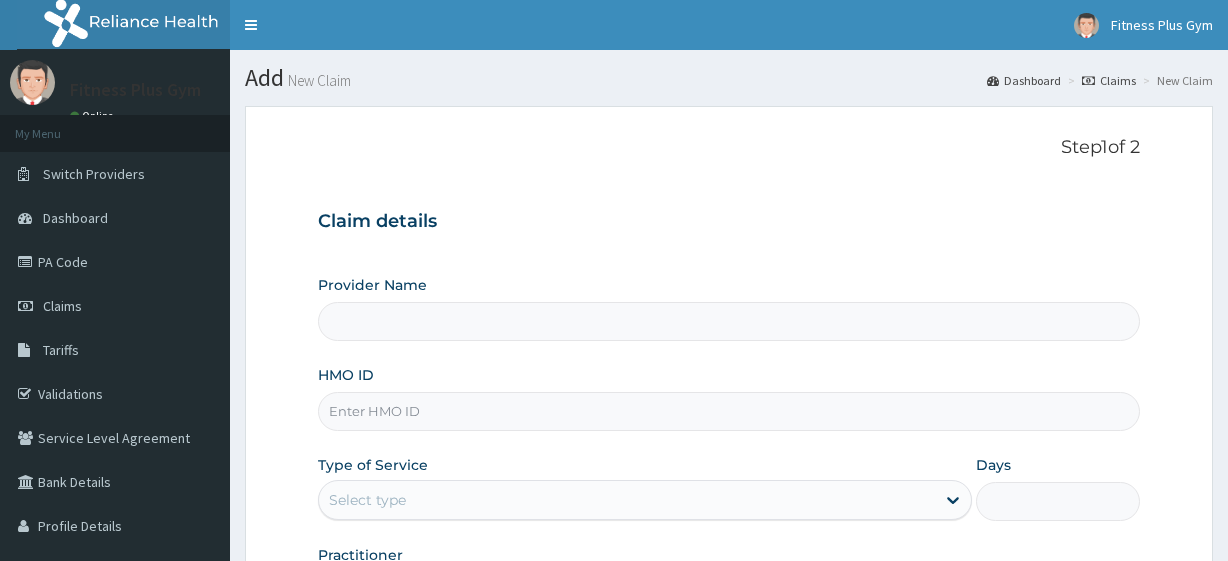 scroll, scrollTop: 0, scrollLeft: 0, axis: both 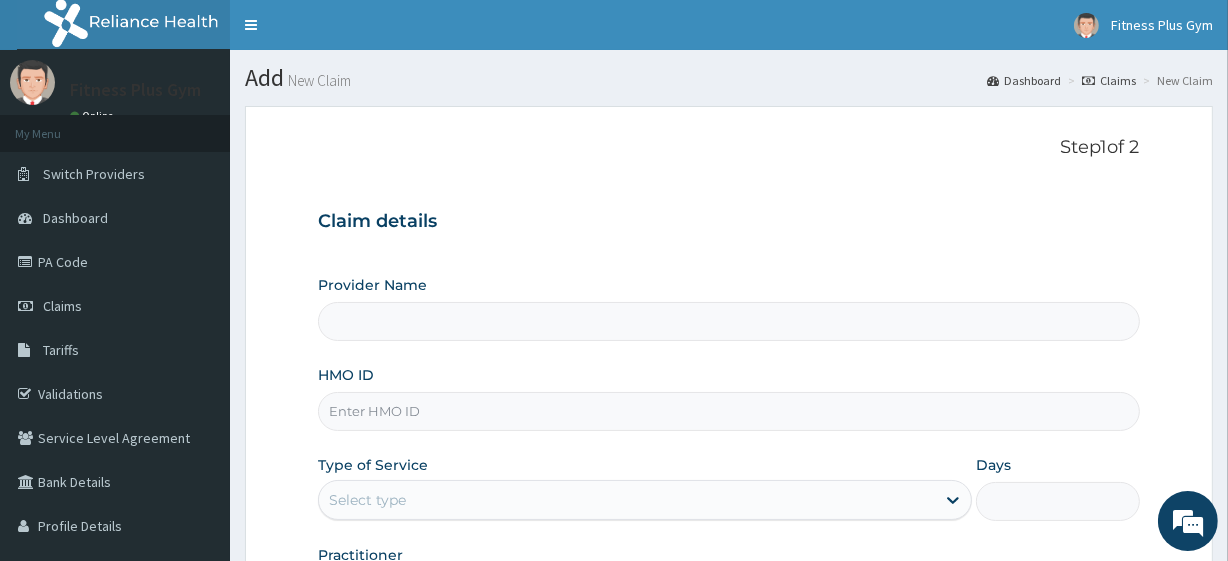 type on "Fitness plus Gym" 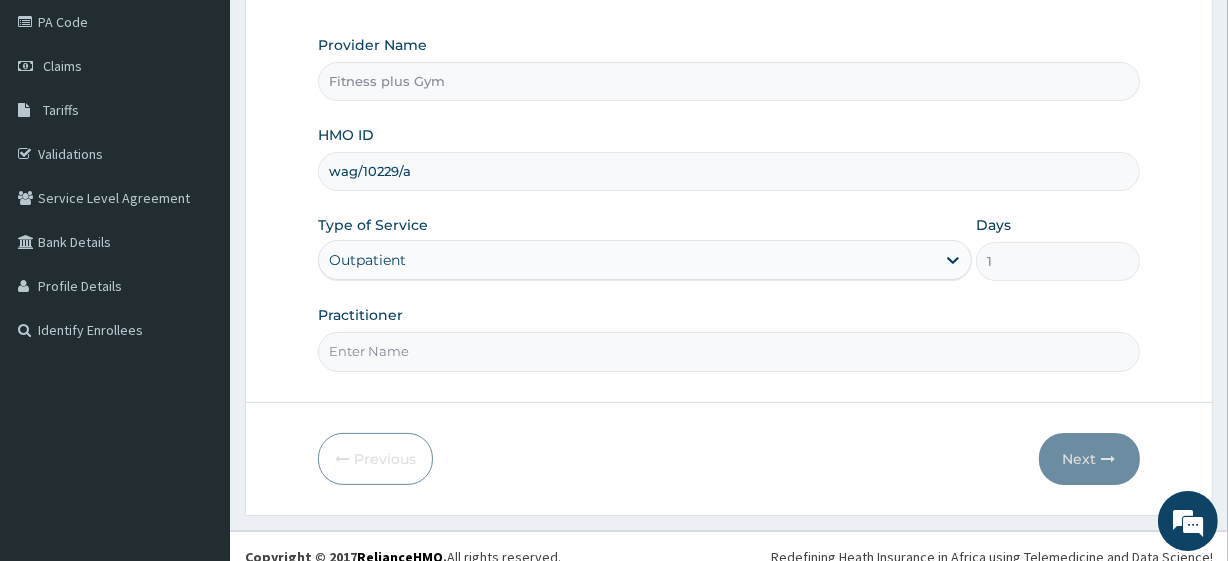 scroll, scrollTop: 259, scrollLeft: 0, axis: vertical 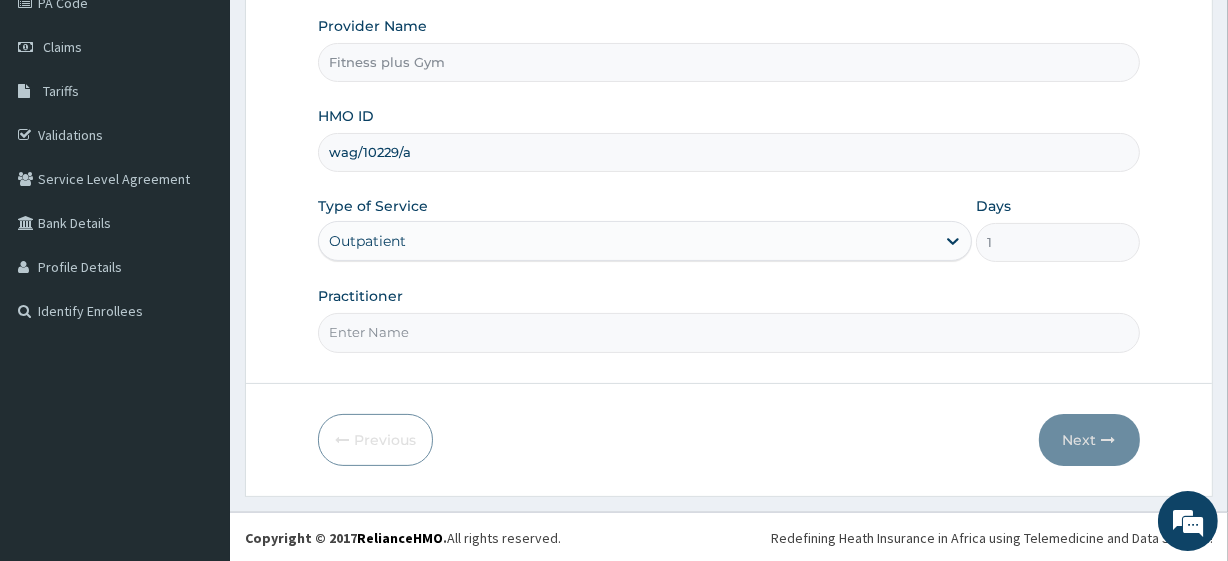 type on "wag/10229/a" 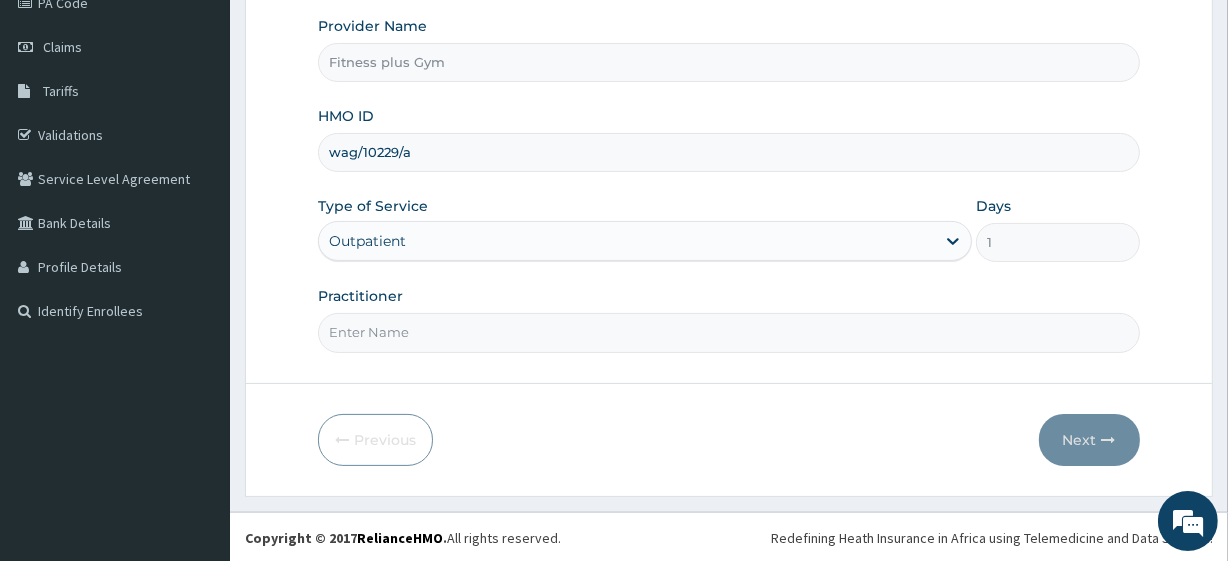 scroll, scrollTop: 0, scrollLeft: 0, axis: both 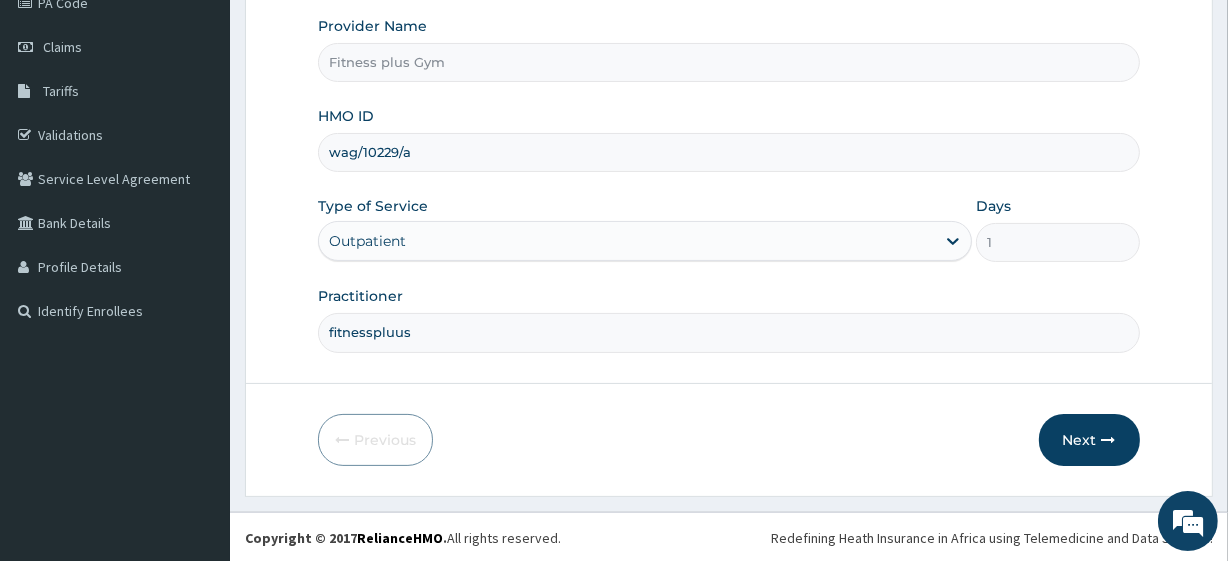 click on "fitnesspluus" at bounding box center [728, 332] 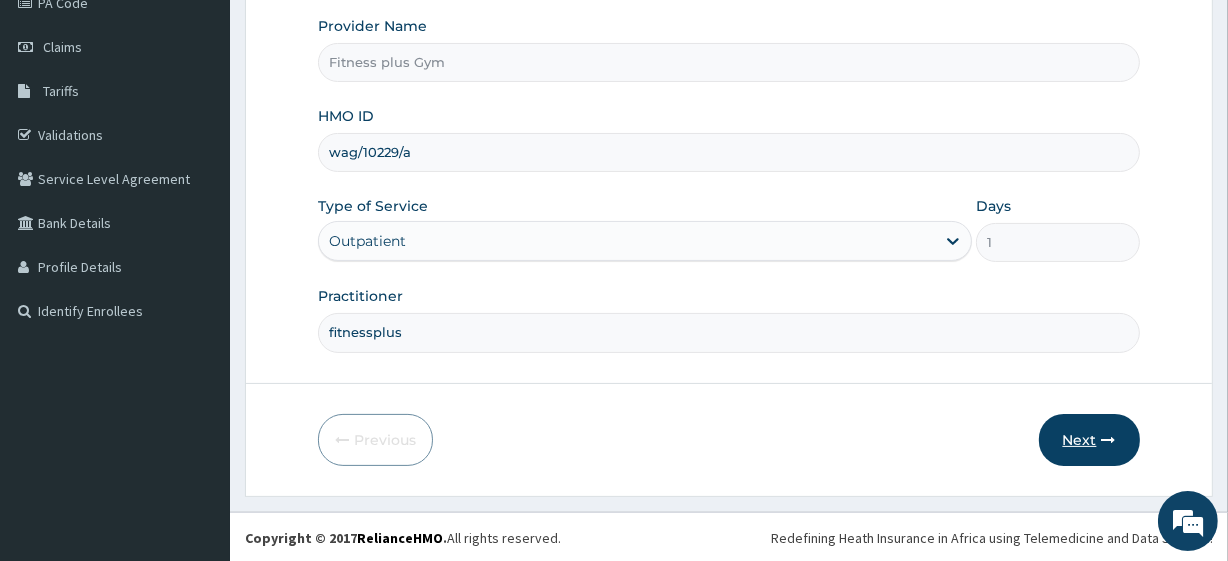 type on "fitnessplus" 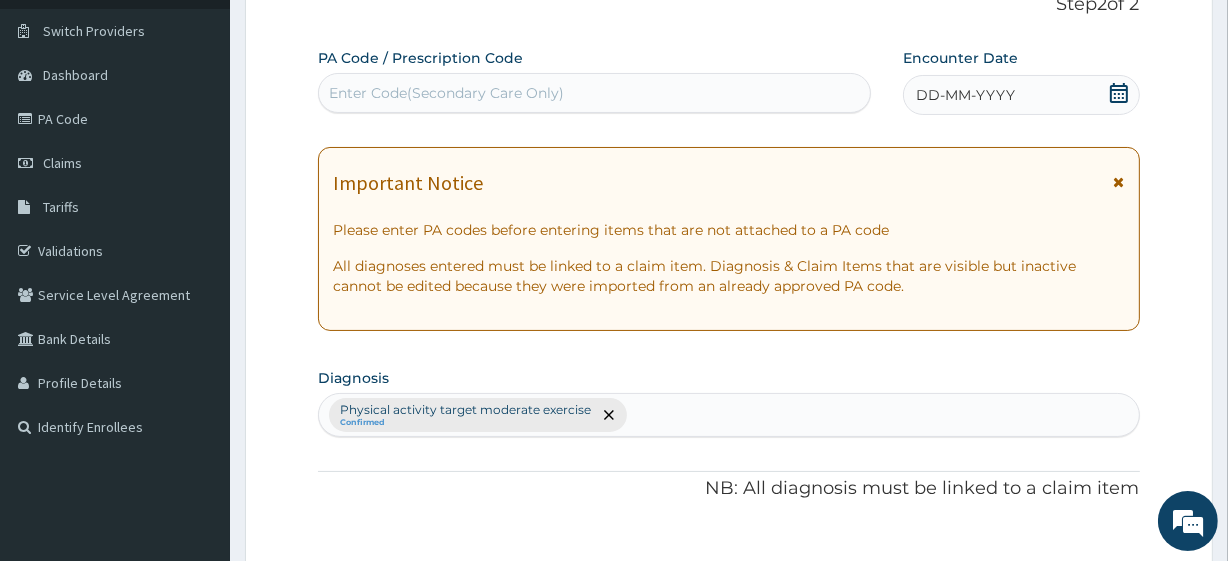 scroll, scrollTop: 0, scrollLeft: 0, axis: both 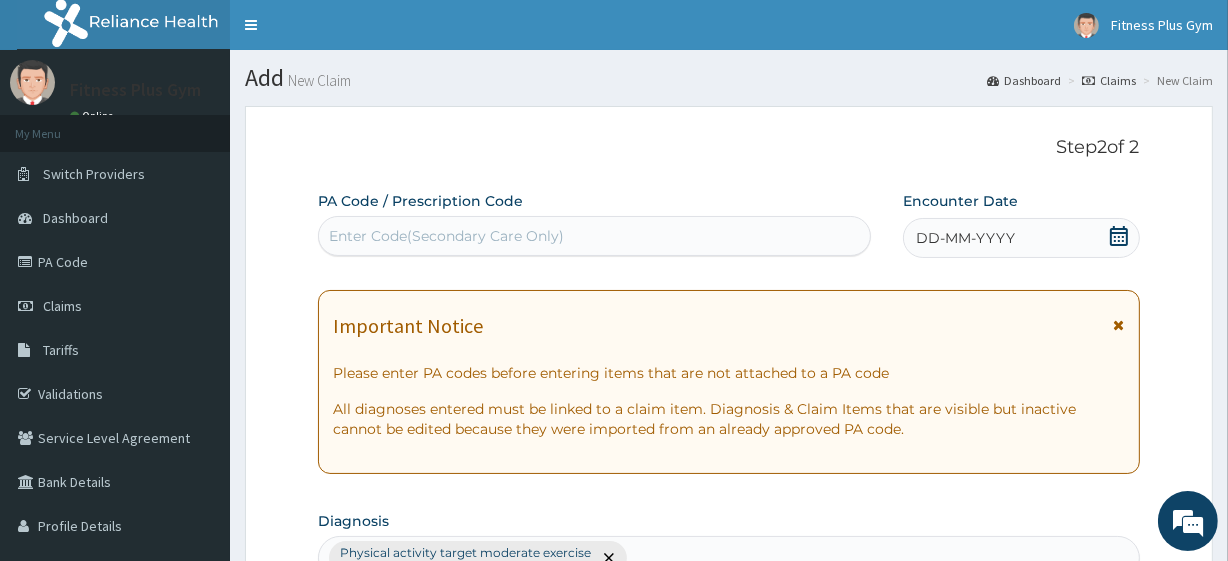 click on "Enter Code(Secondary Care Only)" at bounding box center [594, 236] 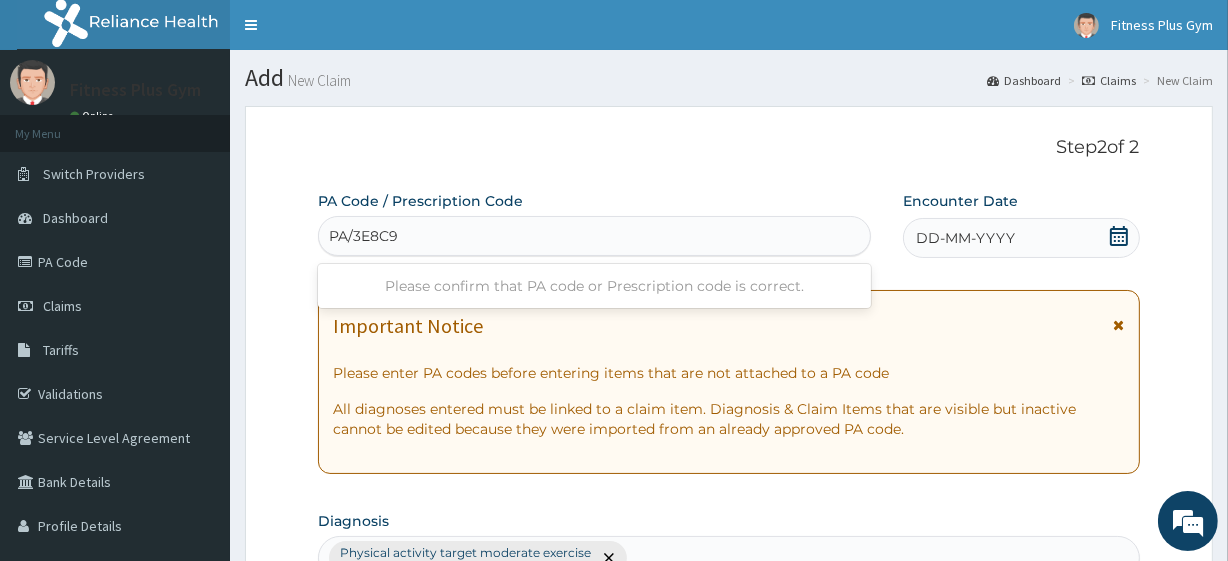 type on "PA/3E8C94" 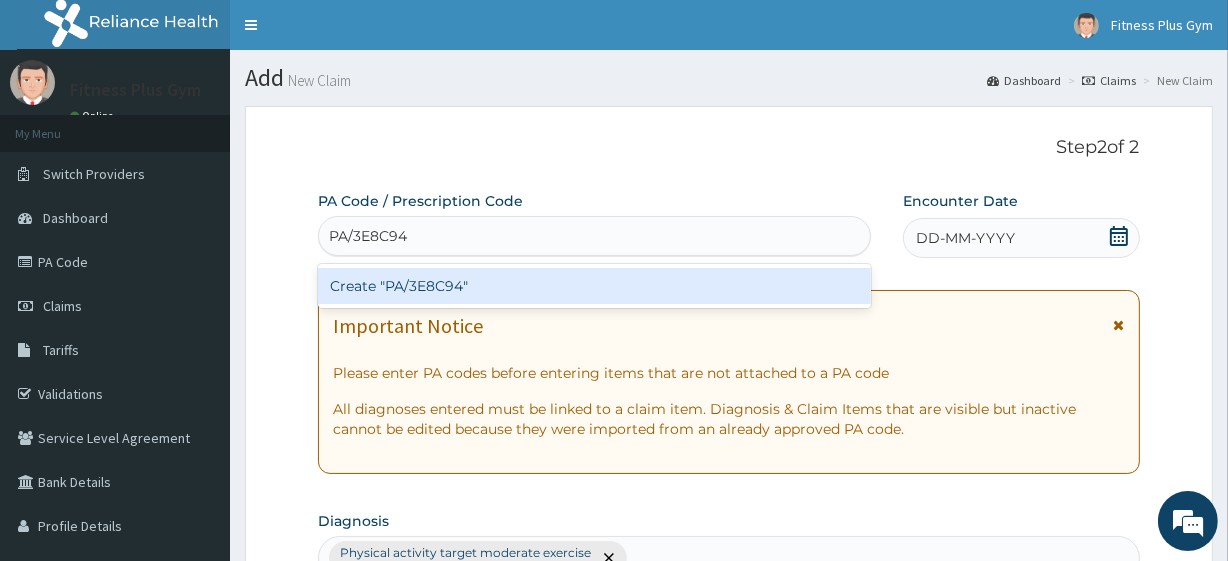 click on "Create "PA/3E8C94"" at bounding box center (594, 286) 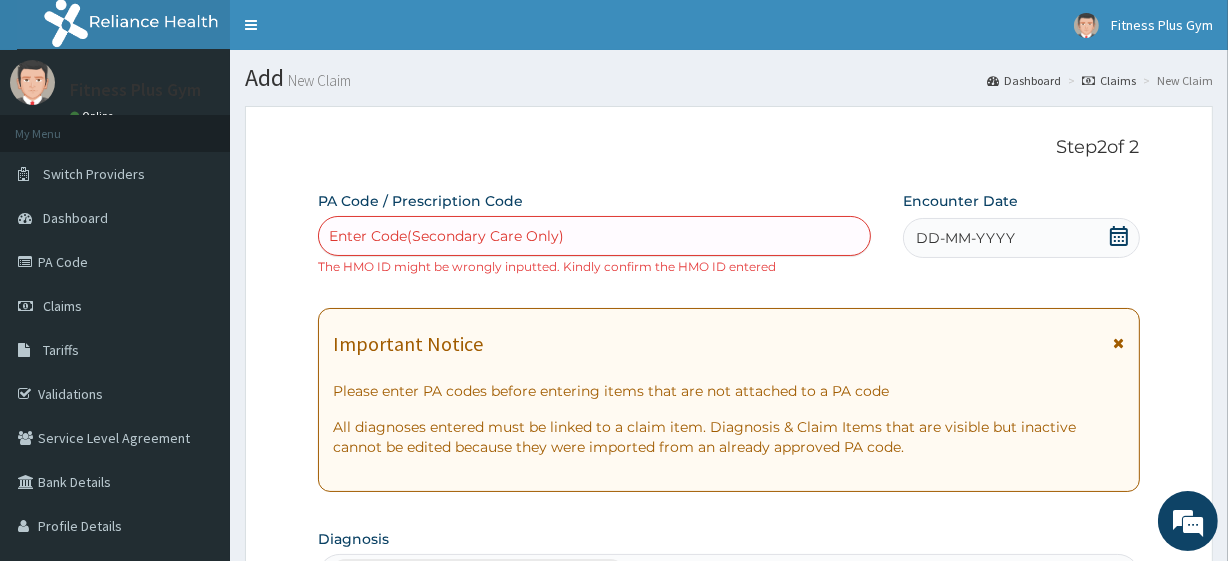 click on "DD-MM-YYYY" at bounding box center (1021, 238) 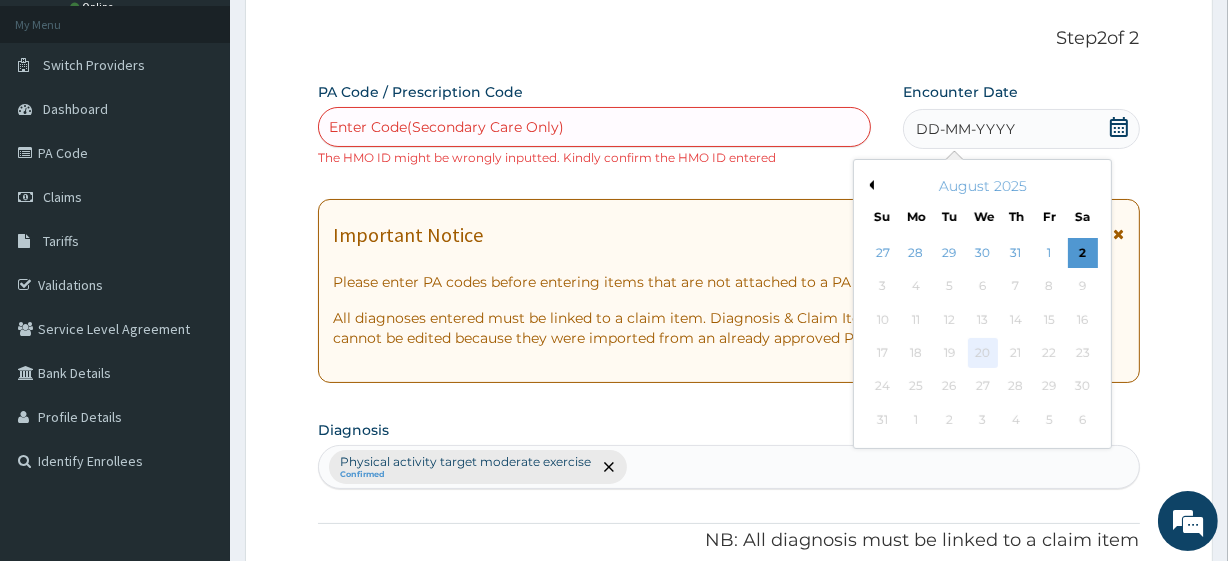 scroll, scrollTop: 181, scrollLeft: 0, axis: vertical 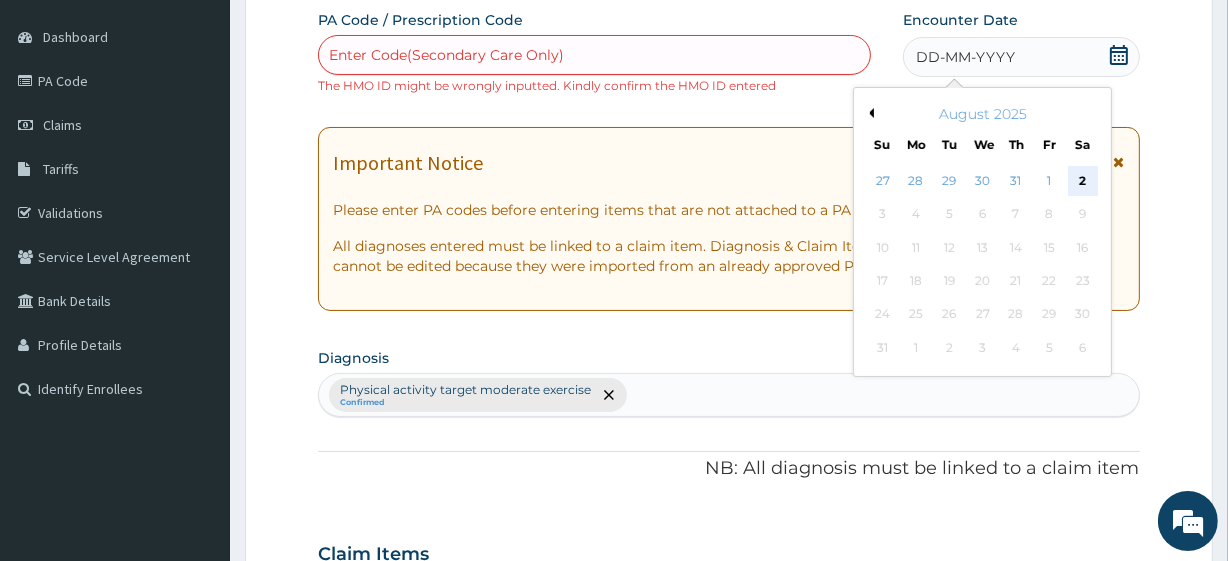click on "2" at bounding box center [1082, 181] 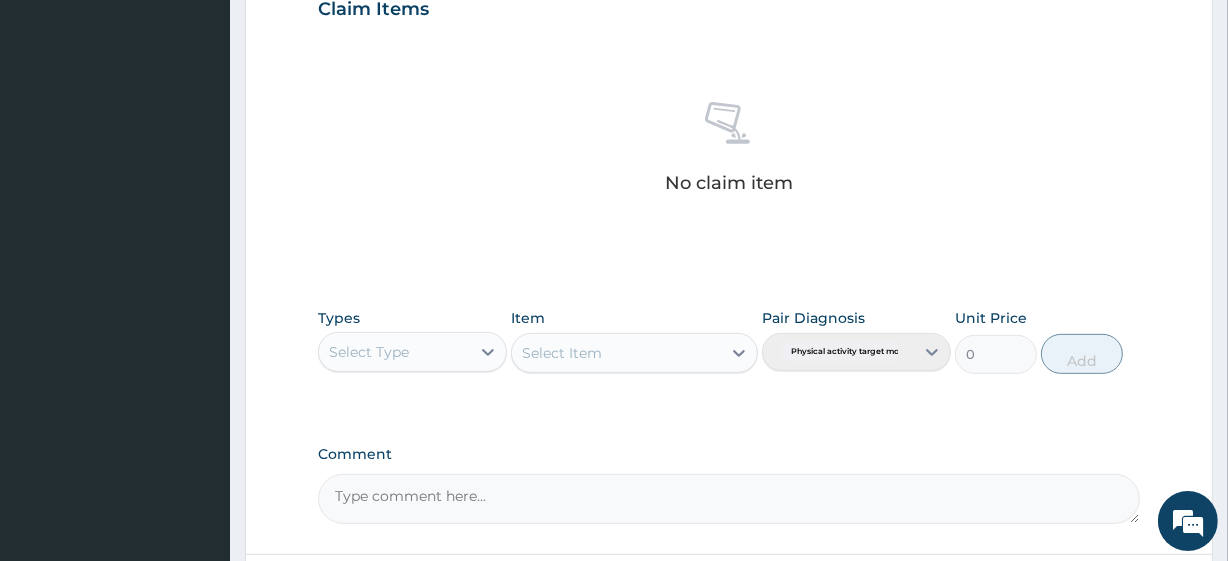 scroll, scrollTop: 727, scrollLeft: 0, axis: vertical 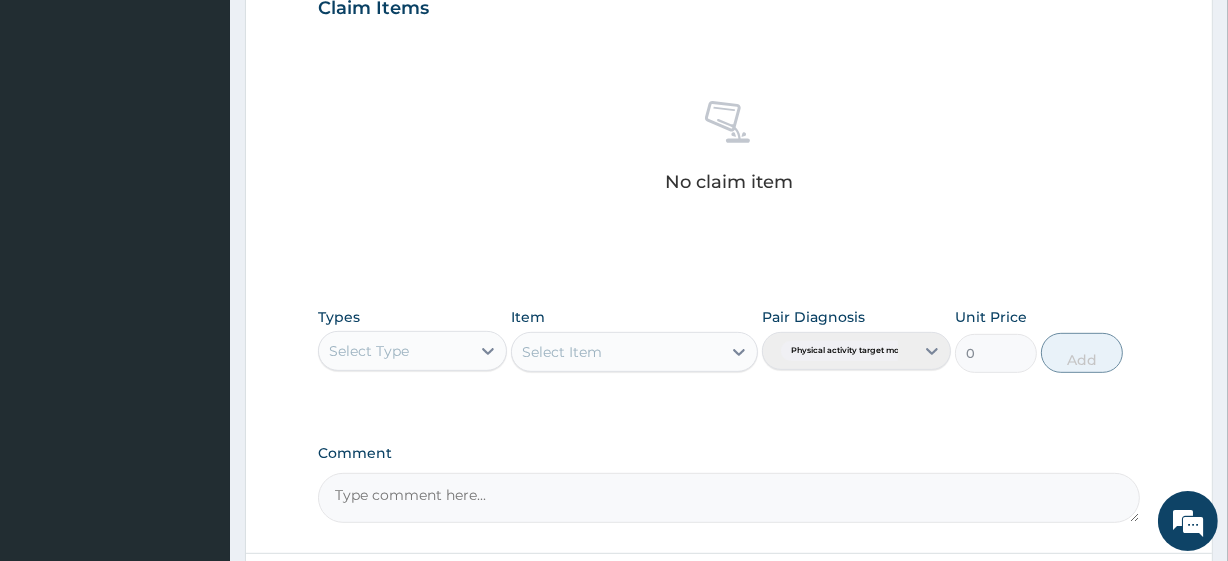 drag, startPoint x: 413, startPoint y: 330, endPoint x: 422, endPoint y: 338, distance: 12.0415945 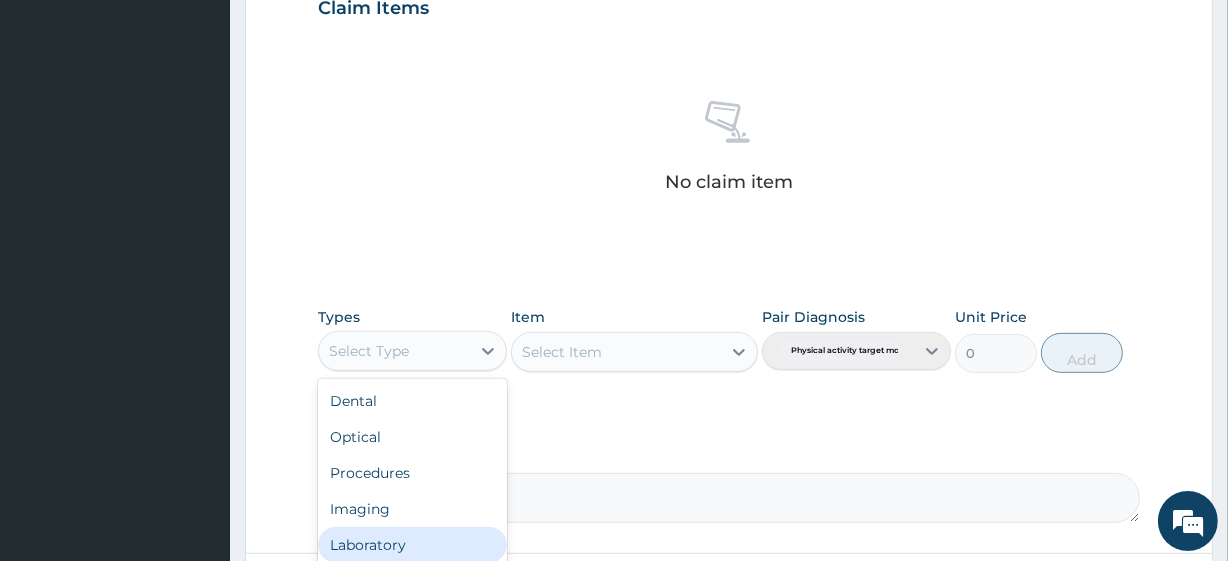 scroll, scrollTop: 68, scrollLeft: 0, axis: vertical 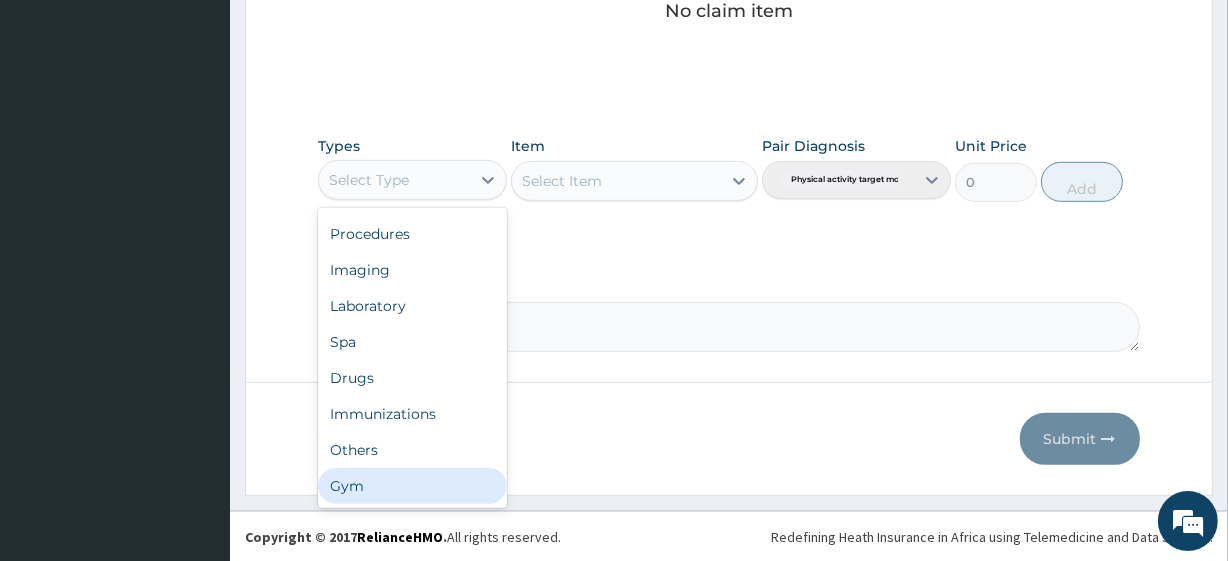 click on "Gym" at bounding box center [412, 486] 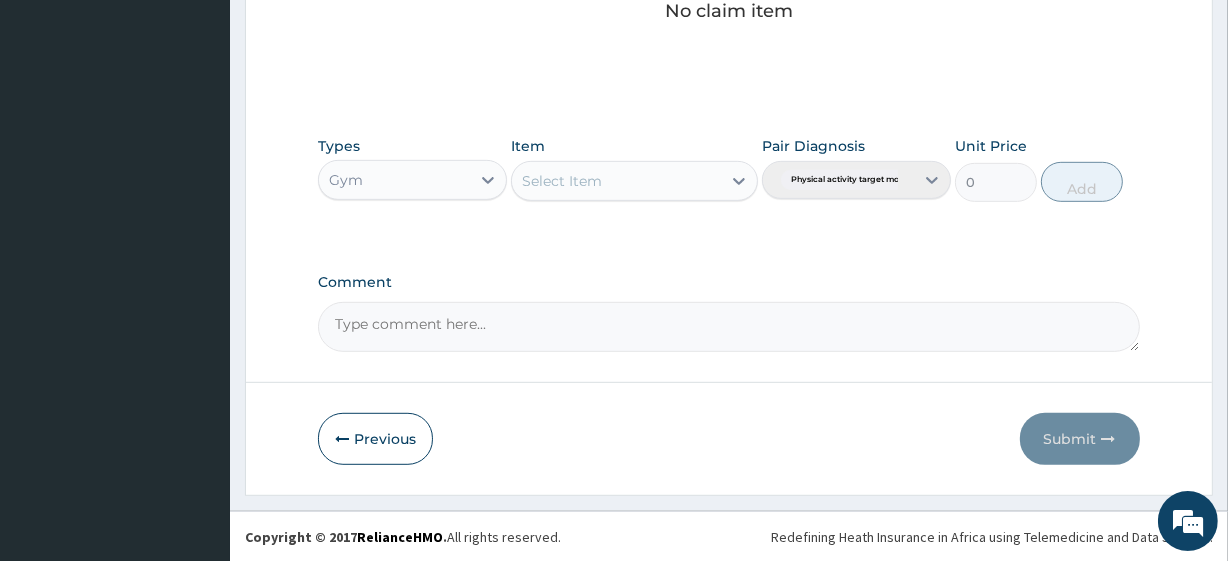 click on "Select Item" at bounding box center (616, 181) 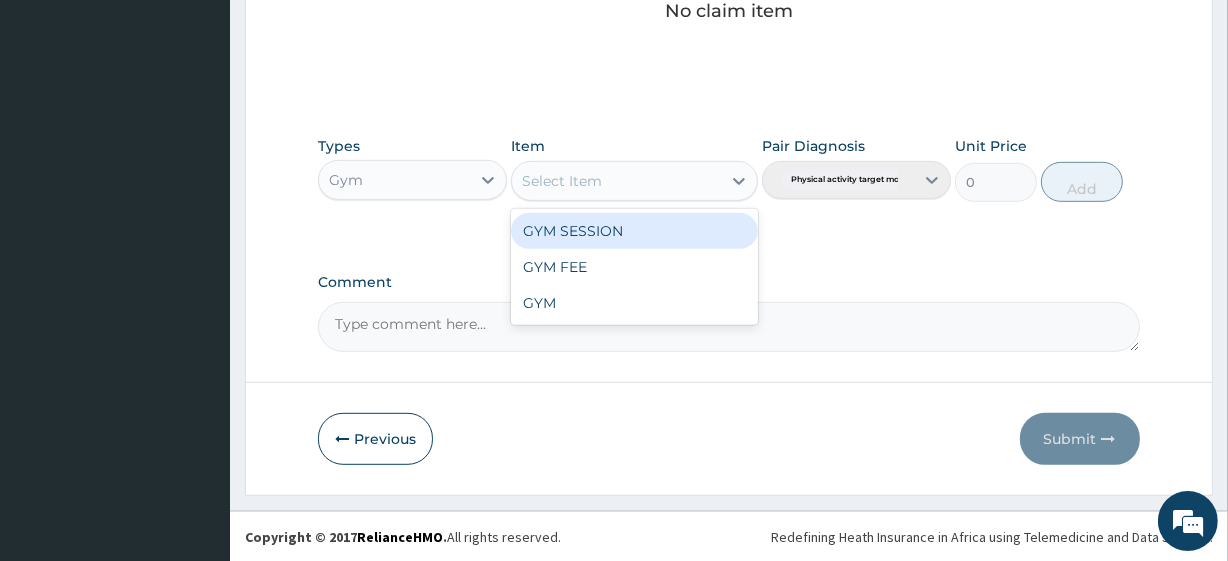 click on "GYM SESSION" at bounding box center (634, 231) 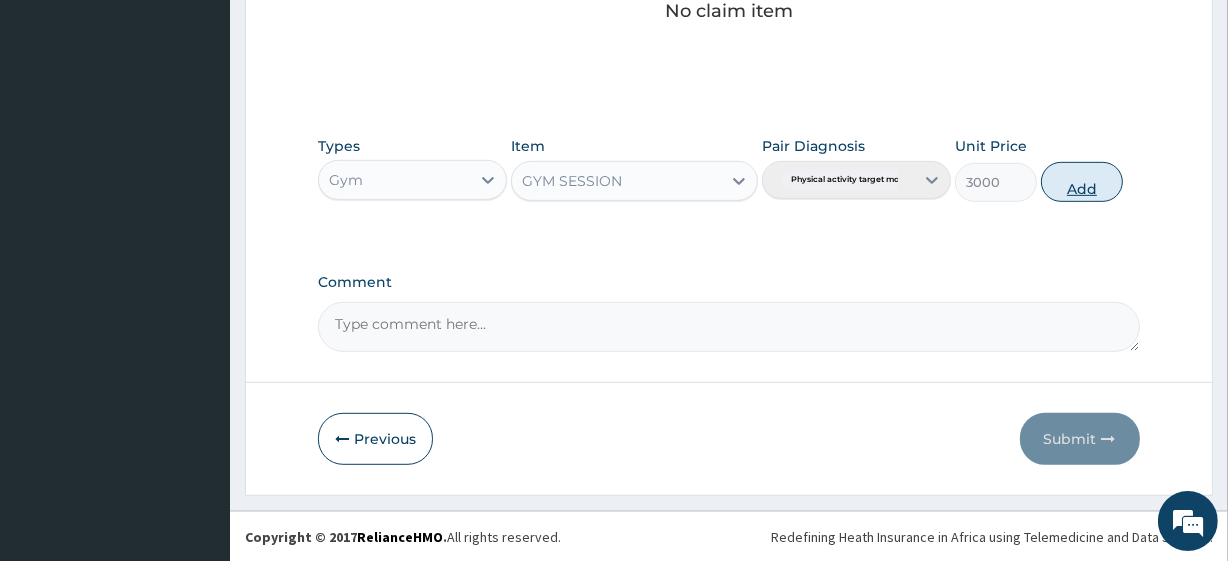 click on "Add" at bounding box center (1082, 182) 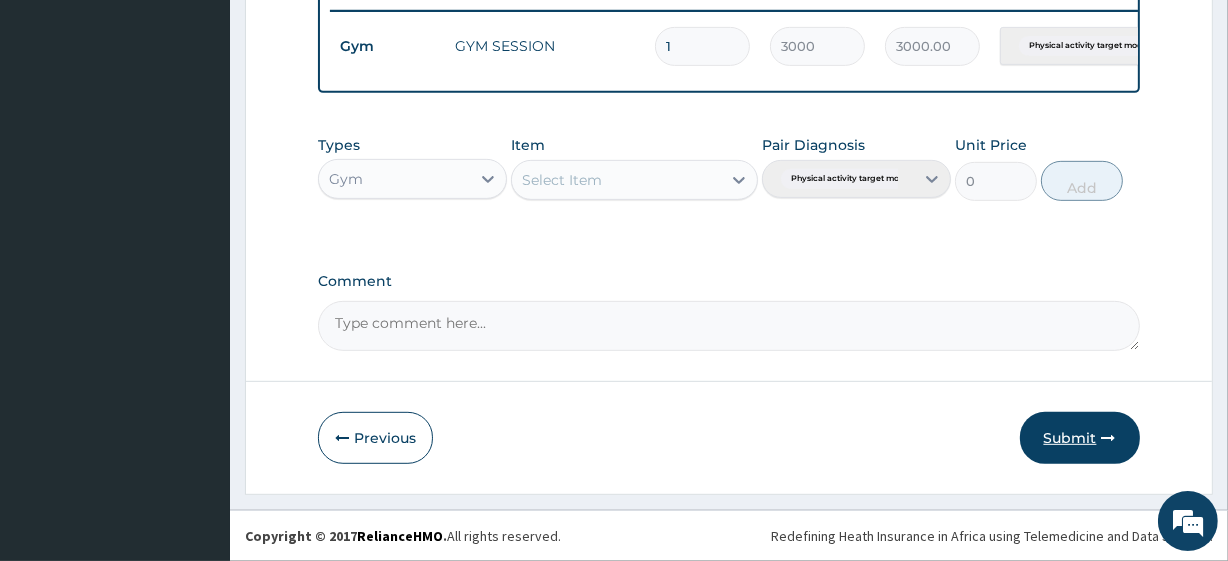 click on "Submit" at bounding box center (1080, 438) 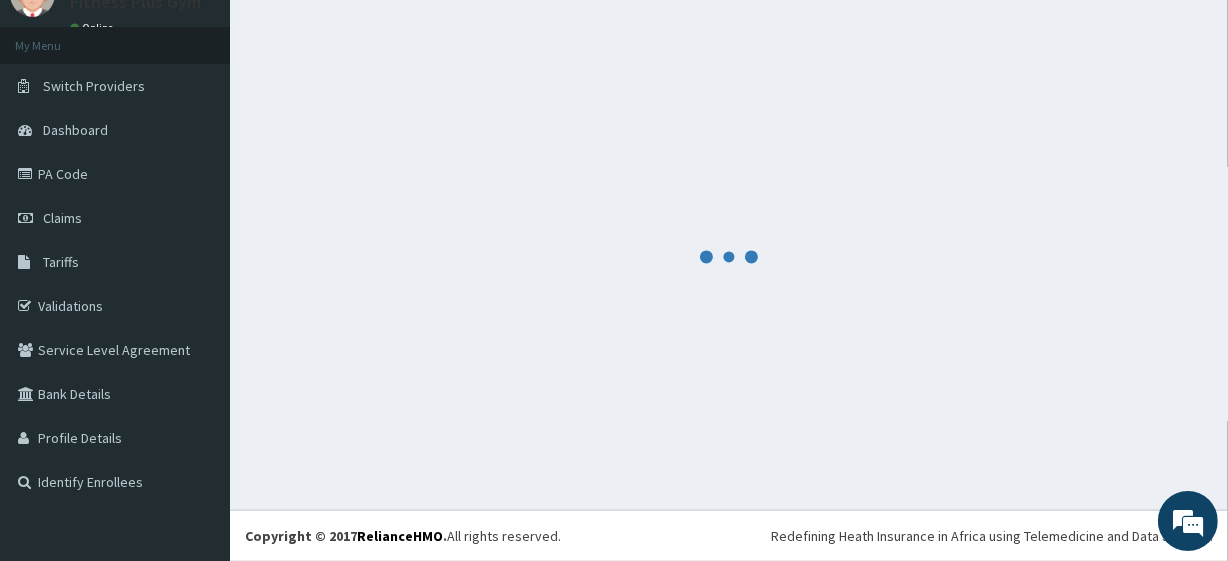 scroll, scrollTop: 798, scrollLeft: 0, axis: vertical 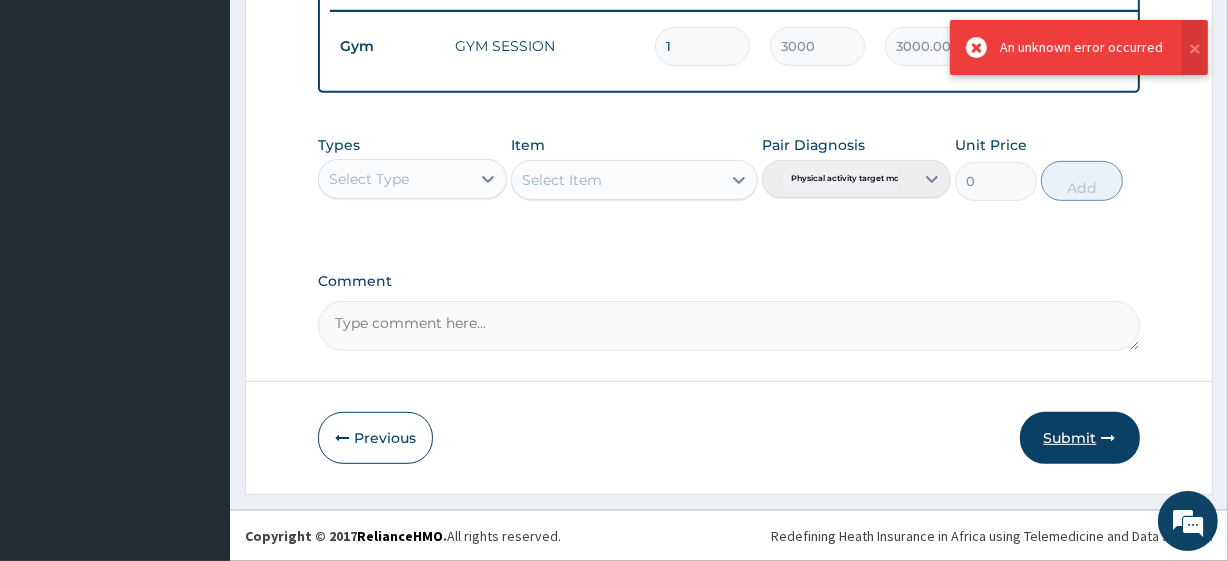 click on "Submit" at bounding box center (1080, 438) 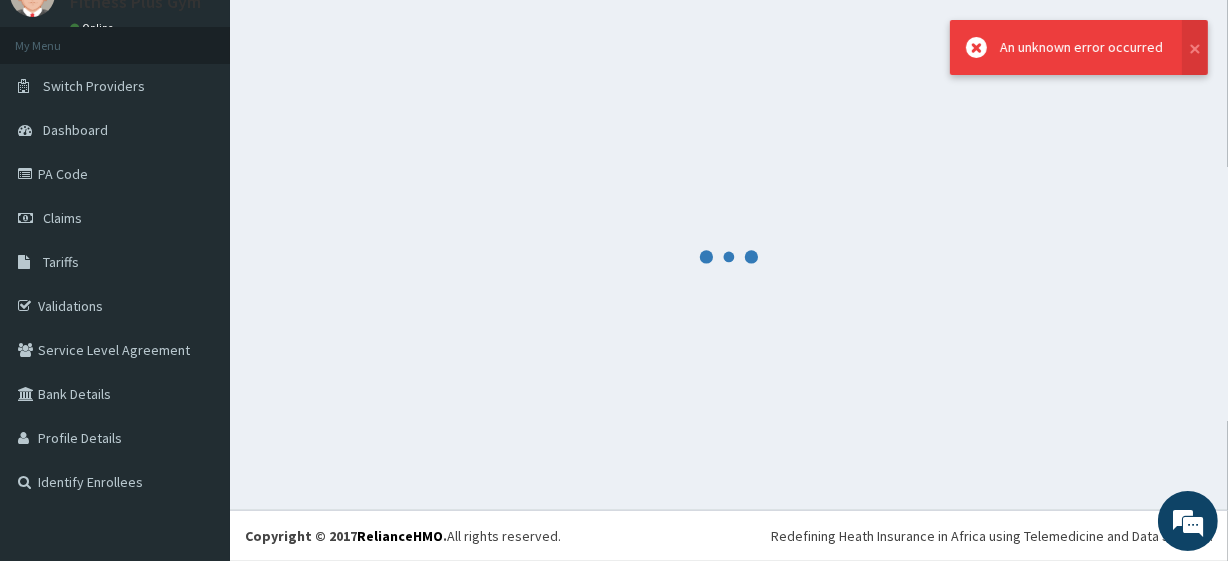 scroll, scrollTop: 88, scrollLeft: 0, axis: vertical 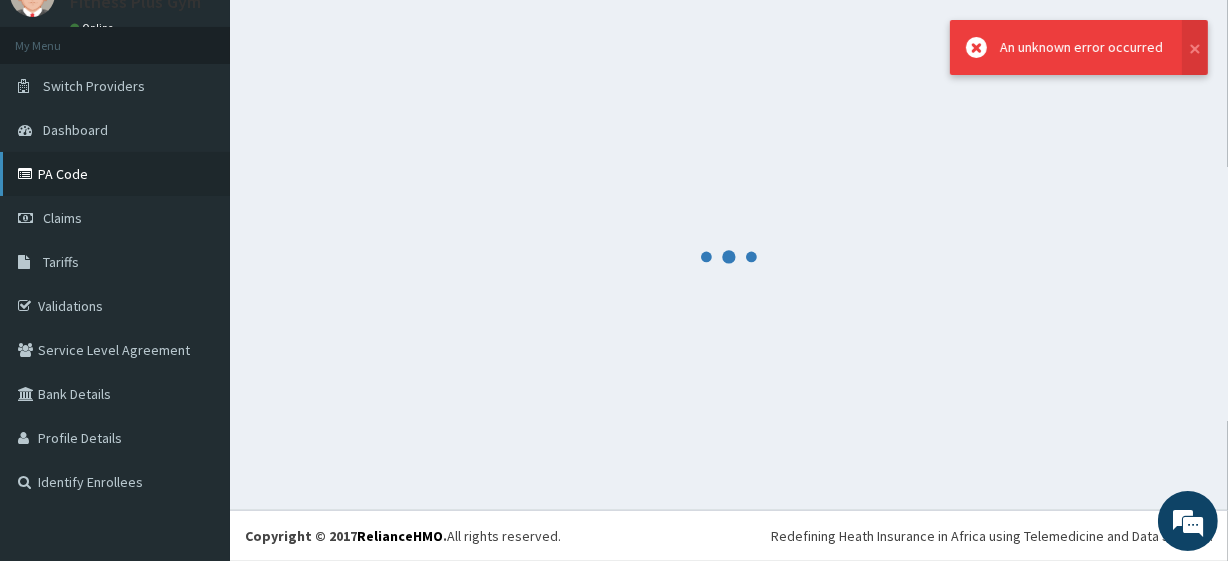 click on "PA Code" at bounding box center (115, 174) 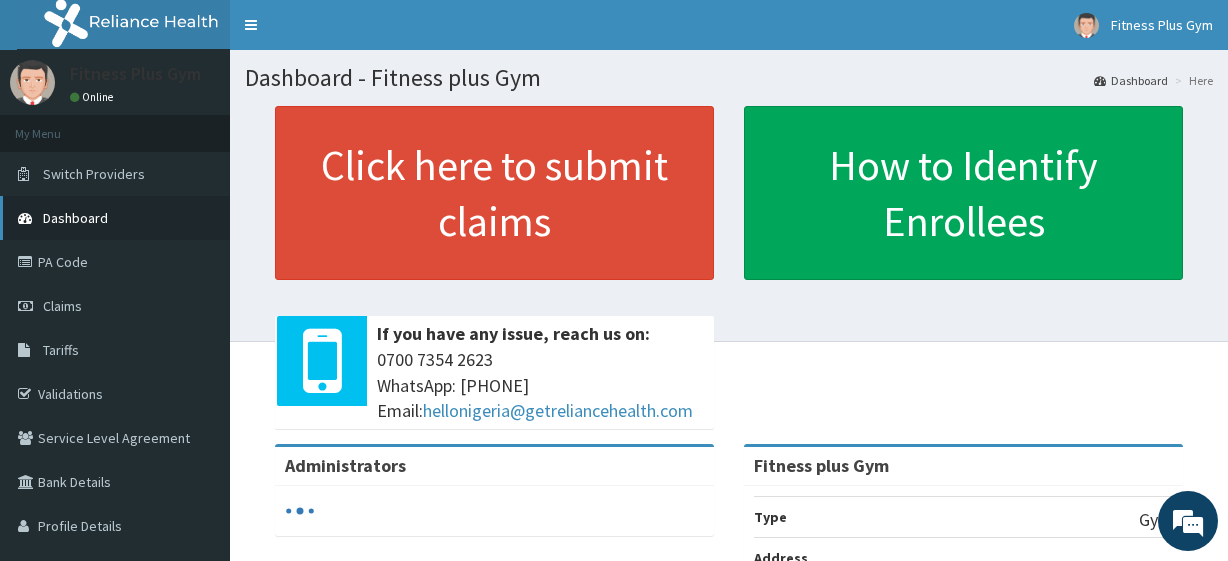 scroll, scrollTop: 0, scrollLeft: 0, axis: both 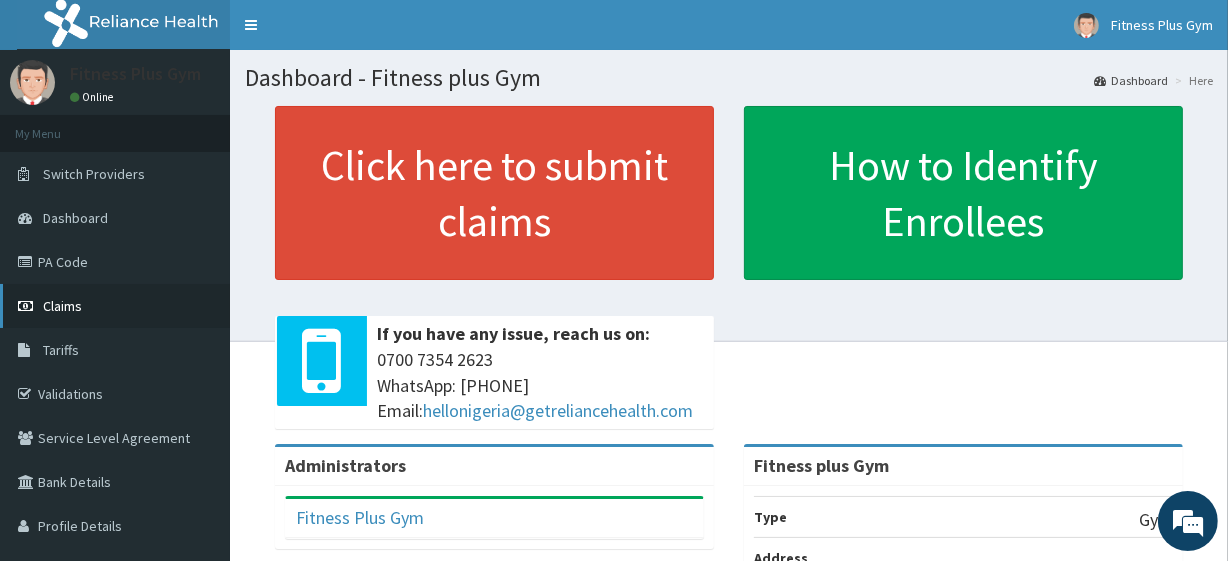 click on "Claims" at bounding box center (115, 306) 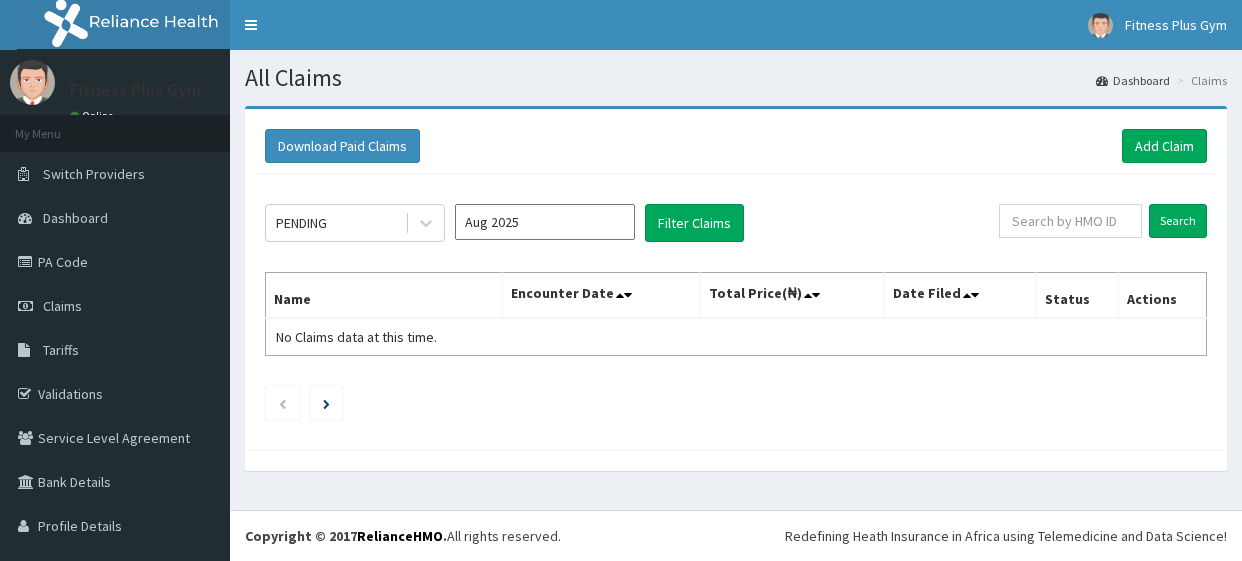 scroll, scrollTop: 0, scrollLeft: 0, axis: both 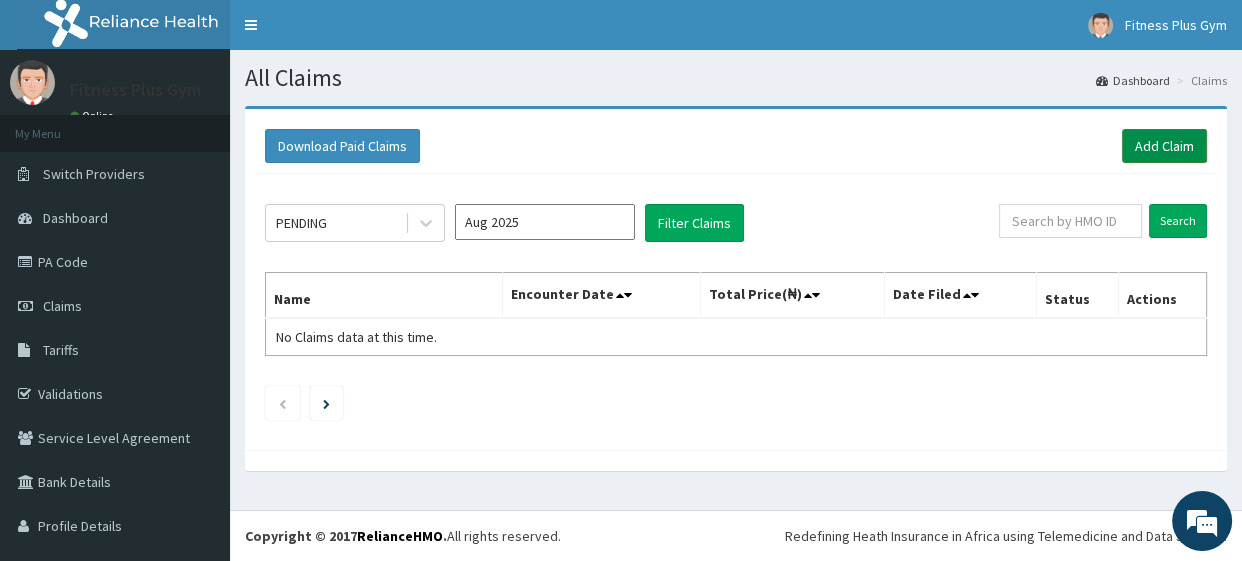 click on "Add Claim" at bounding box center (1164, 146) 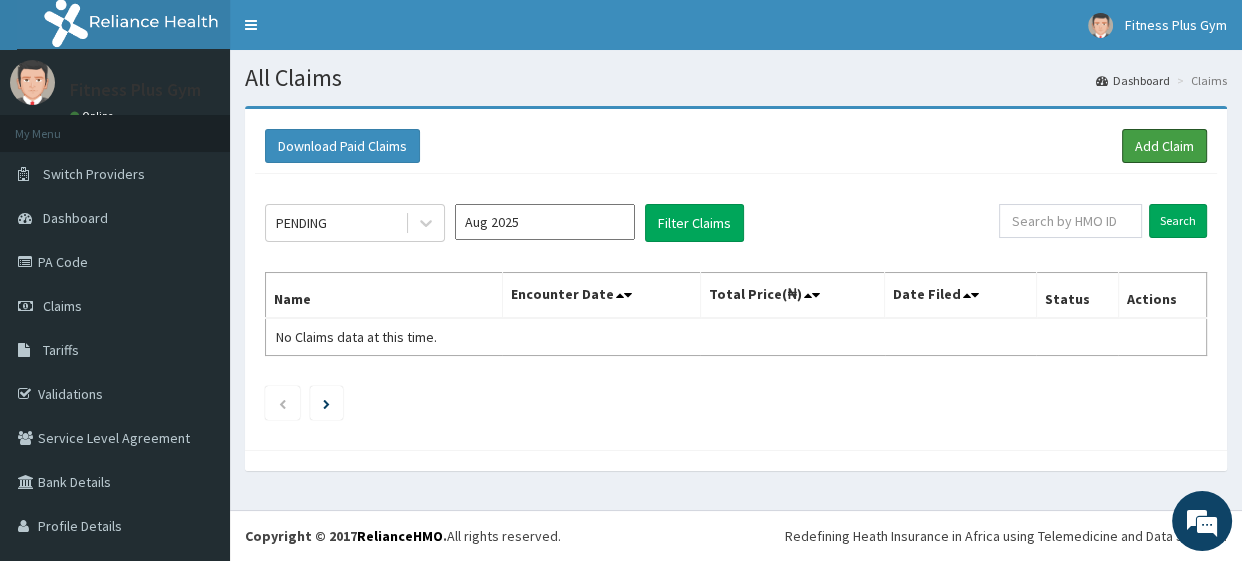 scroll, scrollTop: 0, scrollLeft: 0, axis: both 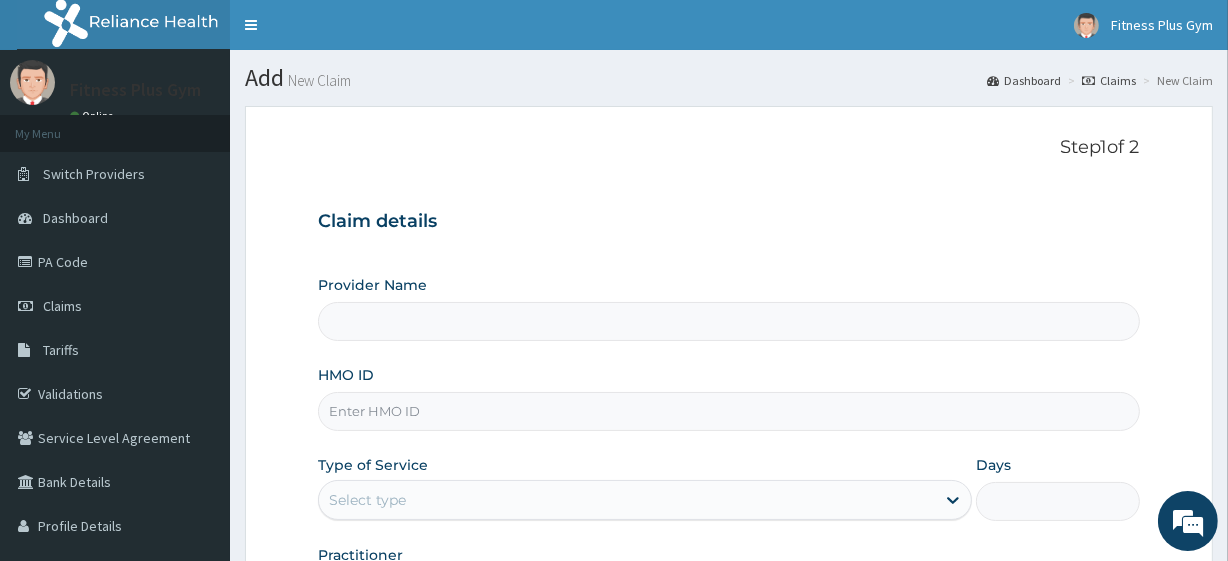 click on "HMO ID" at bounding box center [728, 411] 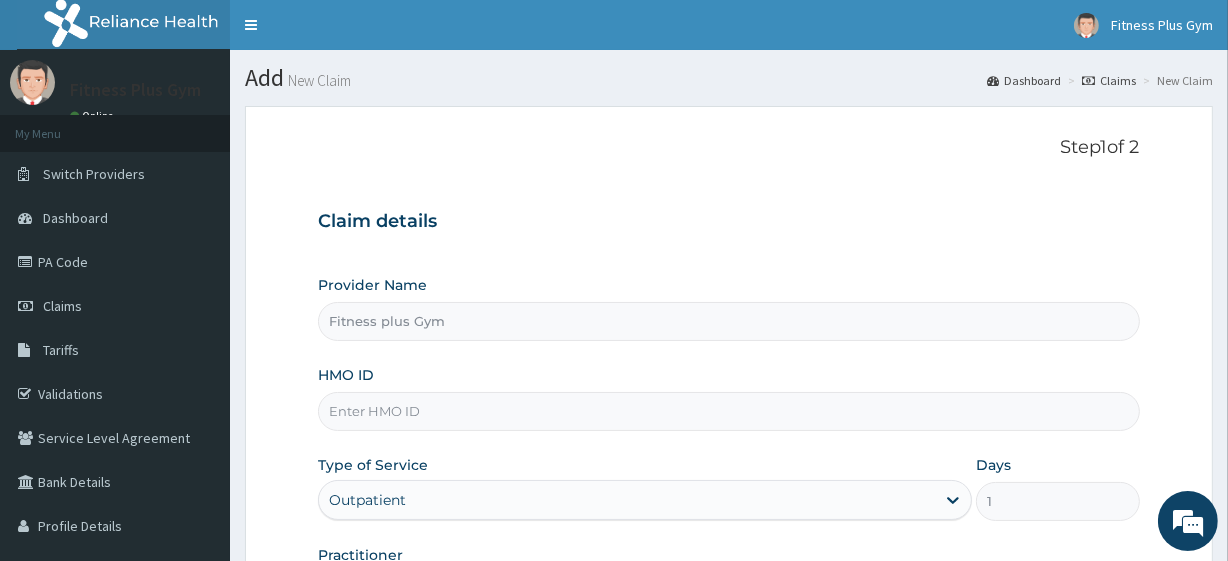 scroll, scrollTop: 0, scrollLeft: 0, axis: both 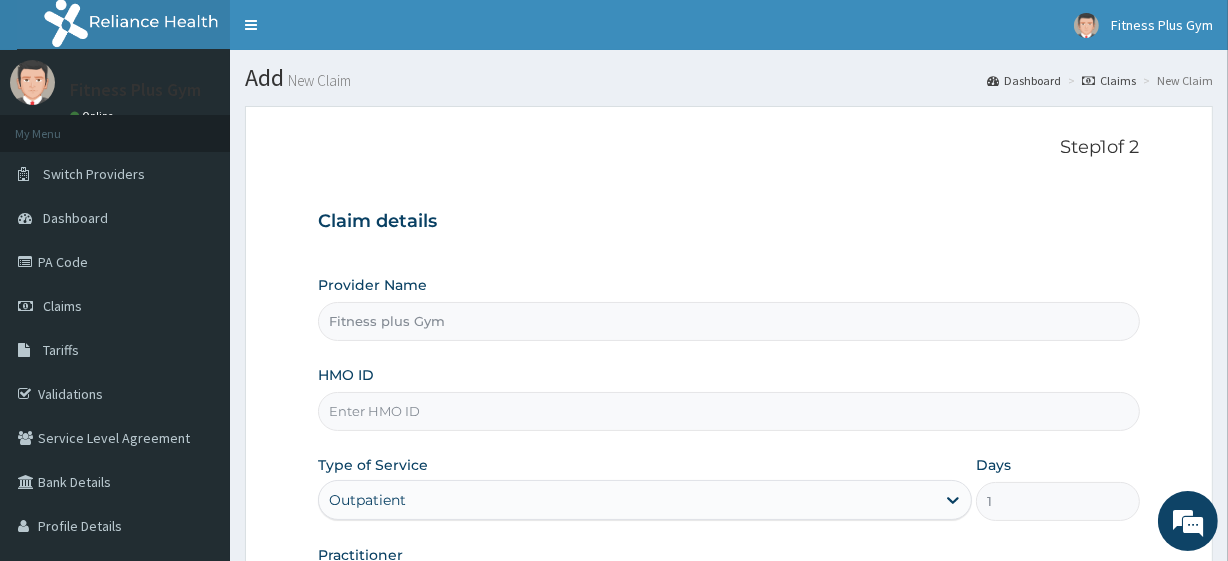click on "HMO ID" at bounding box center [728, 411] 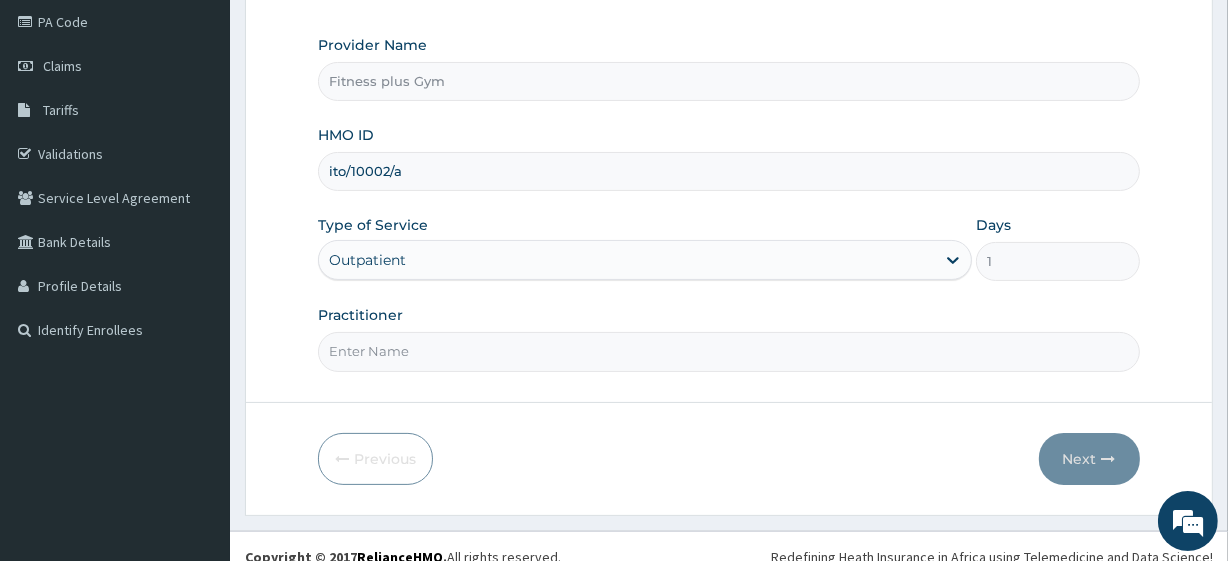 scroll, scrollTop: 259, scrollLeft: 0, axis: vertical 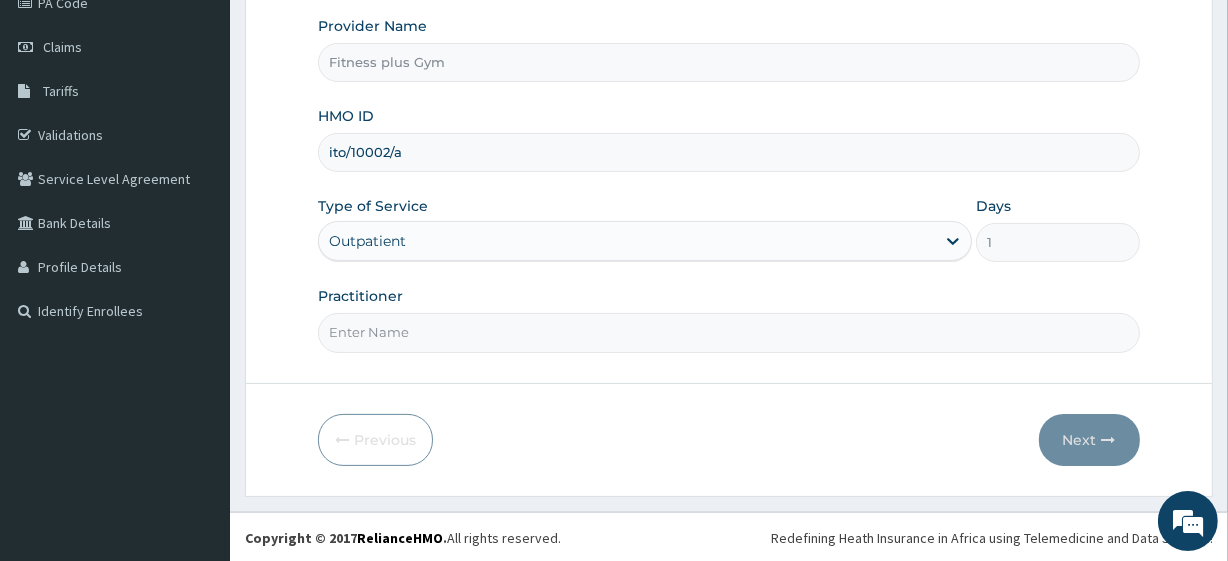 type on "ito/10002/a" 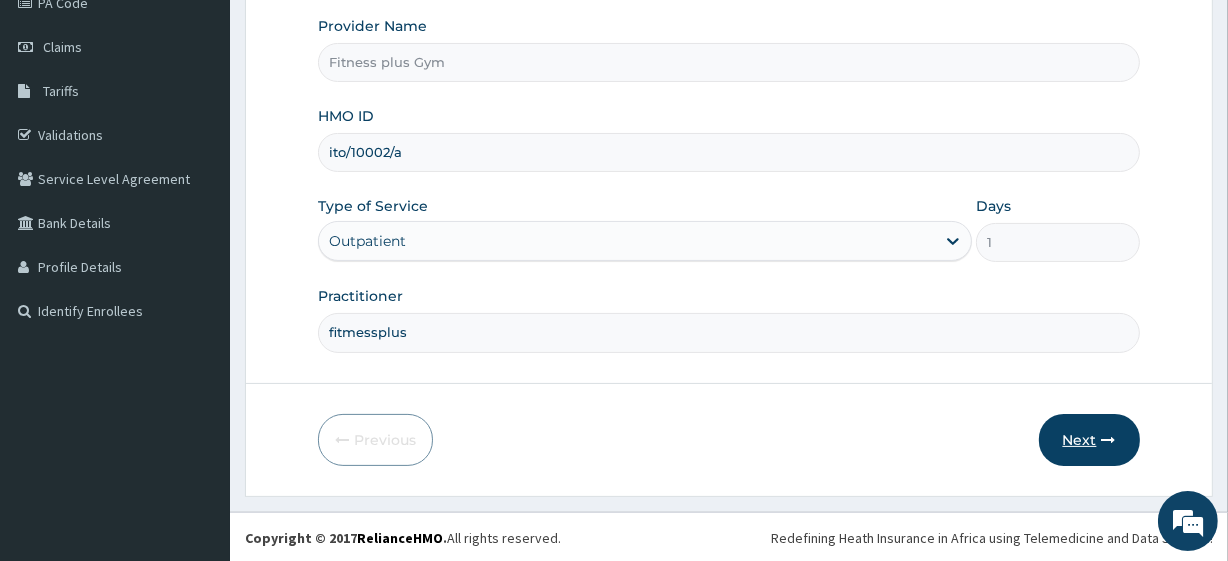 type on "fitmessplus" 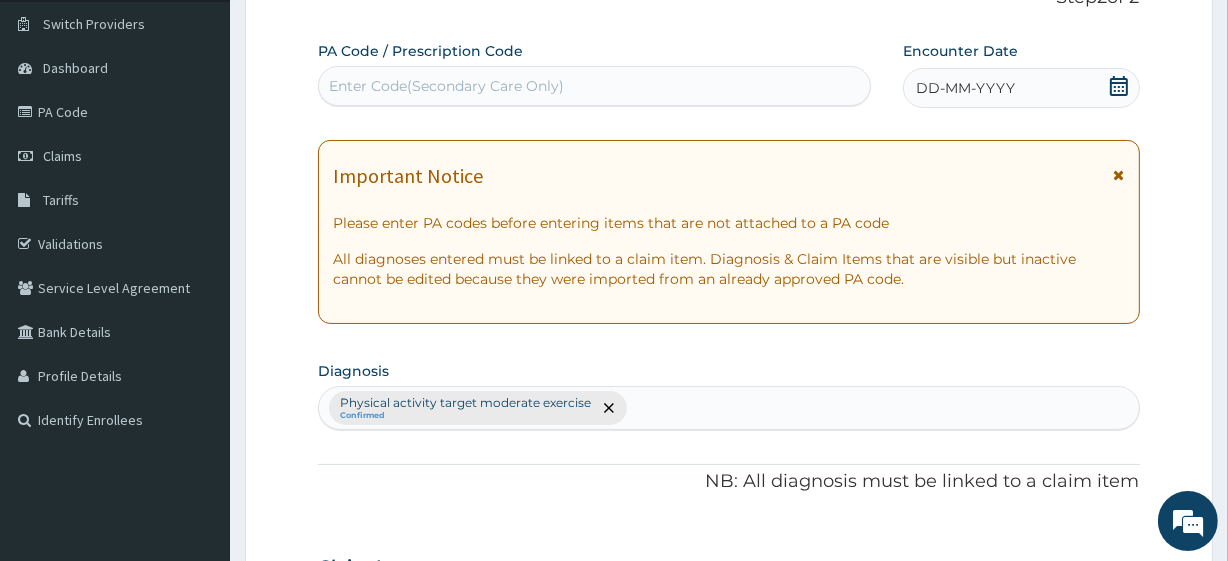 scroll, scrollTop: 0, scrollLeft: 0, axis: both 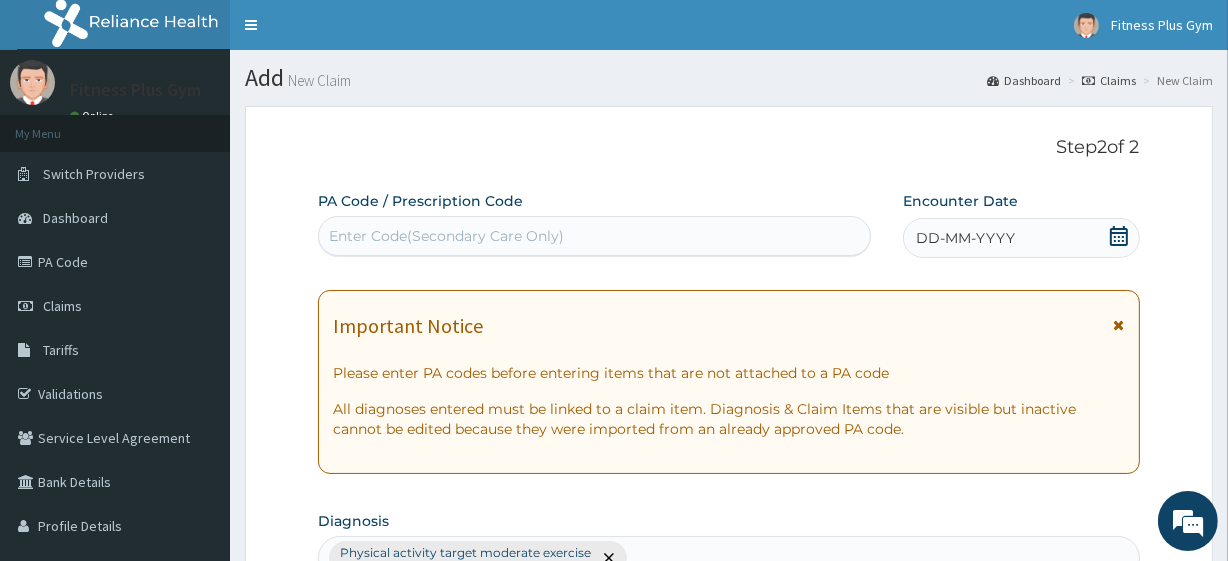 click on "Enter Code(Secondary Care Only)" at bounding box center (446, 236) 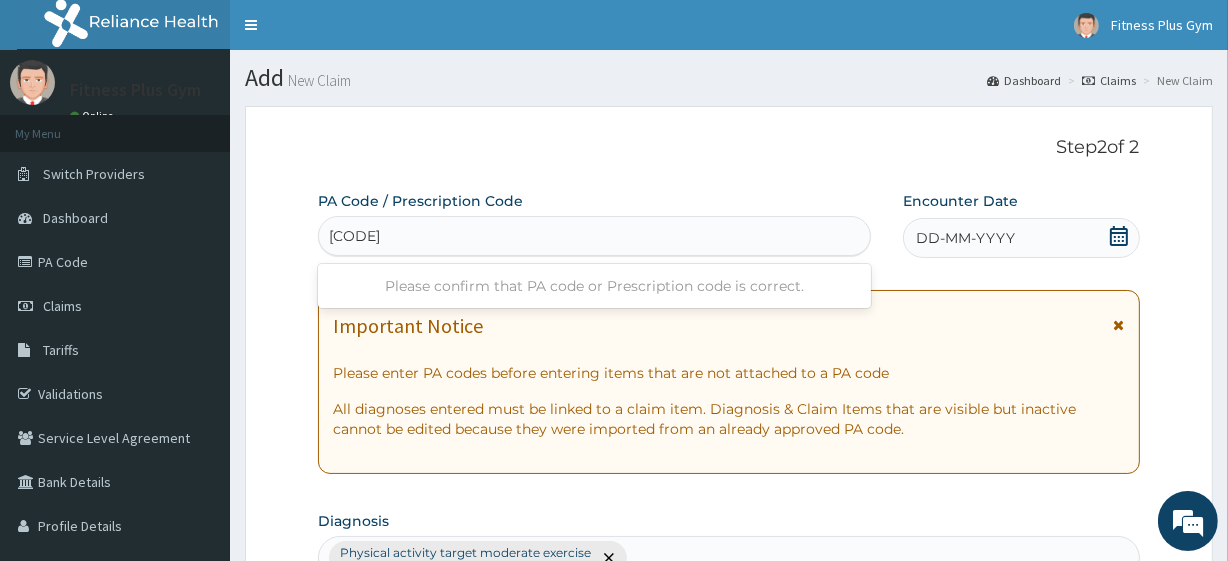 type on "PA/F676C9" 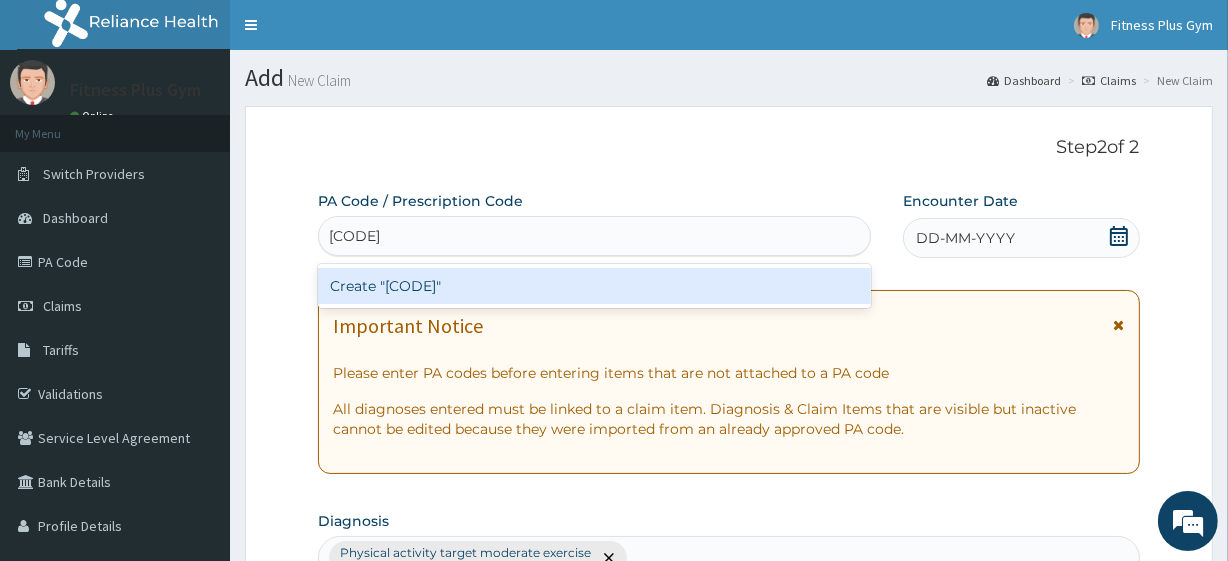 click on "Create "PA/F676C9"" at bounding box center [594, 286] 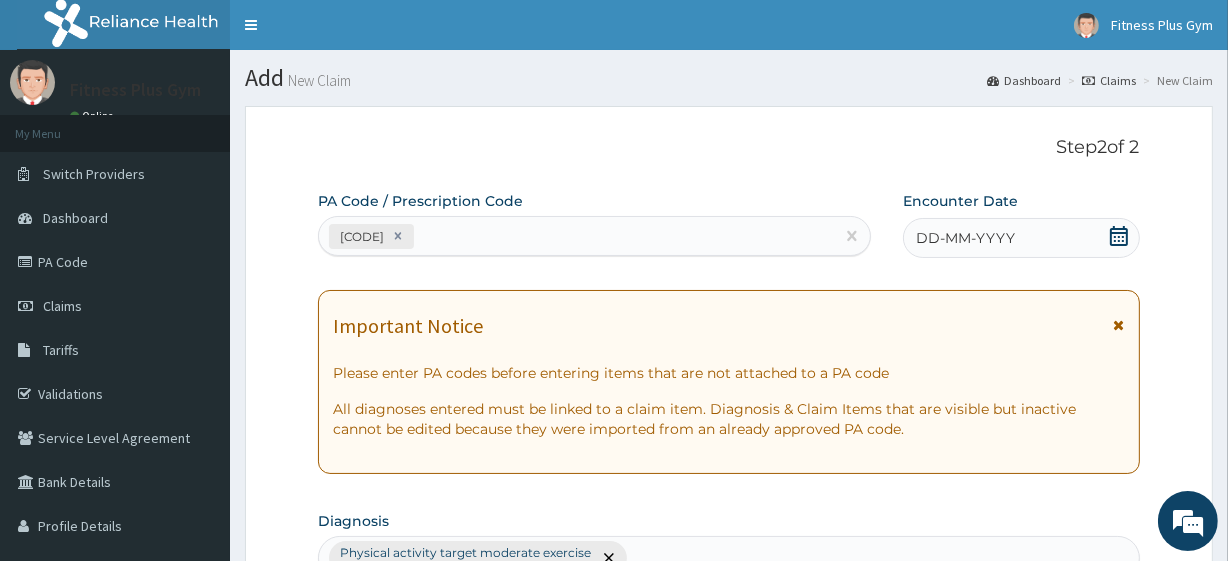 click on "DD-MM-YYYY" at bounding box center (1021, 238) 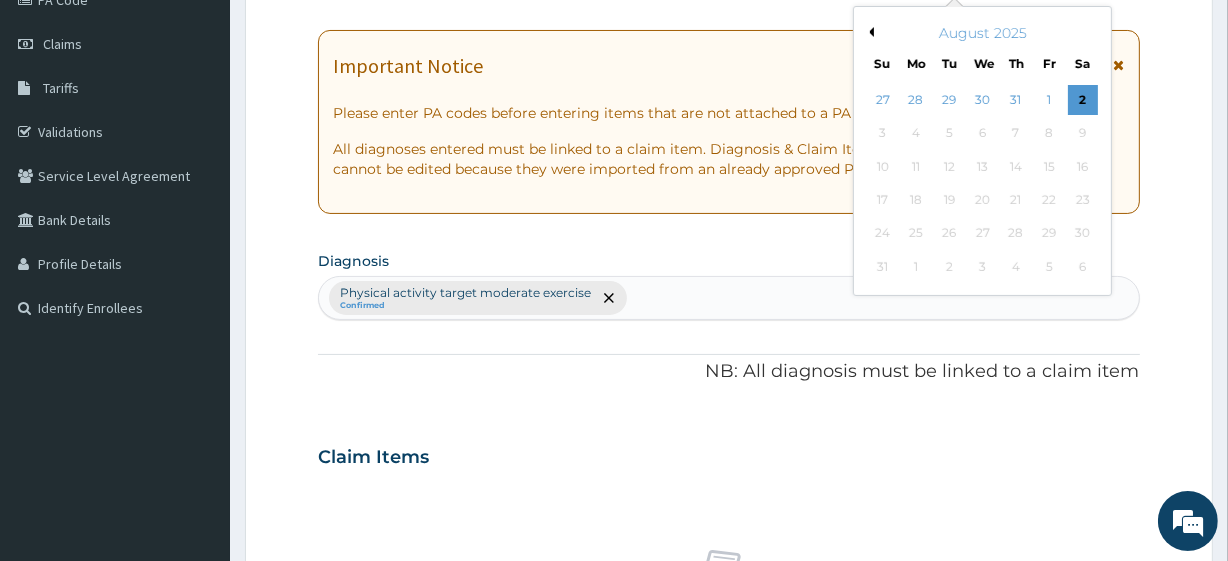 scroll, scrollTop: 272, scrollLeft: 0, axis: vertical 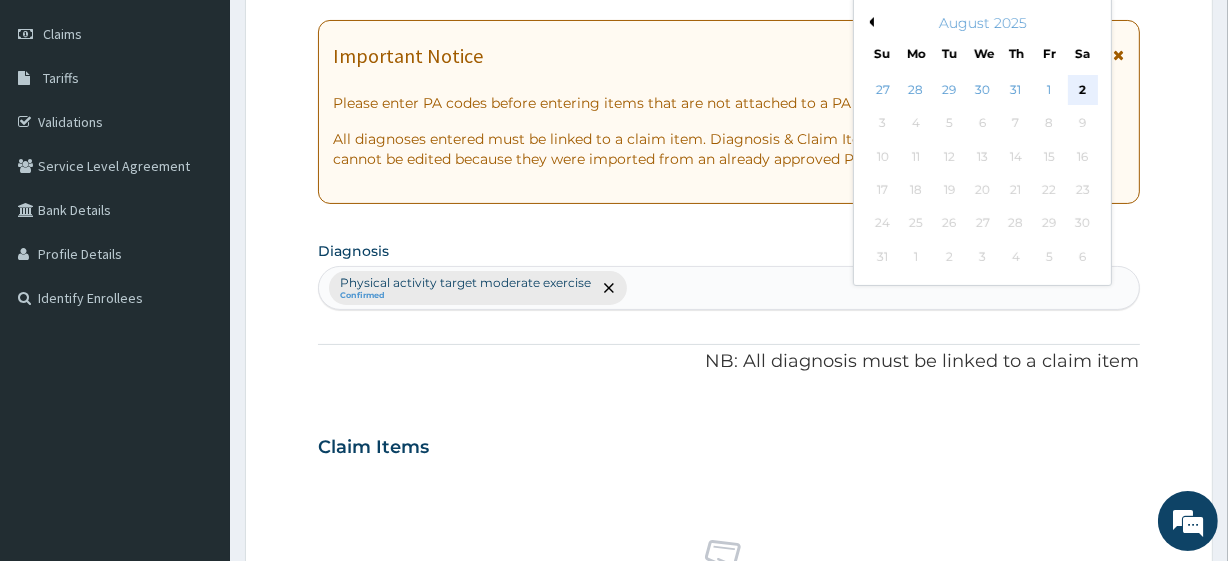 click on "2" at bounding box center (1082, 90) 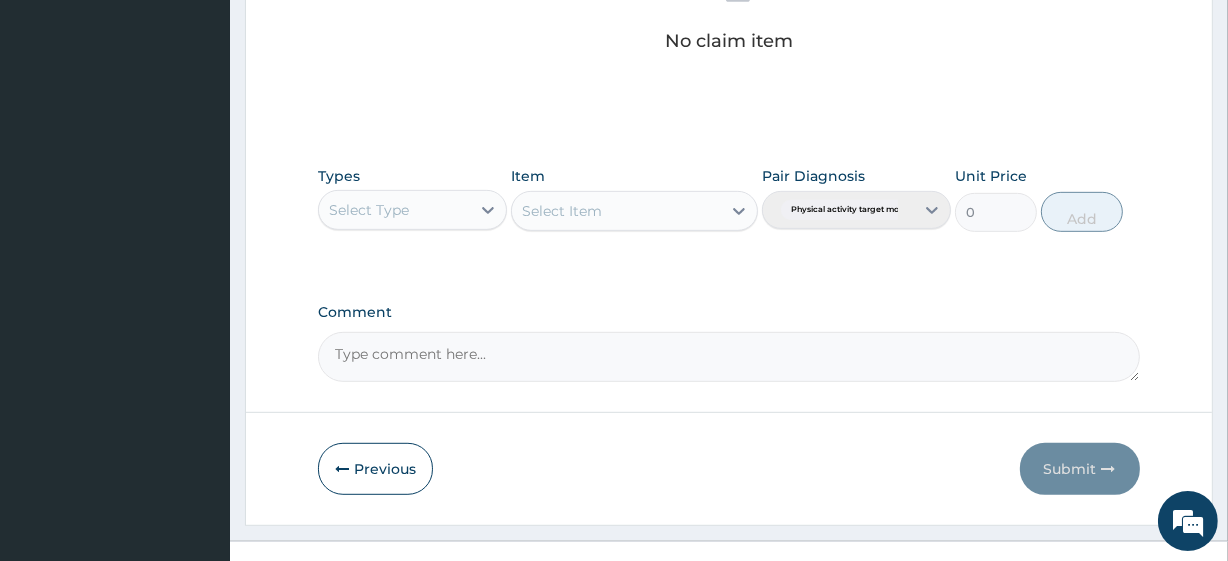 scroll, scrollTop: 880, scrollLeft: 0, axis: vertical 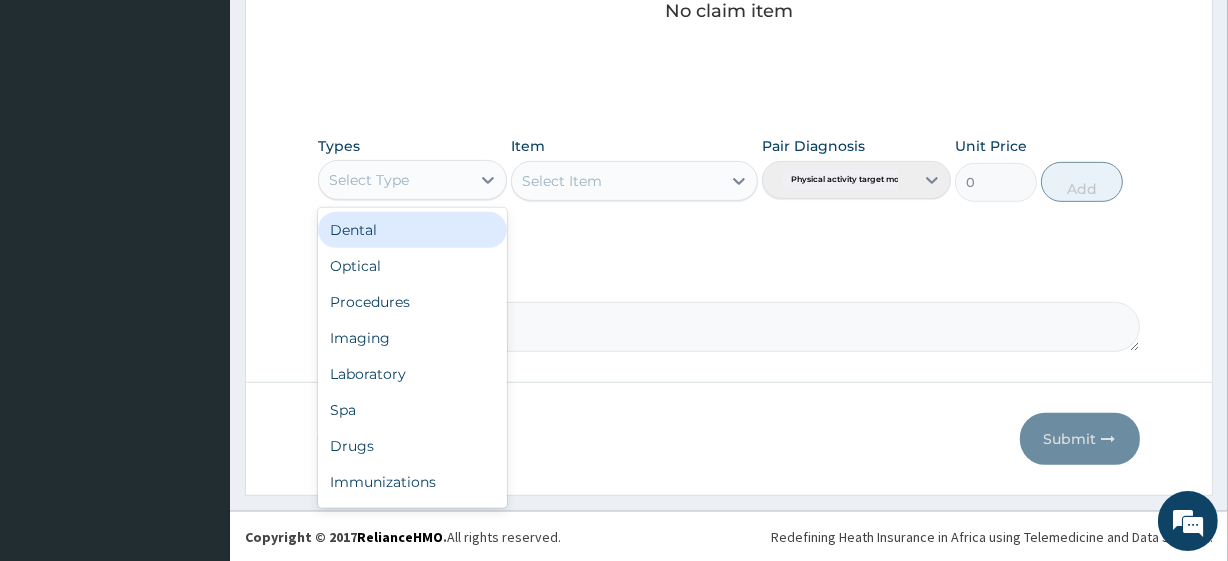 click on "Select Type" at bounding box center [394, 180] 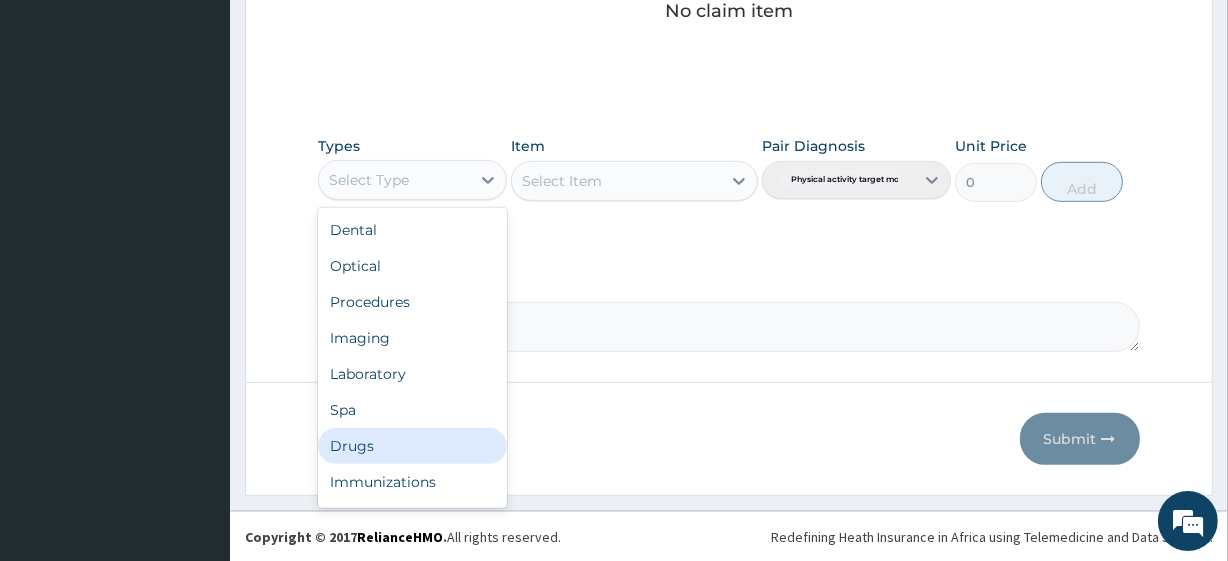 scroll, scrollTop: 68, scrollLeft: 0, axis: vertical 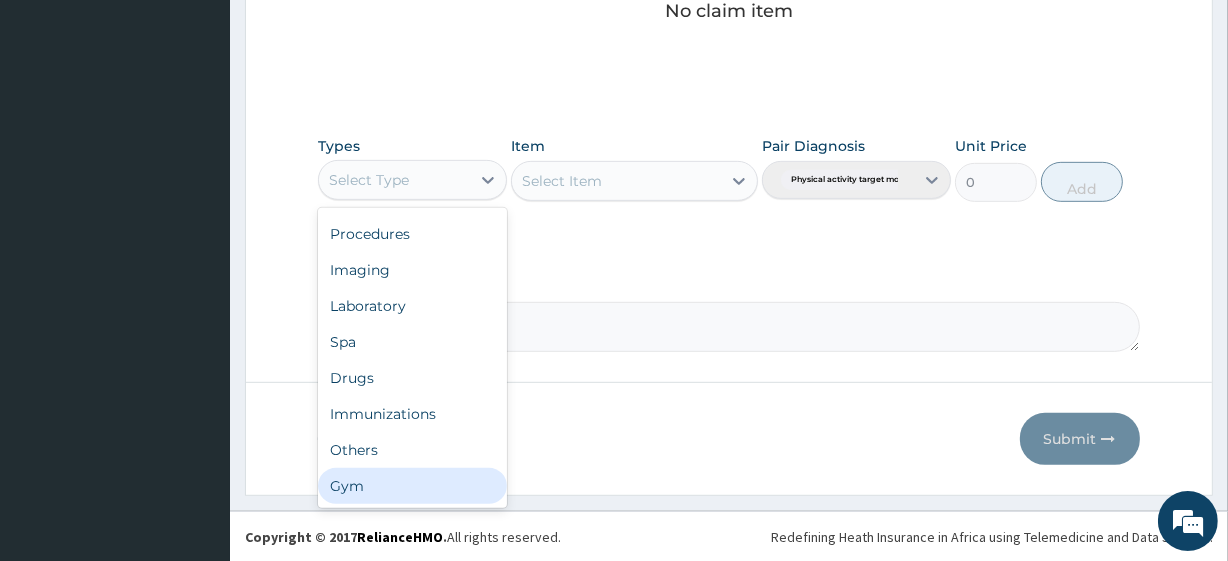 click on "Gym" at bounding box center [412, 486] 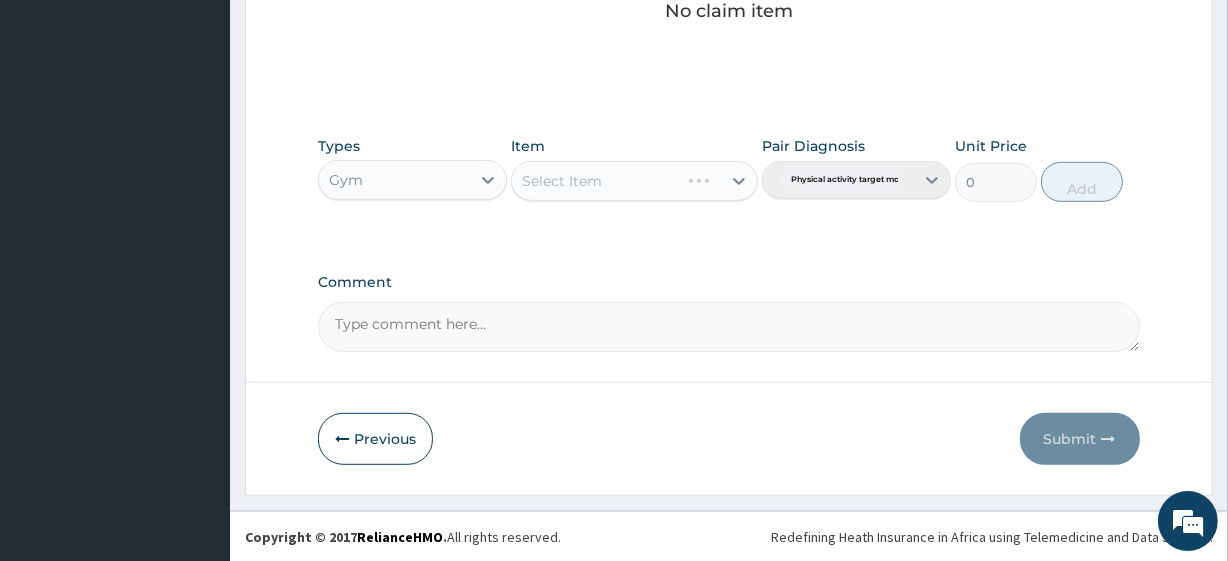 click on "Select Item" at bounding box center [634, 181] 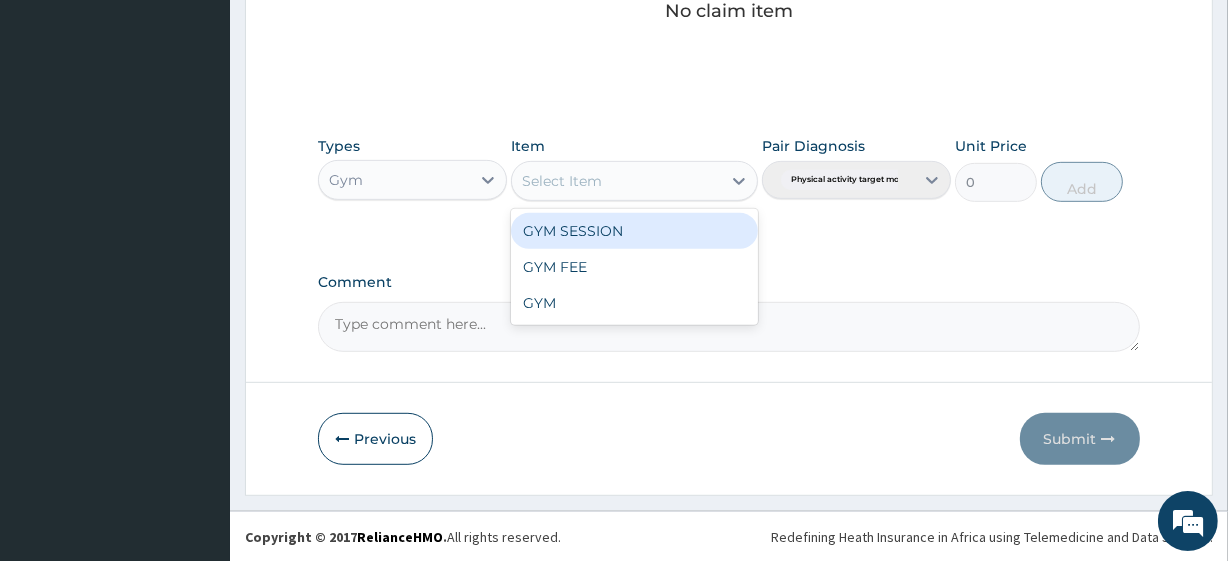 click on "Select Item" at bounding box center [616, 181] 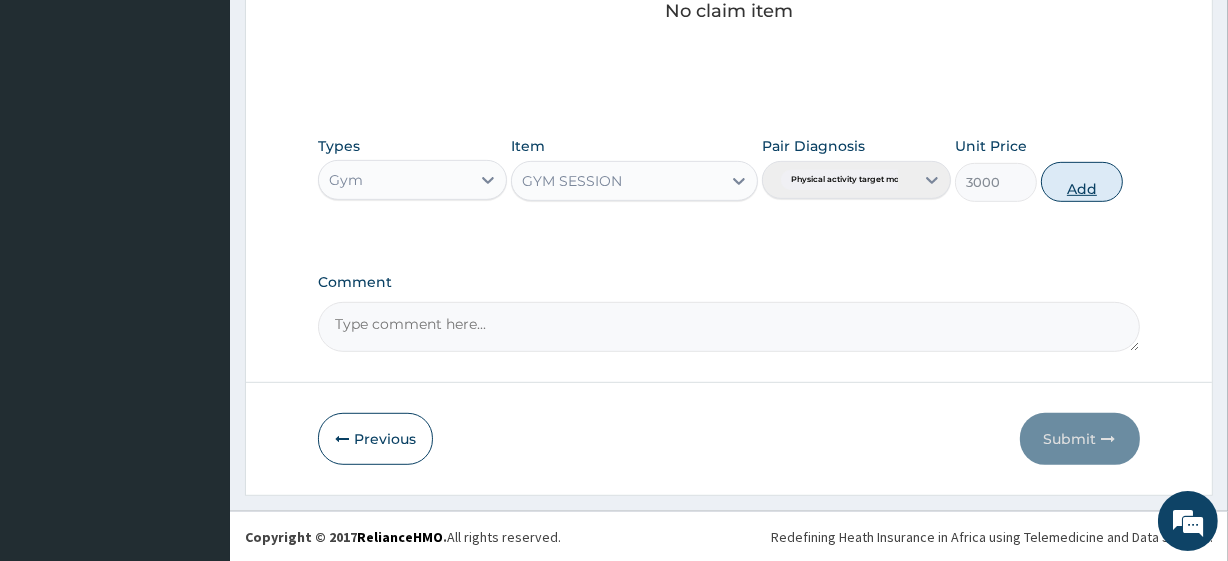click on "Add" at bounding box center [1082, 182] 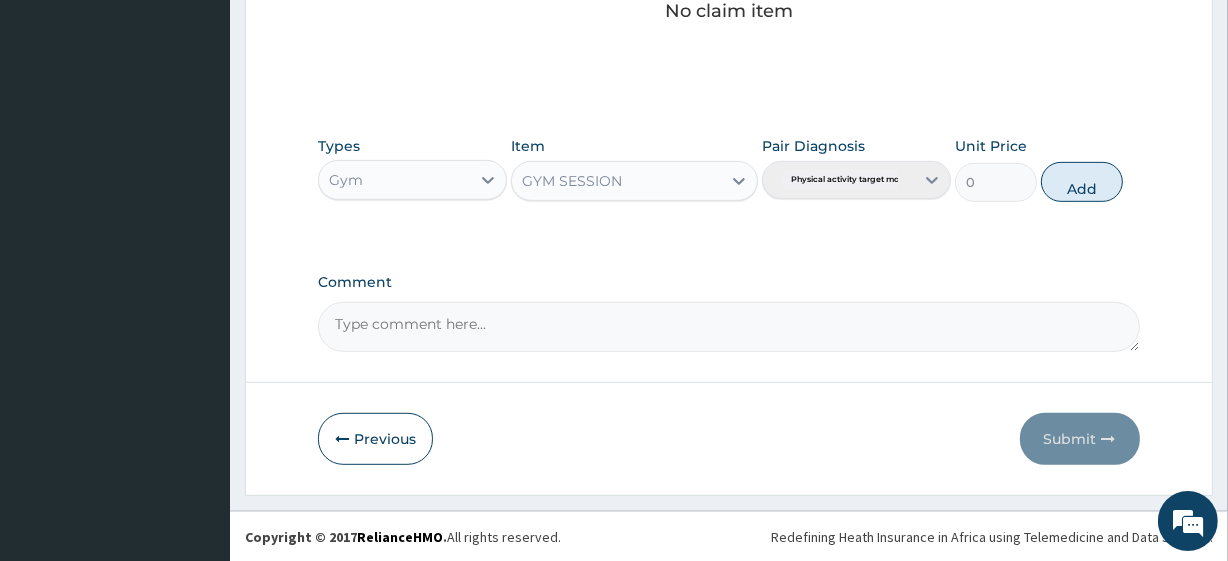 scroll, scrollTop: 798, scrollLeft: 0, axis: vertical 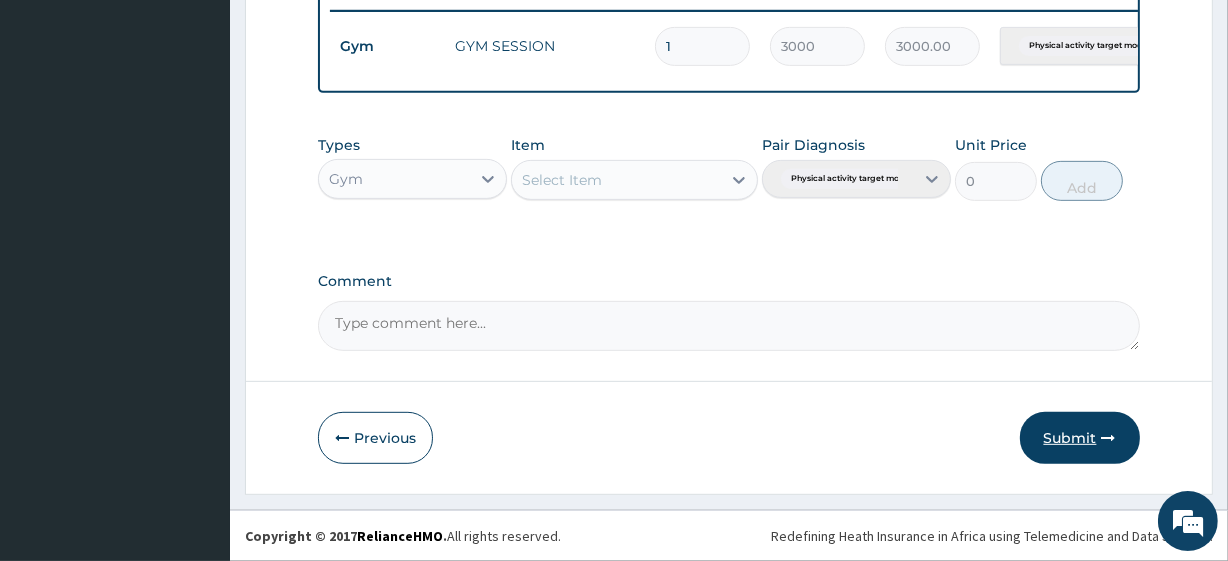 click on "Submit" at bounding box center (1080, 438) 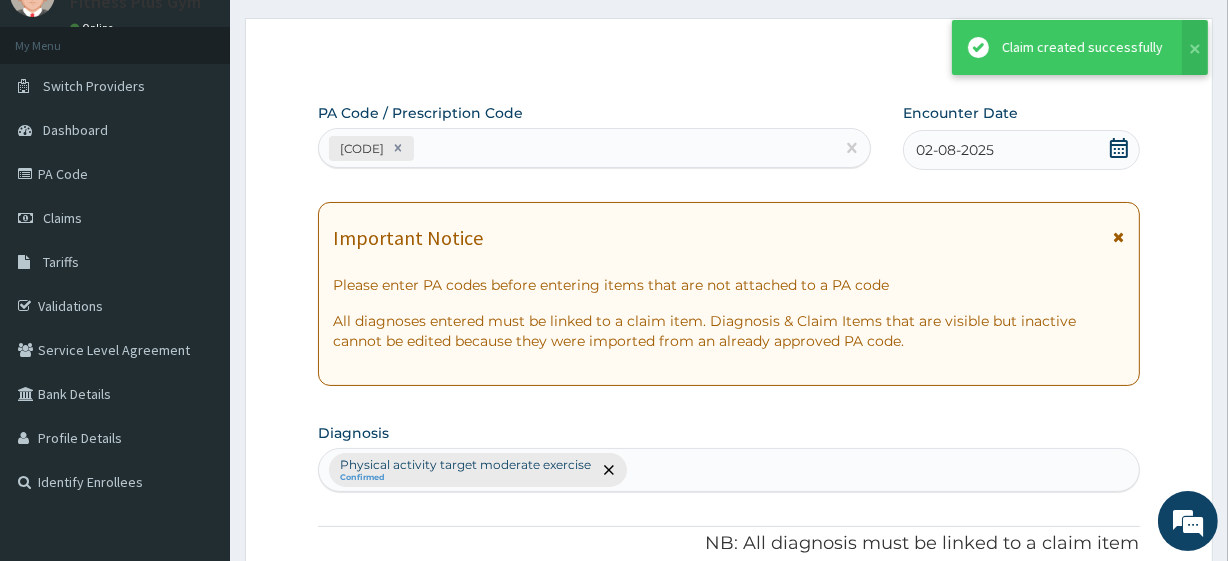 scroll, scrollTop: 798, scrollLeft: 0, axis: vertical 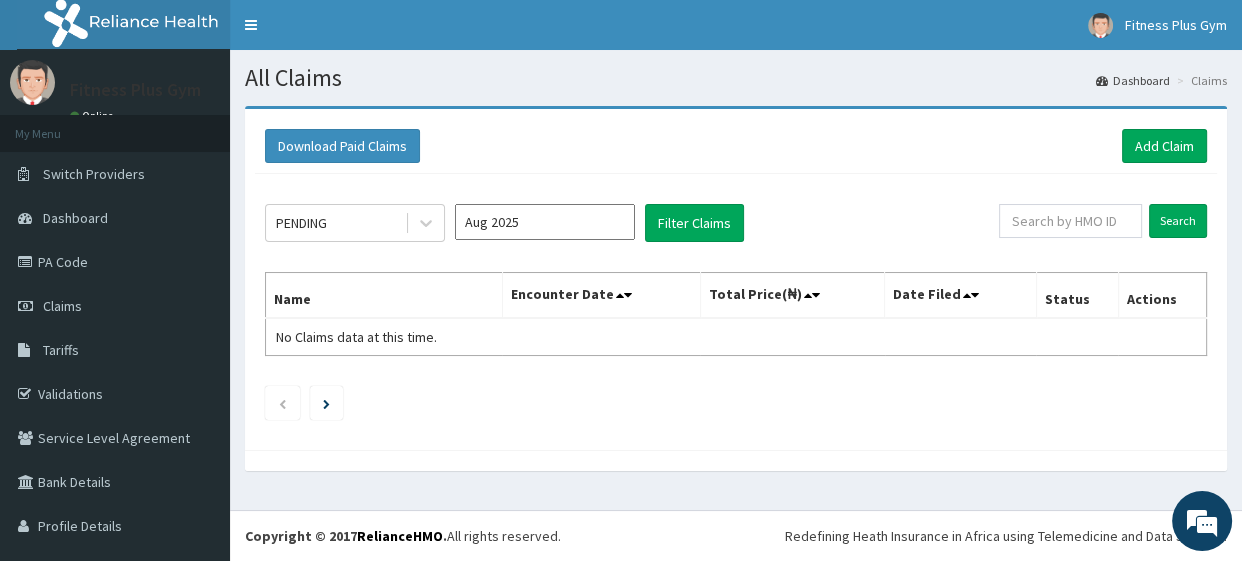 click on "Download Paid Claims Add Claim" at bounding box center (736, 146) 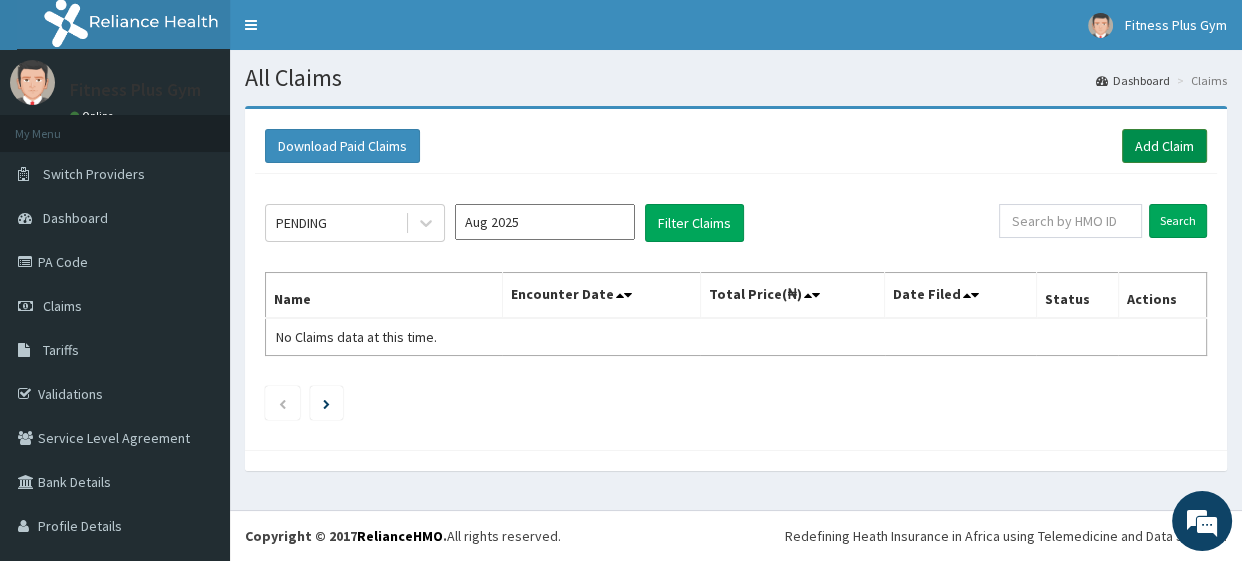click on "Add Claim" at bounding box center (1164, 146) 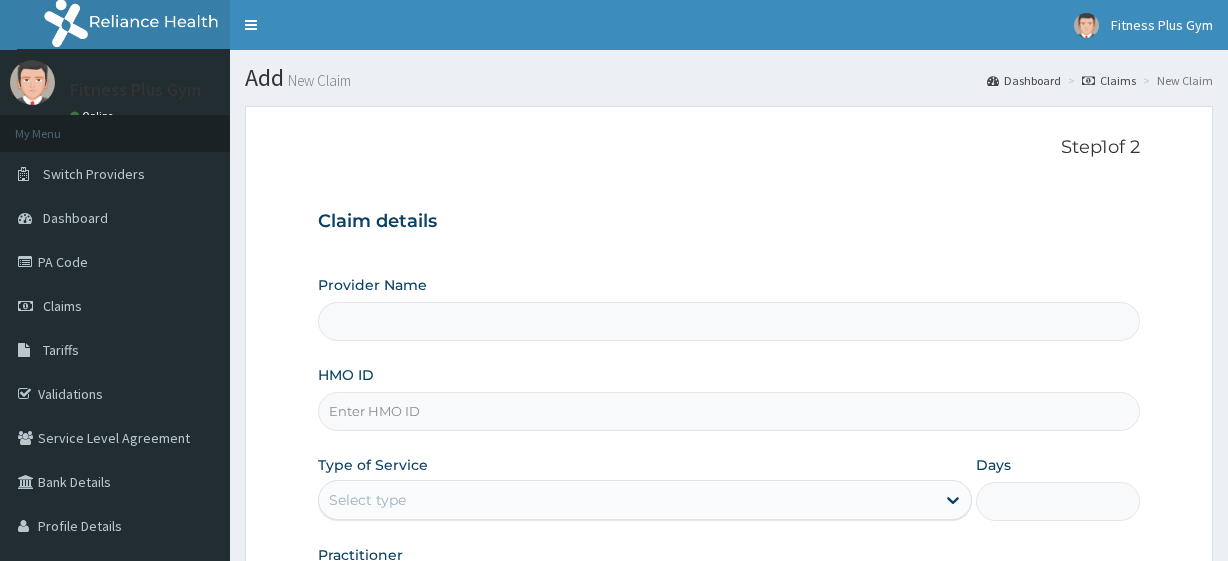 scroll, scrollTop: 0, scrollLeft: 0, axis: both 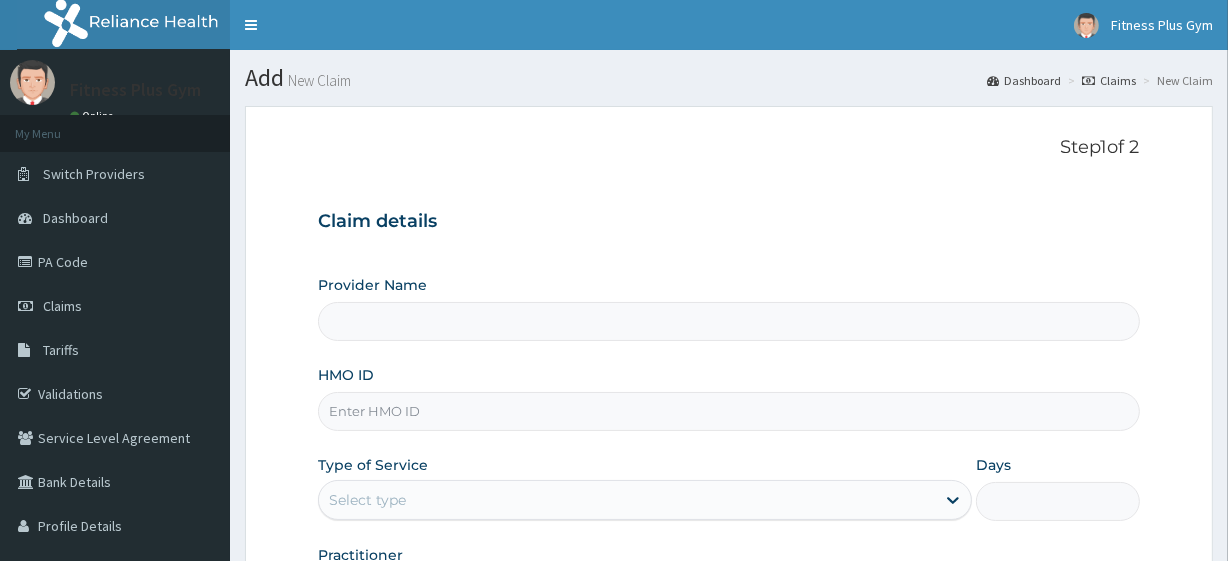 click on "HMO ID" at bounding box center [728, 411] 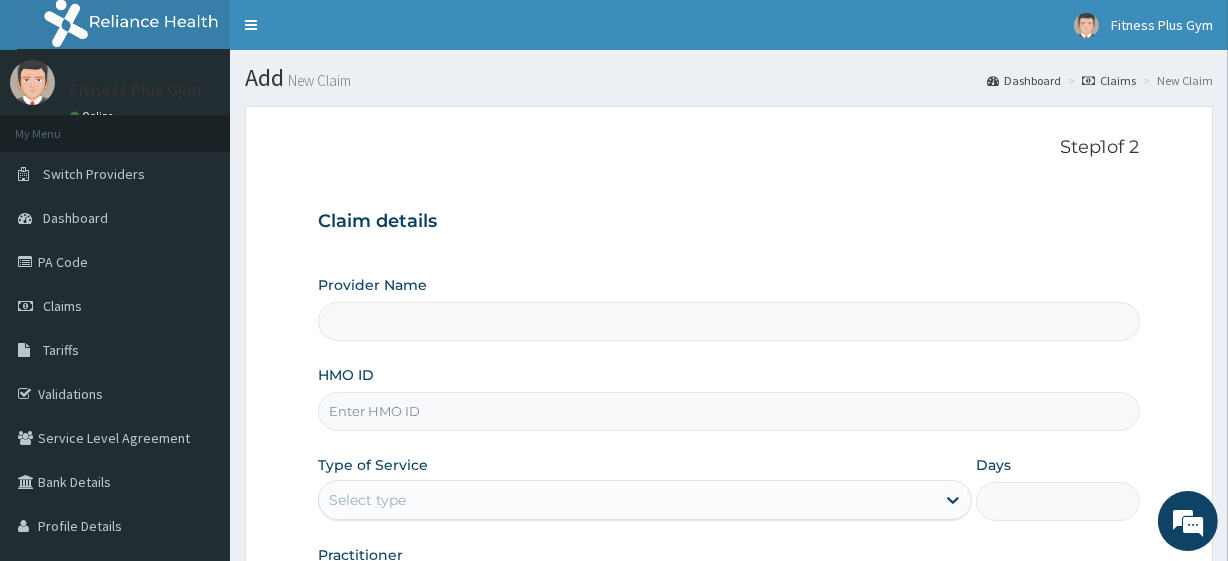 type on "Fitness plus Gym" 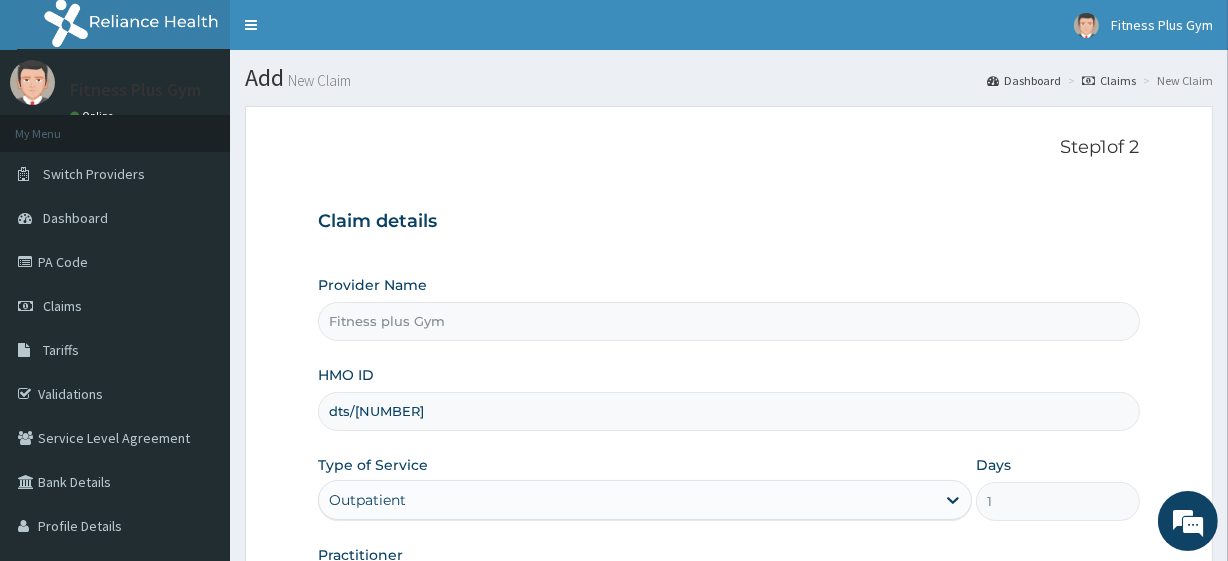 scroll, scrollTop: 0, scrollLeft: 0, axis: both 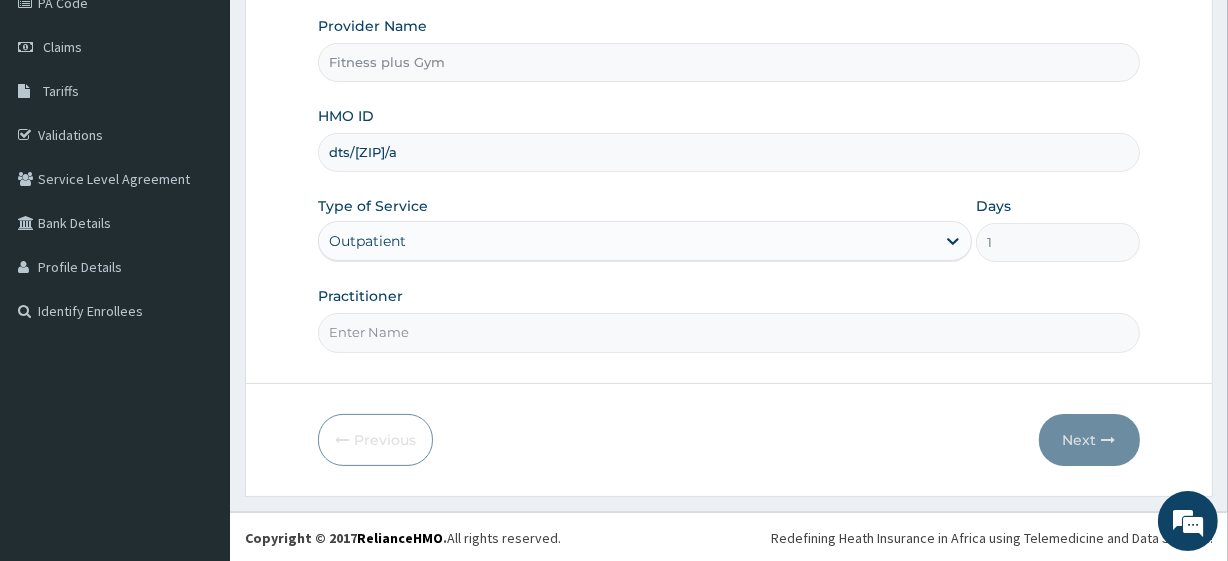 type on "dts/[ZIP]/a" 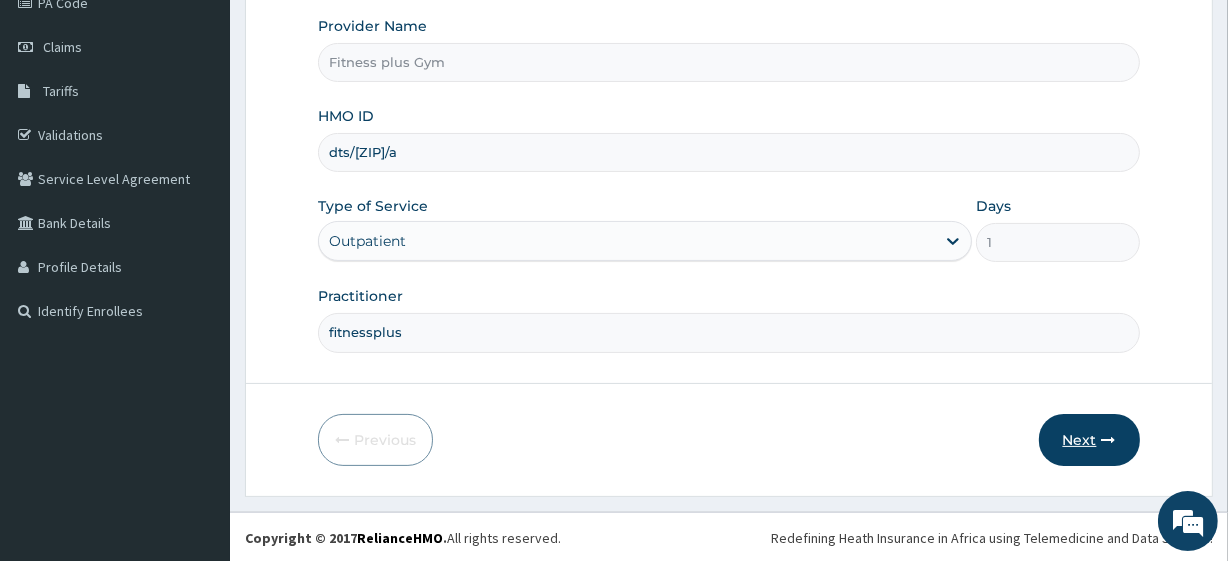type on "fitnessplus" 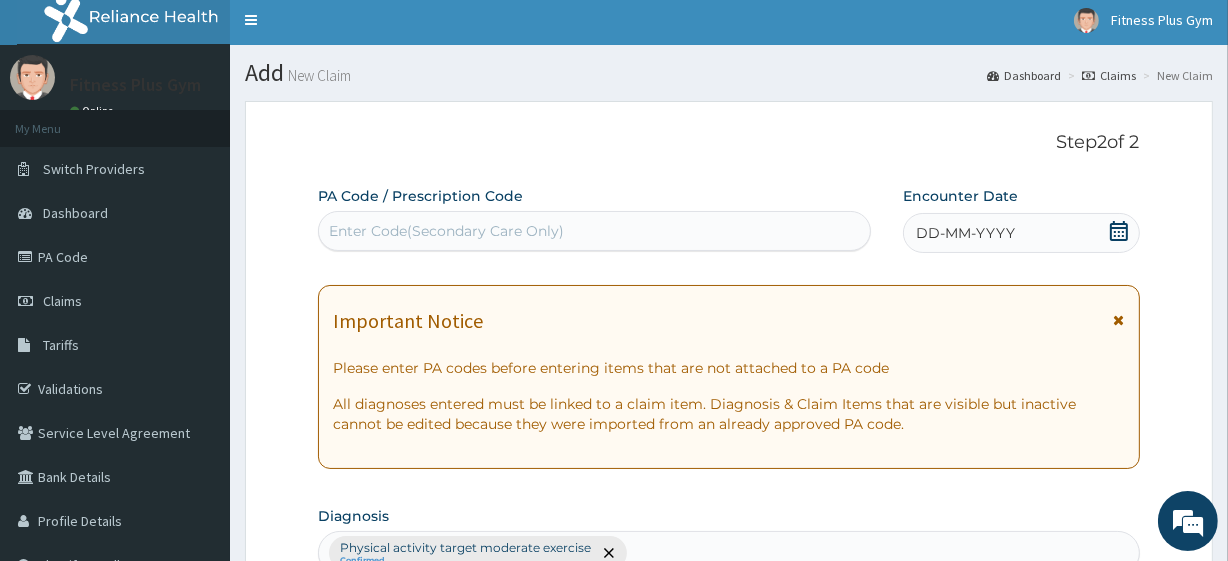 scroll, scrollTop: 0, scrollLeft: 0, axis: both 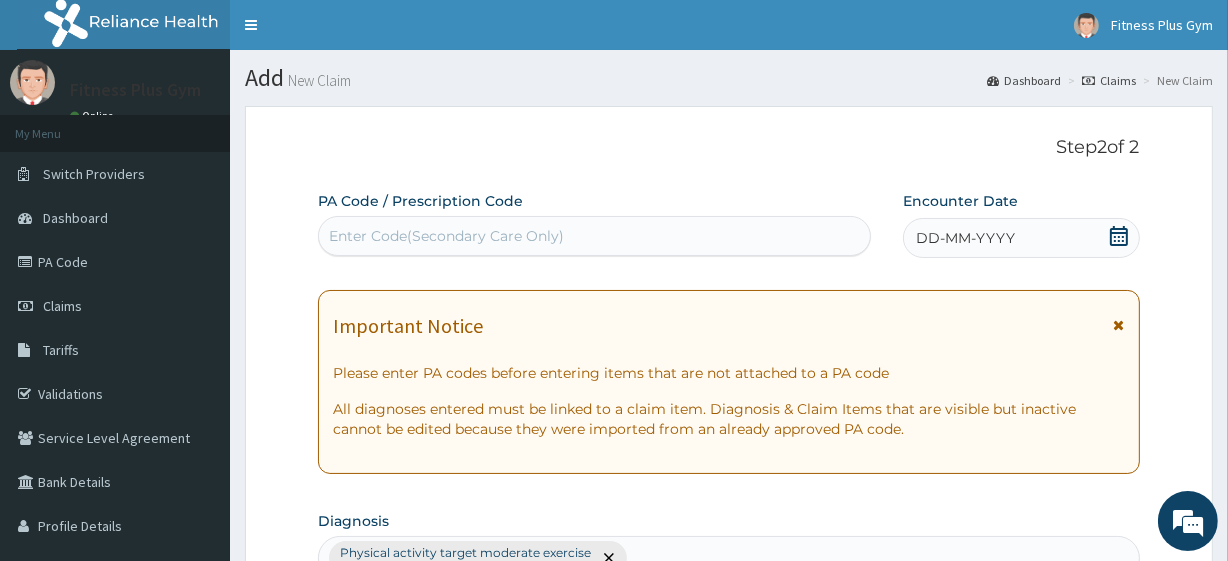 click on "PA Code / Prescription Code Enter Code(Secondary Care Only)" at bounding box center (594, 224) 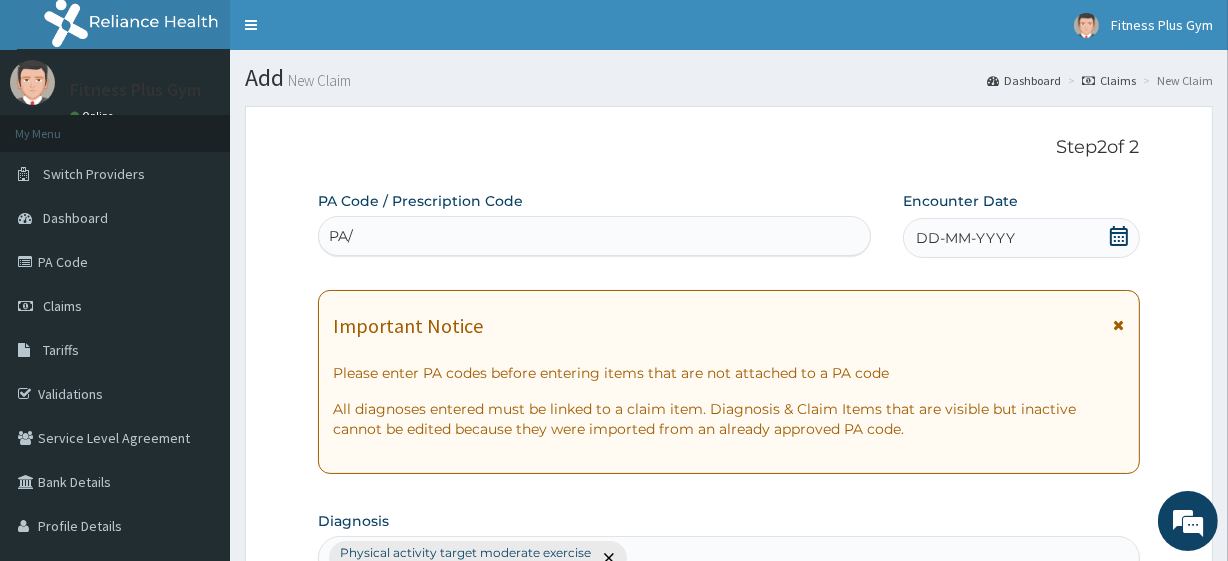 type on "PA/" 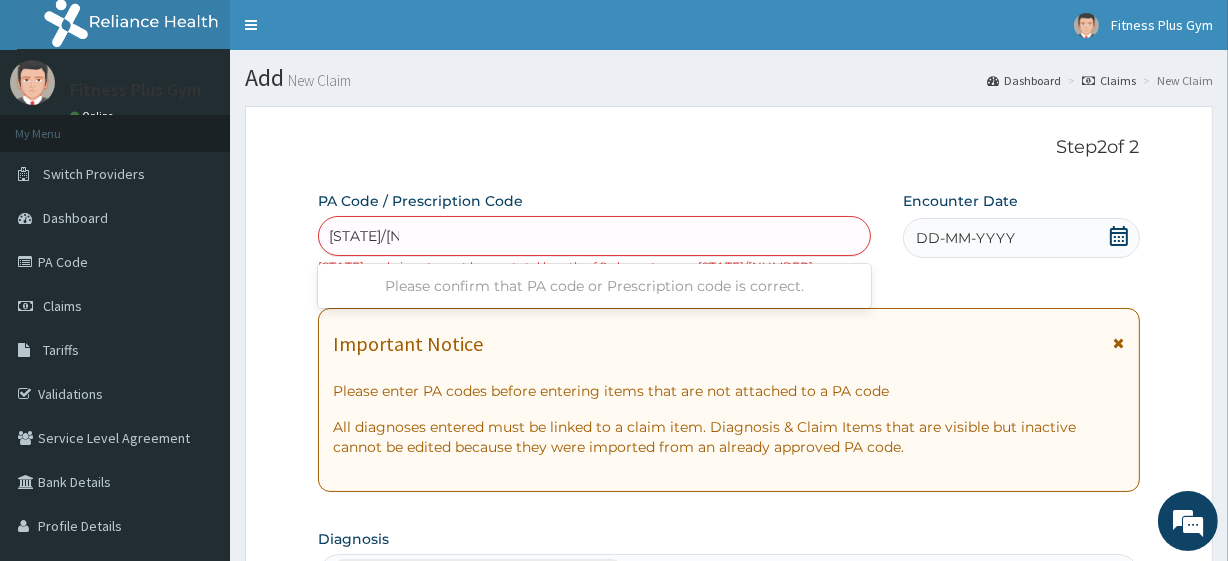 type on "PA/2065A6" 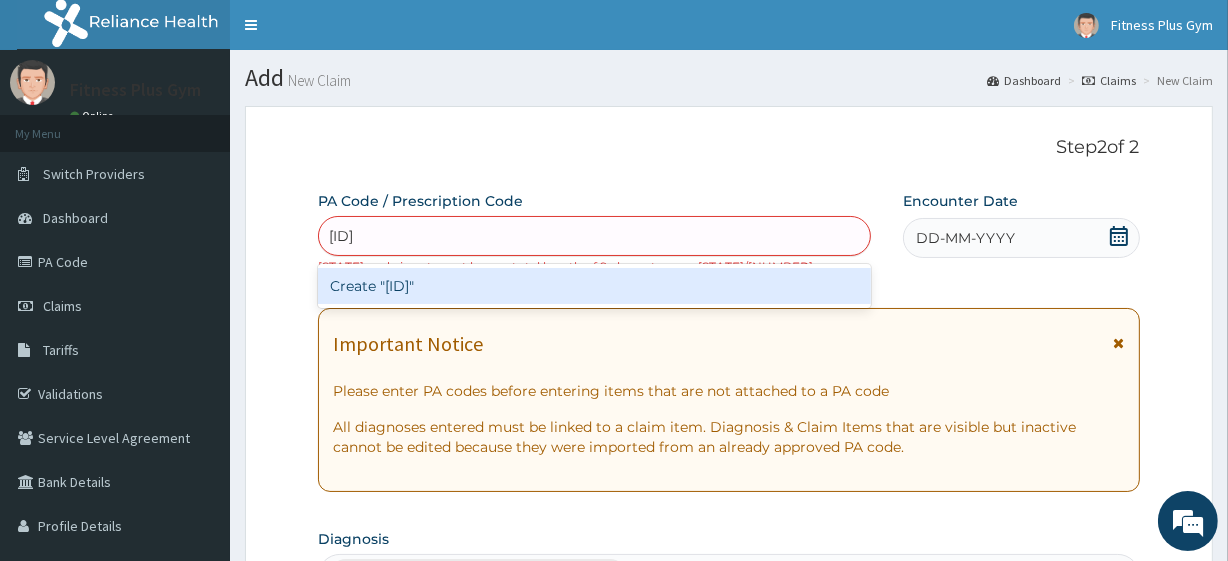 click on "Create "PA/2065A6"" at bounding box center (594, 286) 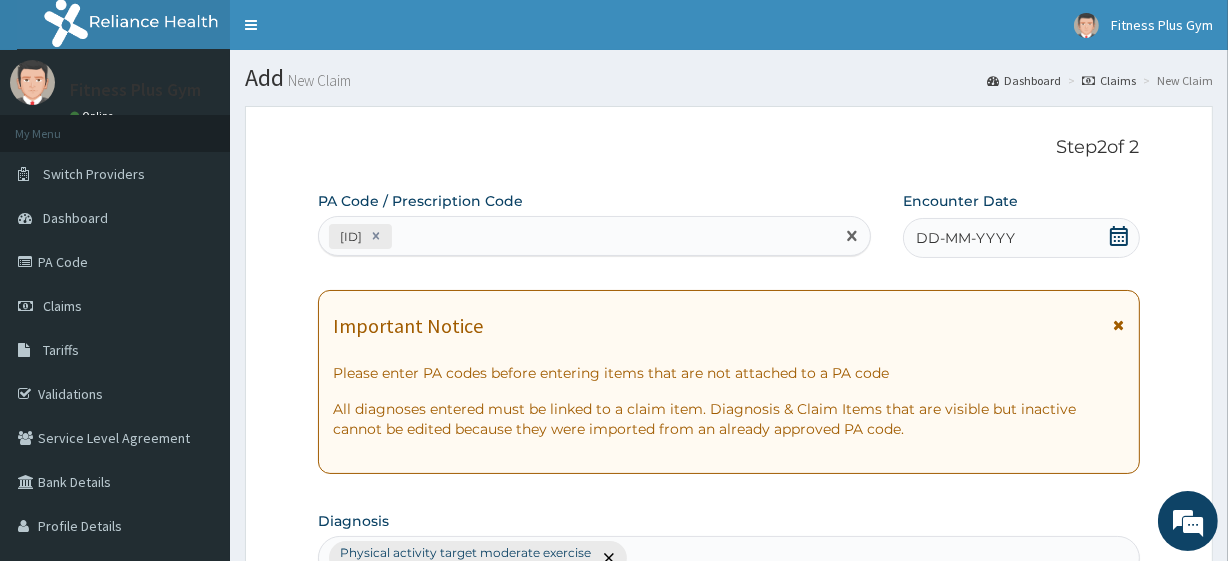 click on "DD-MM-YYYY" at bounding box center (965, 238) 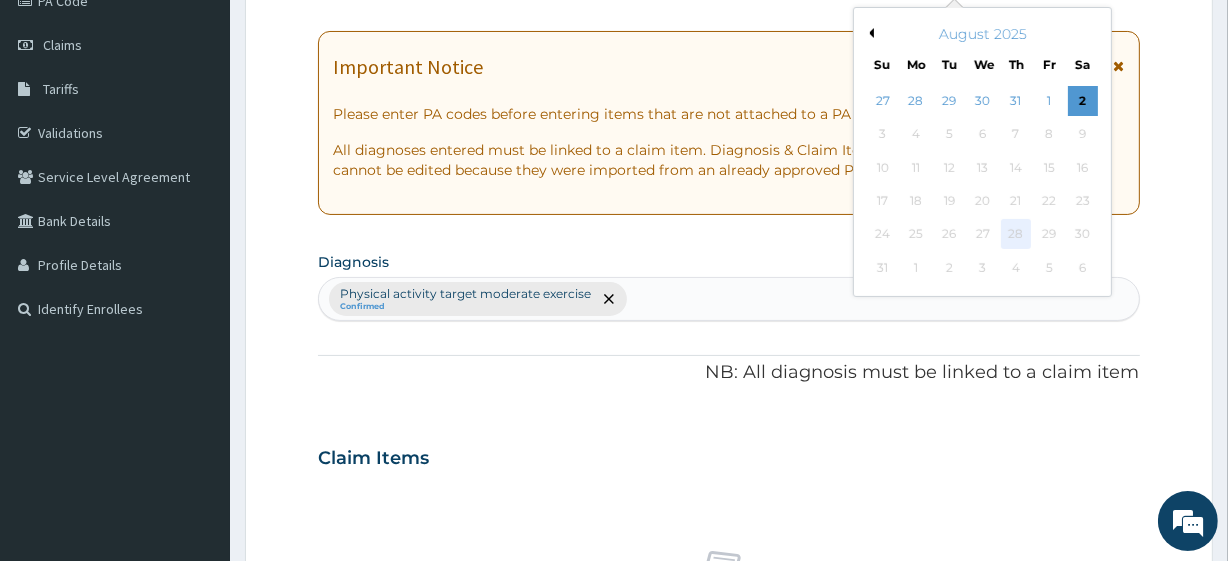 scroll, scrollTop: 272, scrollLeft: 0, axis: vertical 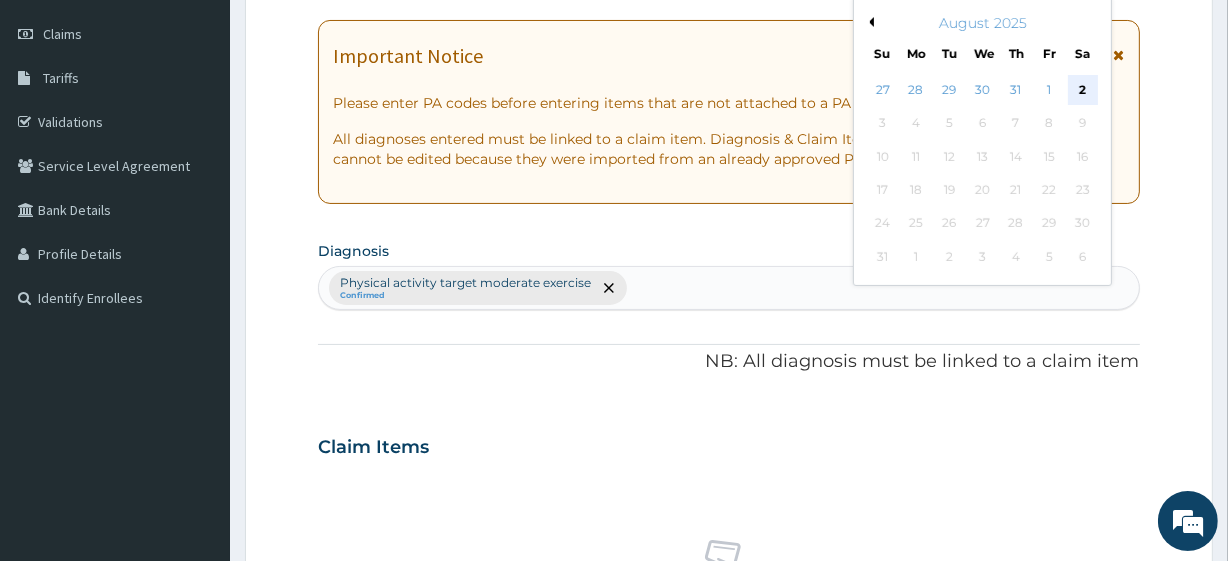 click on "2" at bounding box center (1082, 90) 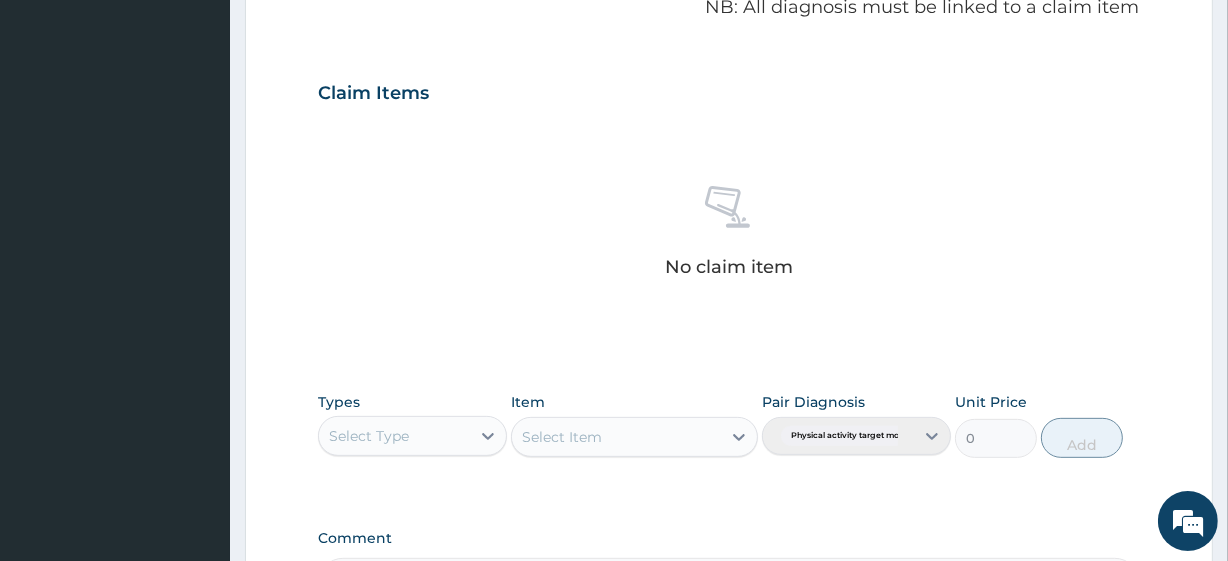 scroll, scrollTop: 636, scrollLeft: 0, axis: vertical 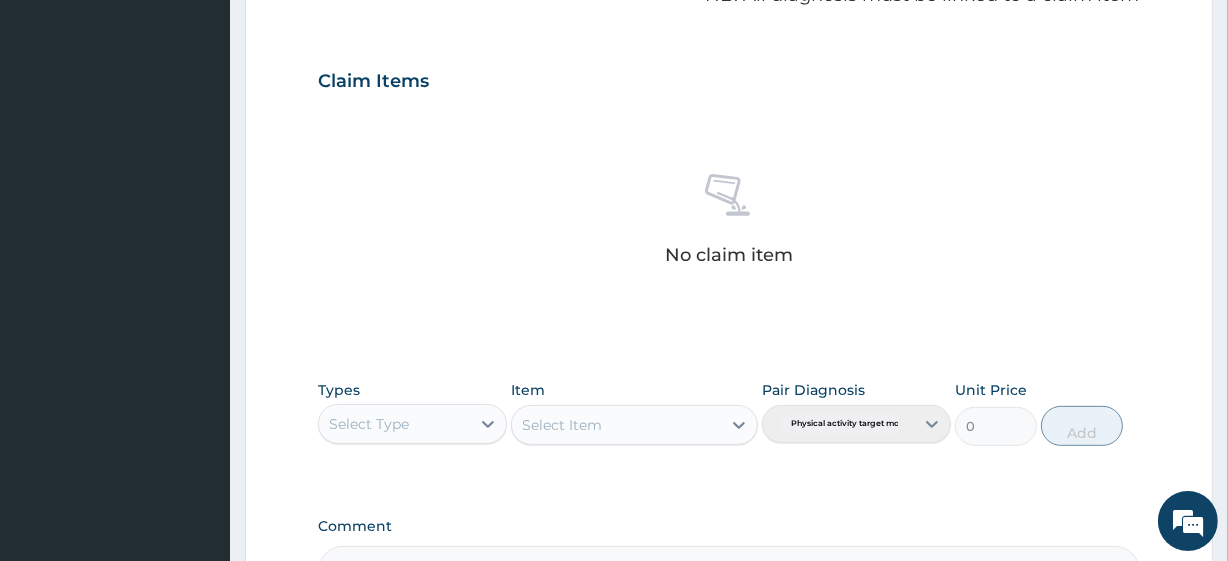 click on "Select Type" at bounding box center [394, 424] 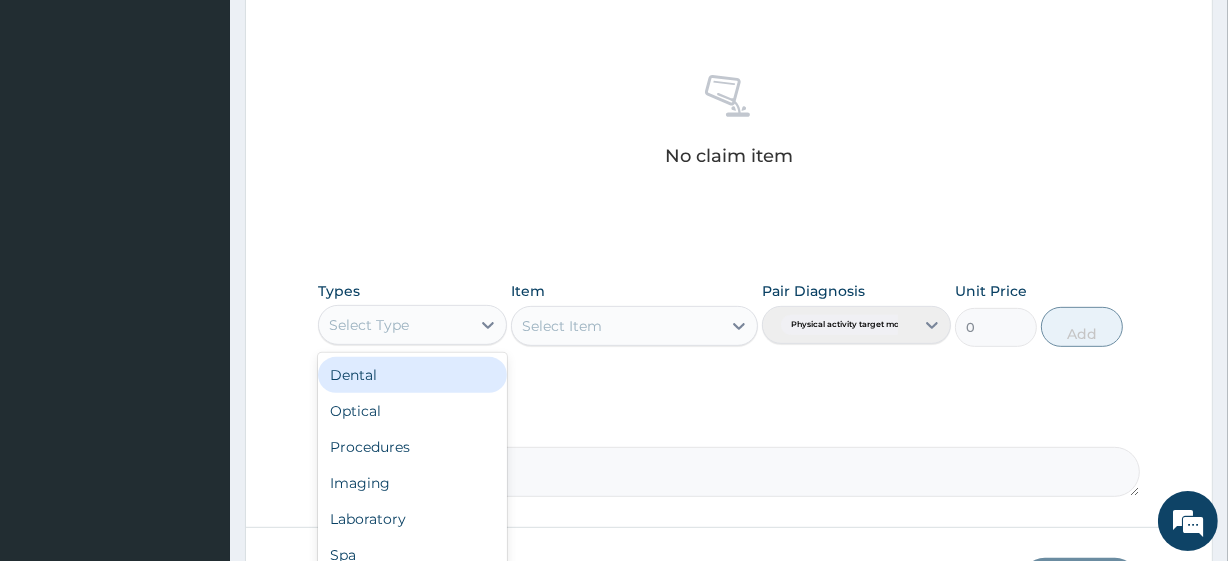 scroll, scrollTop: 880, scrollLeft: 0, axis: vertical 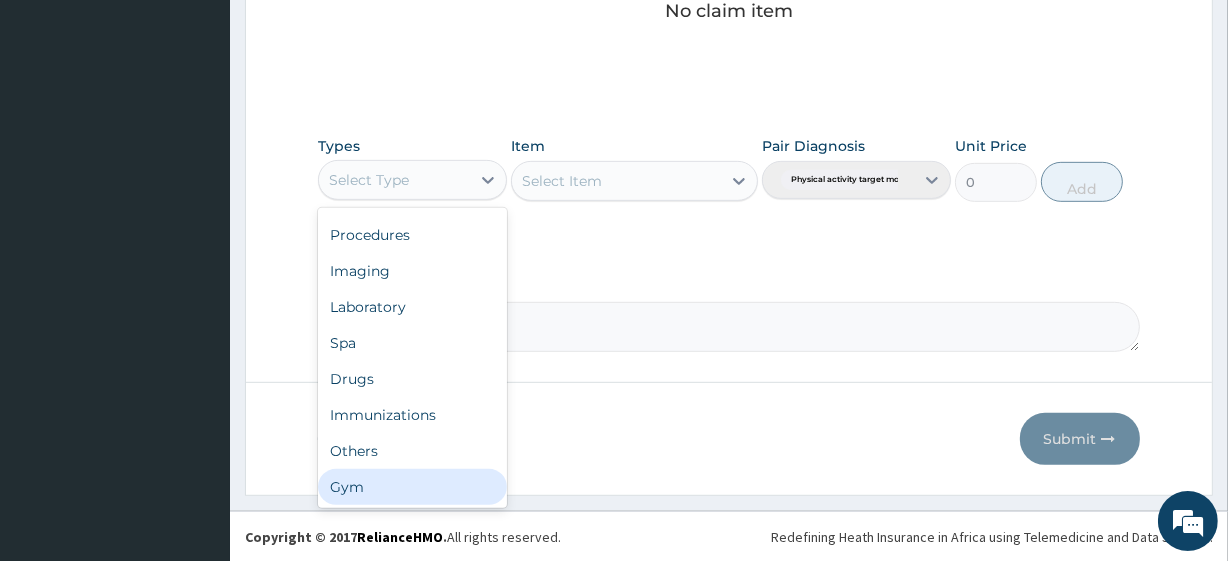 click on "Gym" at bounding box center [412, 487] 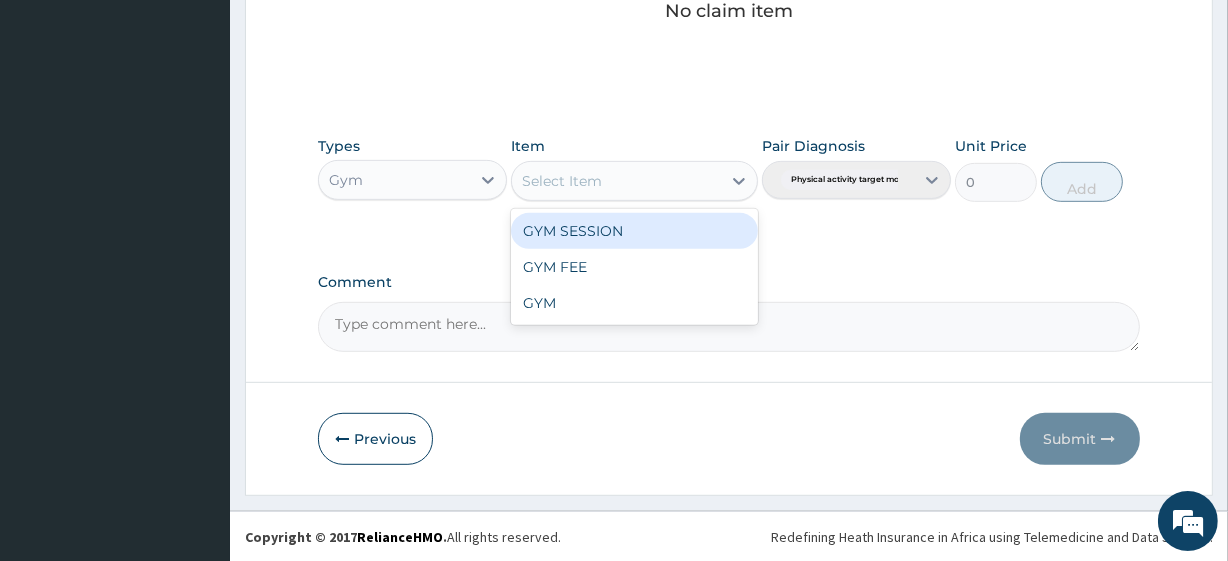 click on "Select Item" at bounding box center (616, 181) 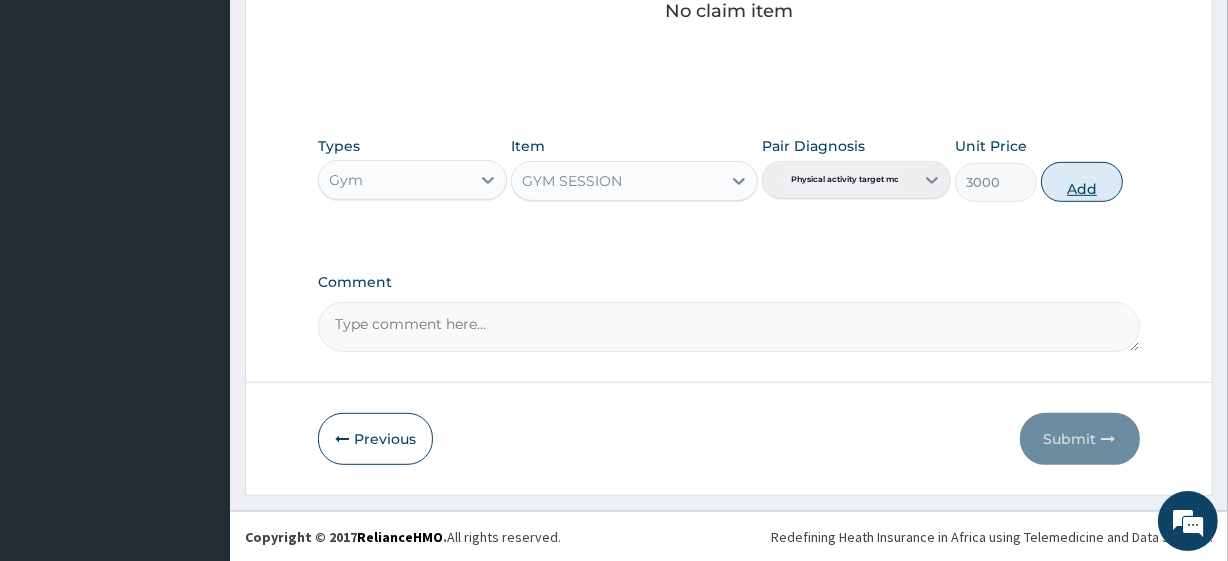 click on "Add" at bounding box center (1082, 182) 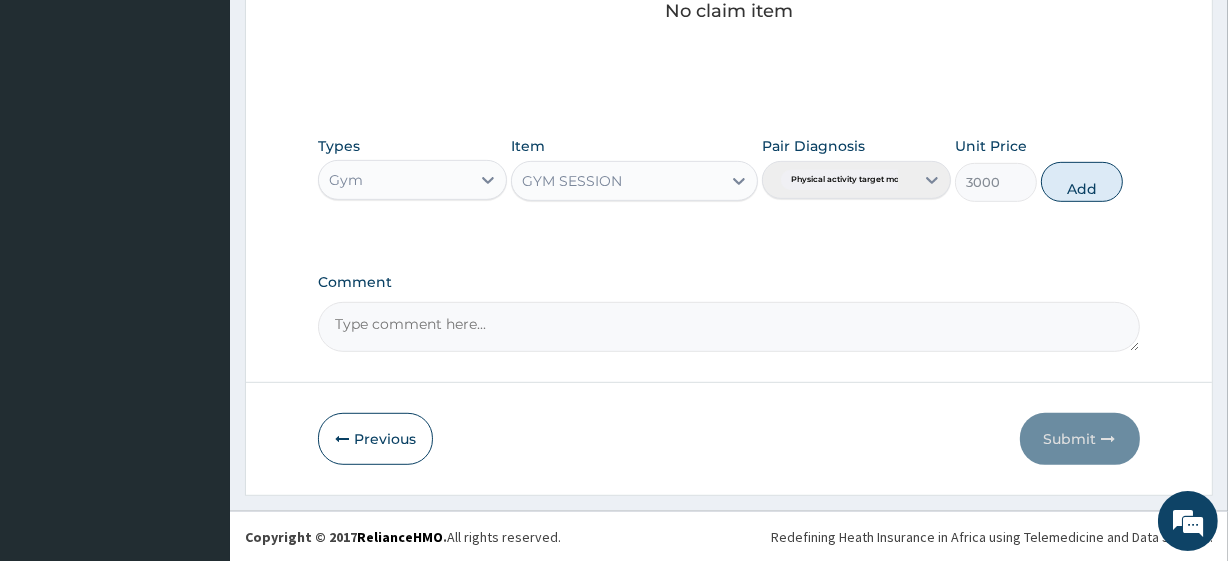 type on "0" 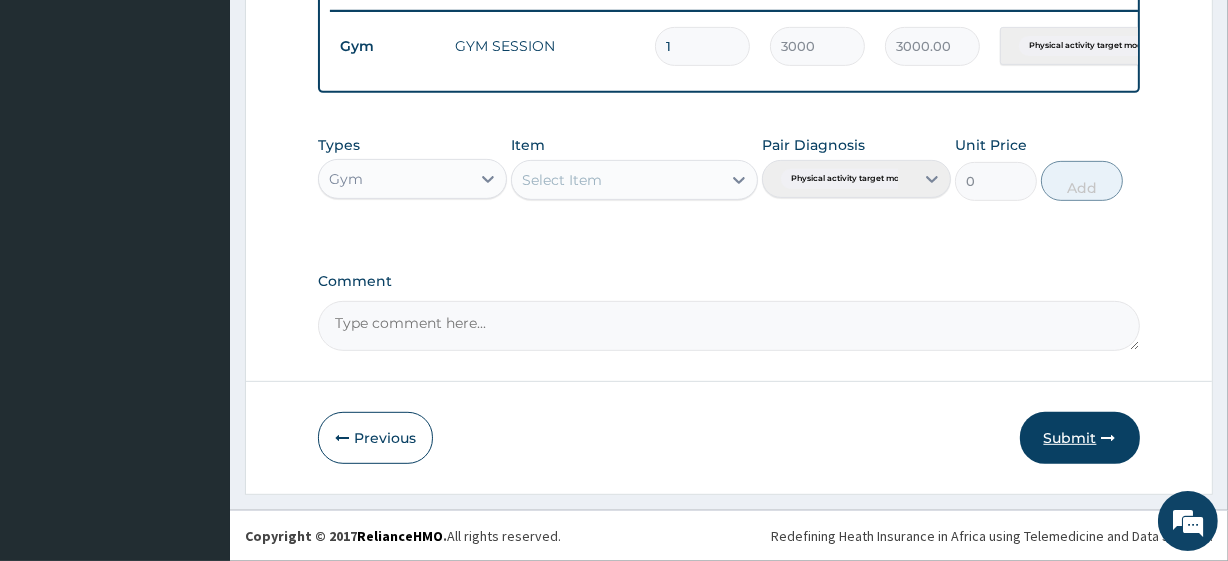 click on "Submit" at bounding box center (1080, 438) 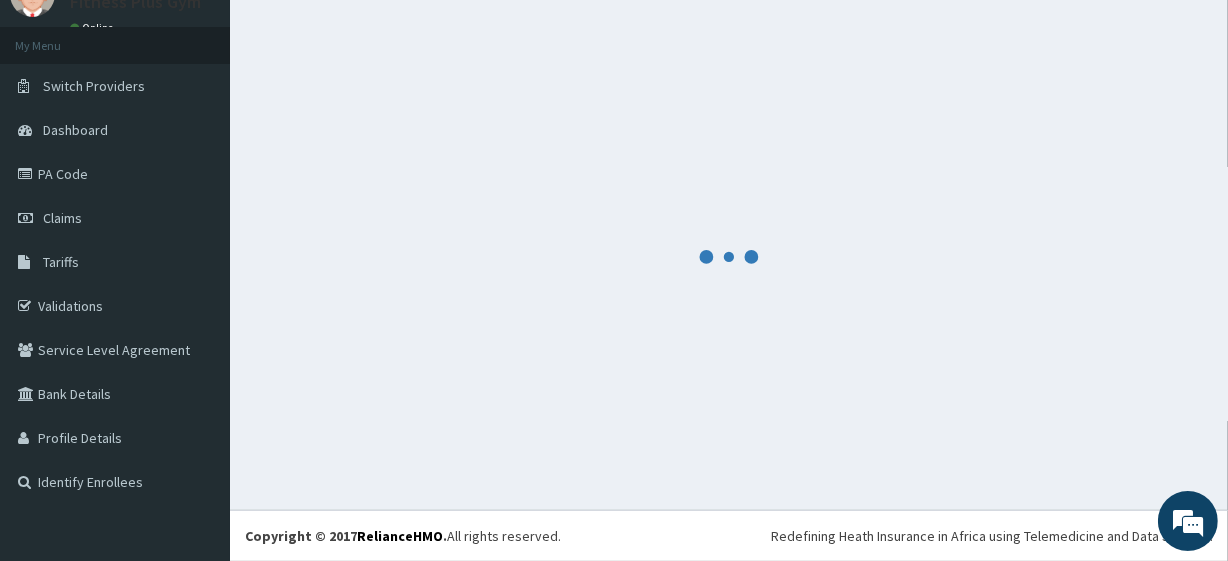scroll, scrollTop: 798, scrollLeft: 0, axis: vertical 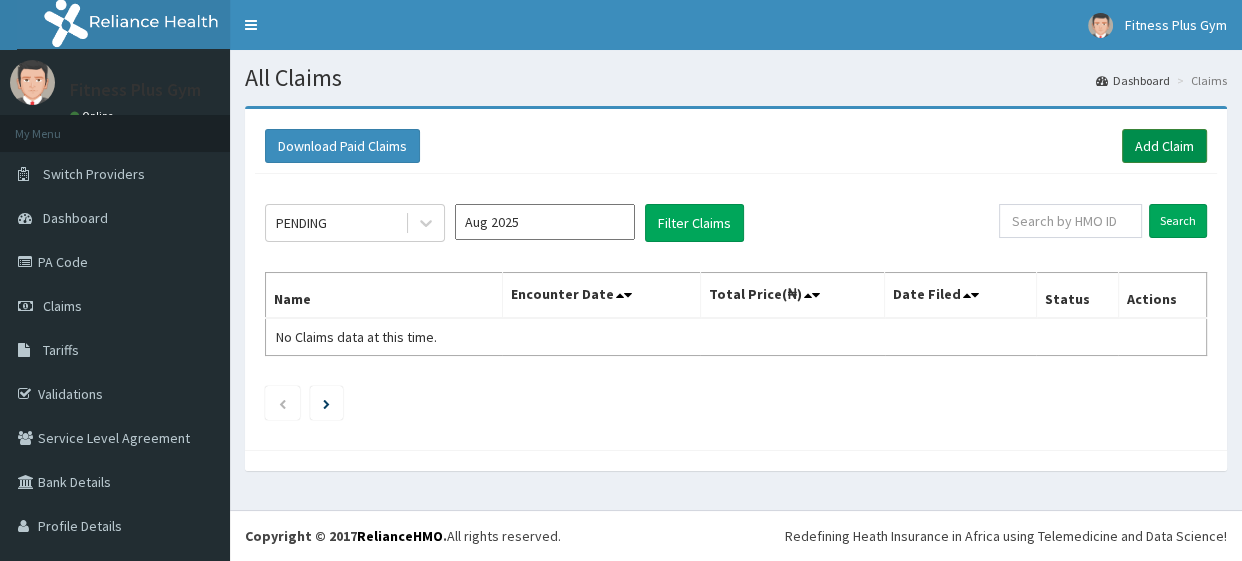 click on "Add Claim" at bounding box center [1164, 146] 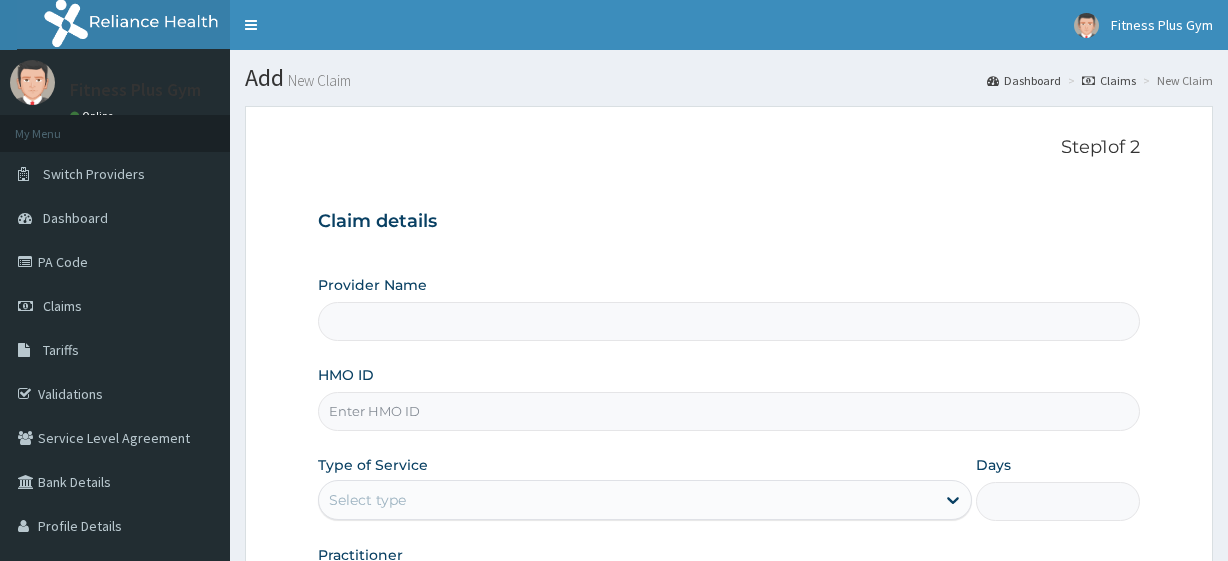 scroll, scrollTop: 0, scrollLeft: 0, axis: both 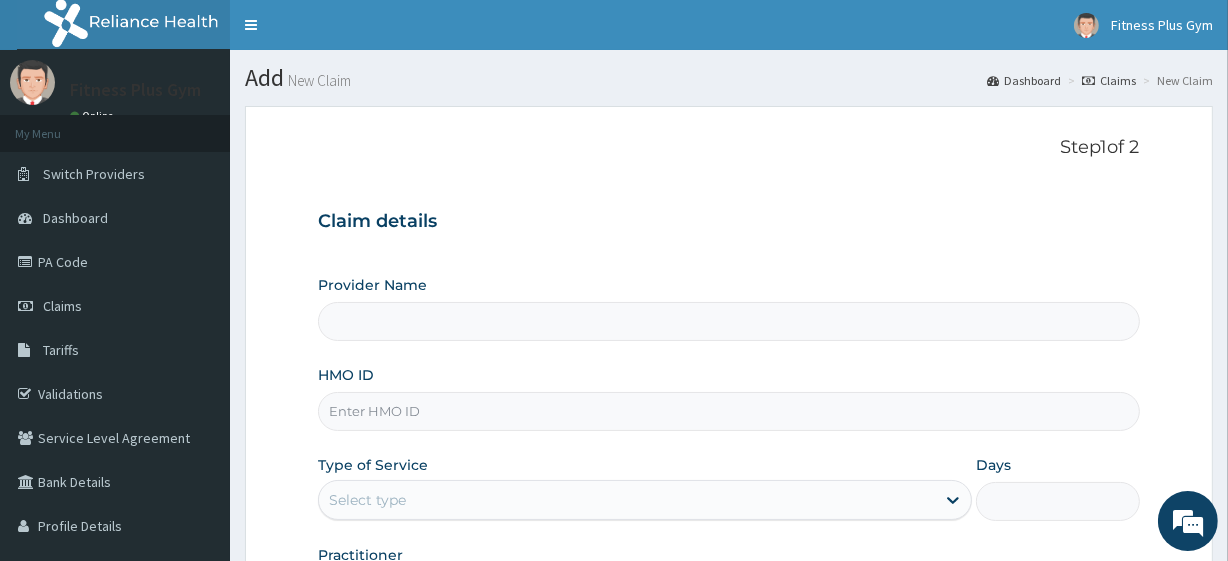 type on "Fitness plus Gym" 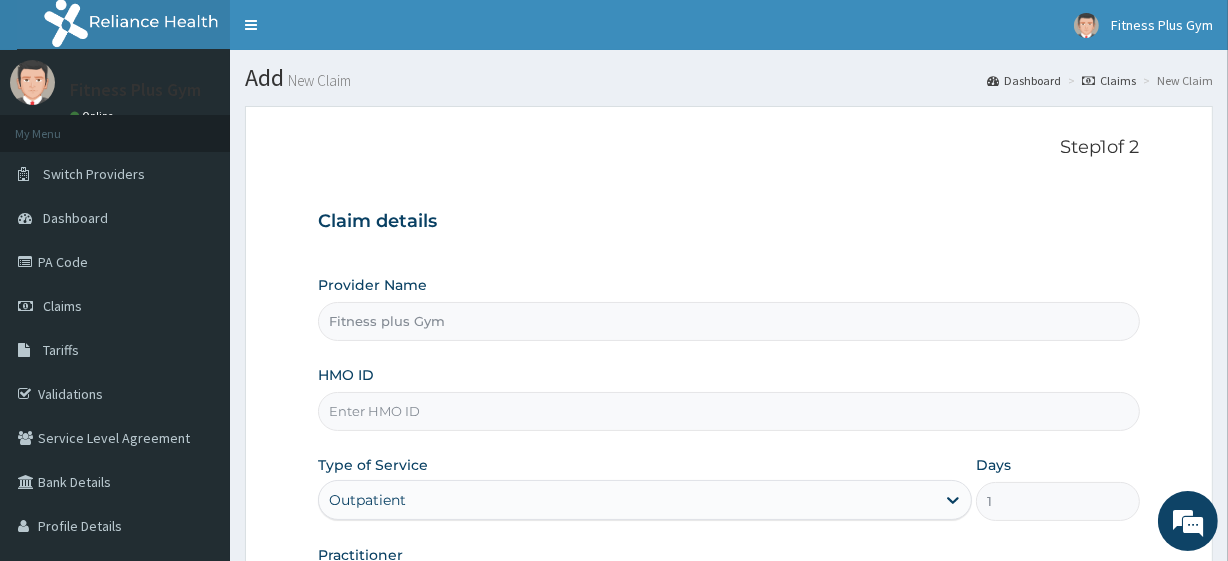scroll, scrollTop: 0, scrollLeft: 0, axis: both 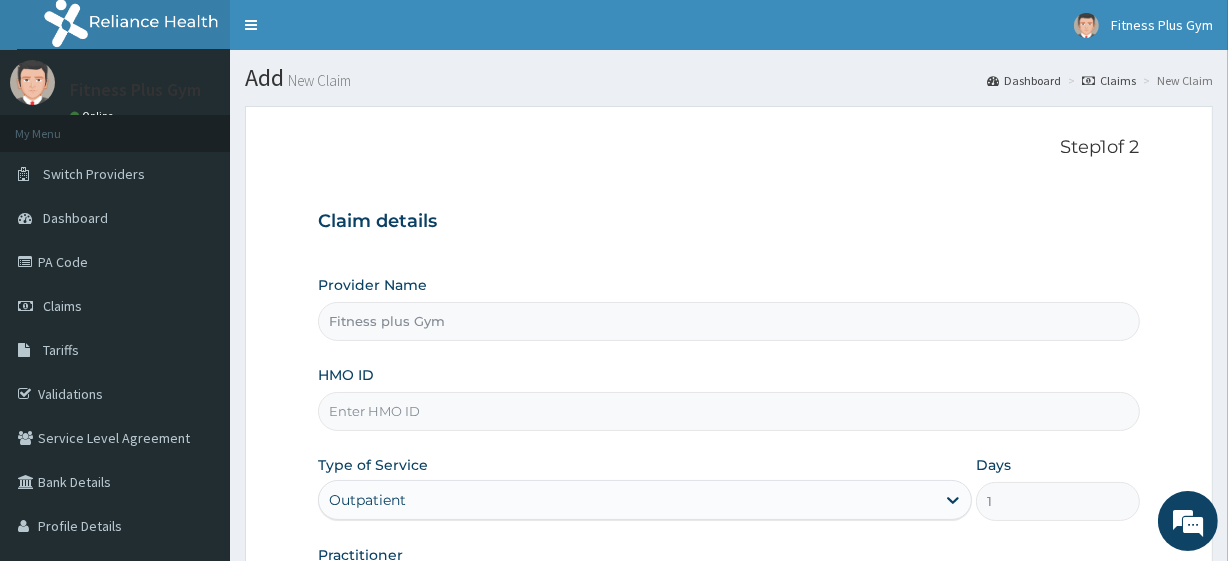 click on "Provider Name Fitness plus Gym HMO ID Type of Service Outpatient Days 1 Practitioner" at bounding box center (728, 443) 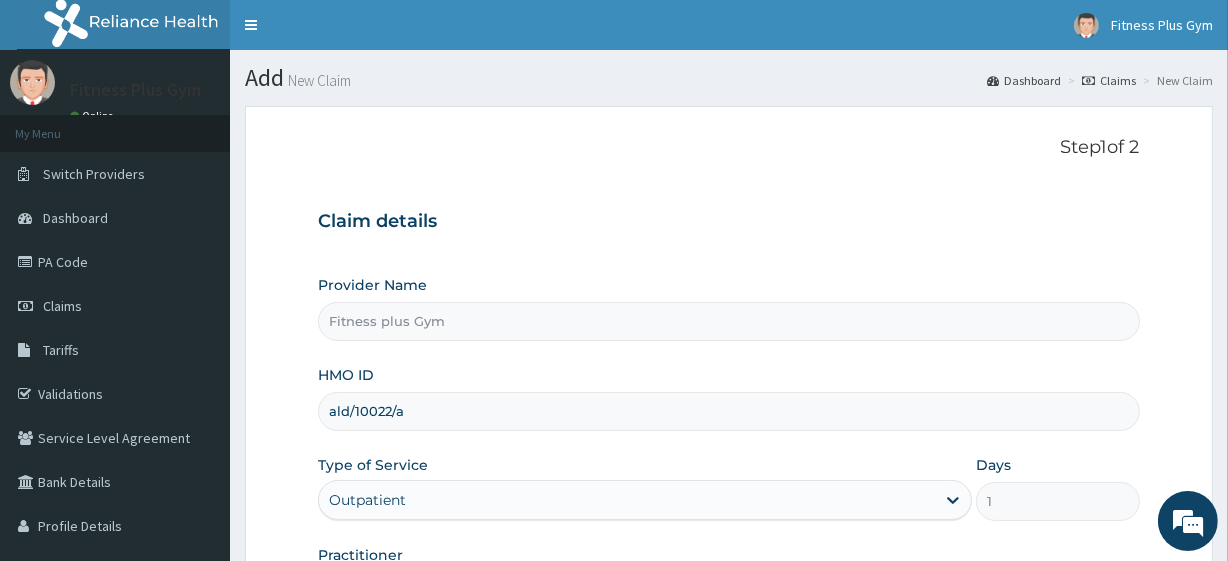 scroll, scrollTop: 259, scrollLeft: 0, axis: vertical 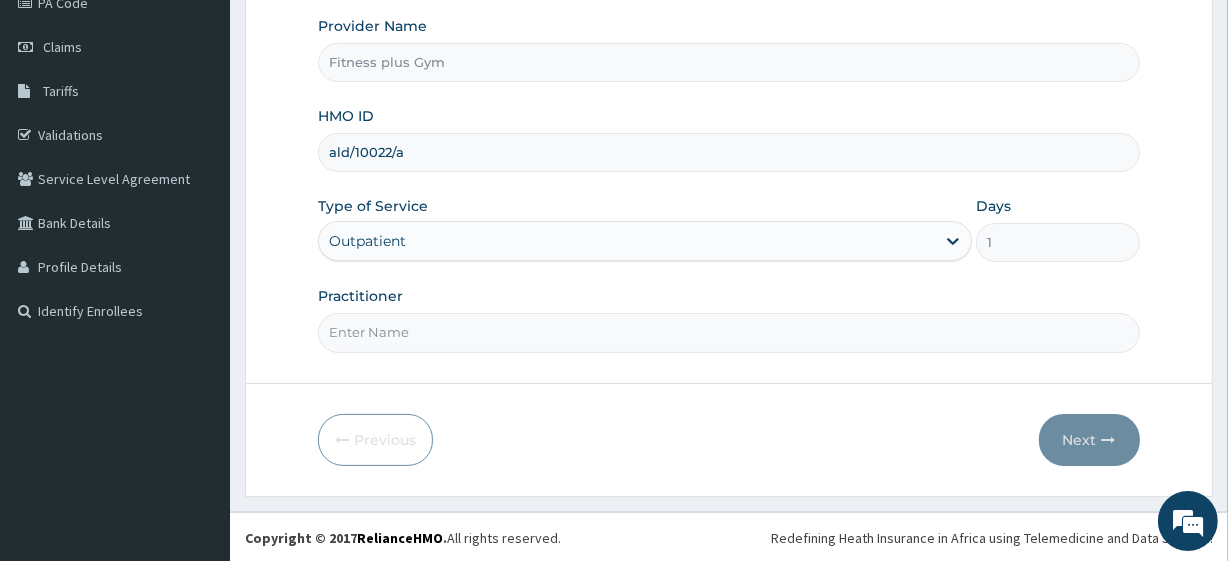 type on "ald/10022/a" 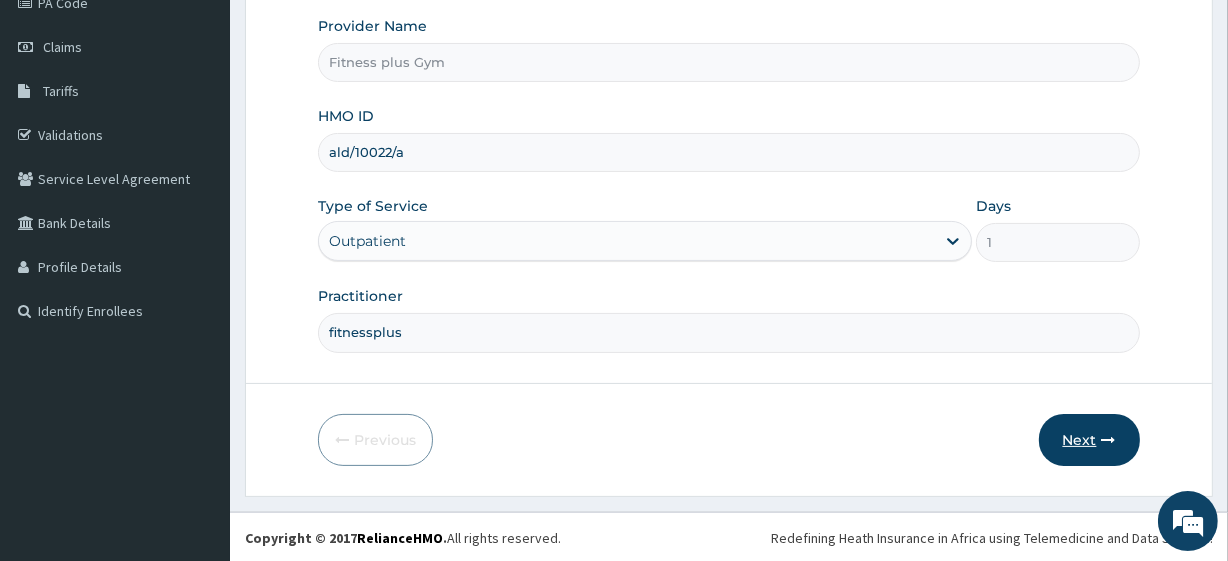 type on "fitnessplus" 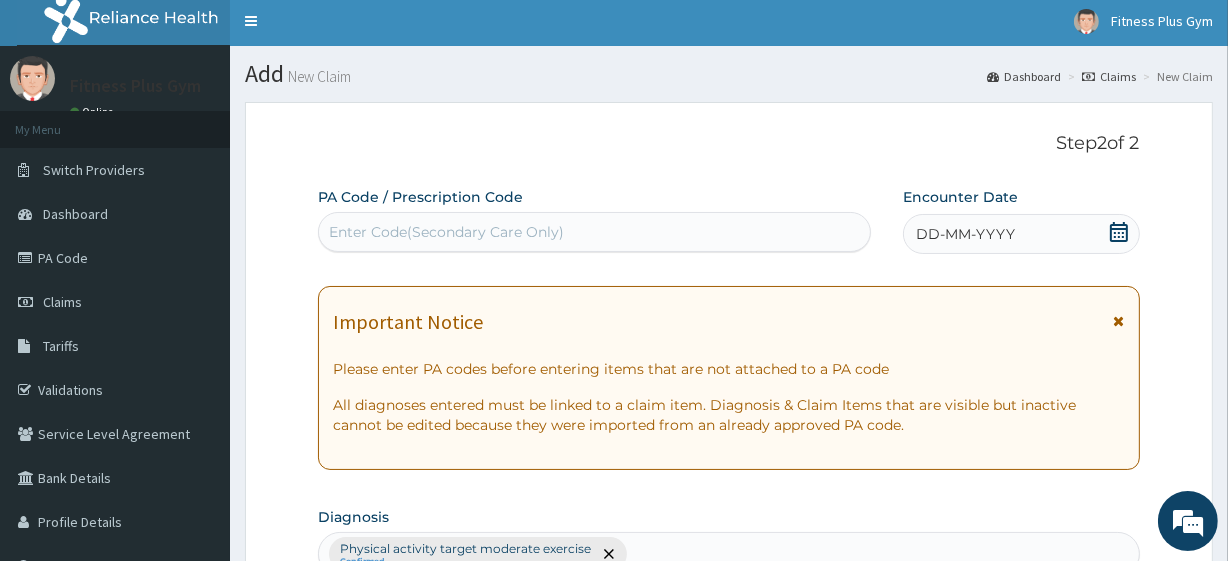 scroll, scrollTop: 0, scrollLeft: 0, axis: both 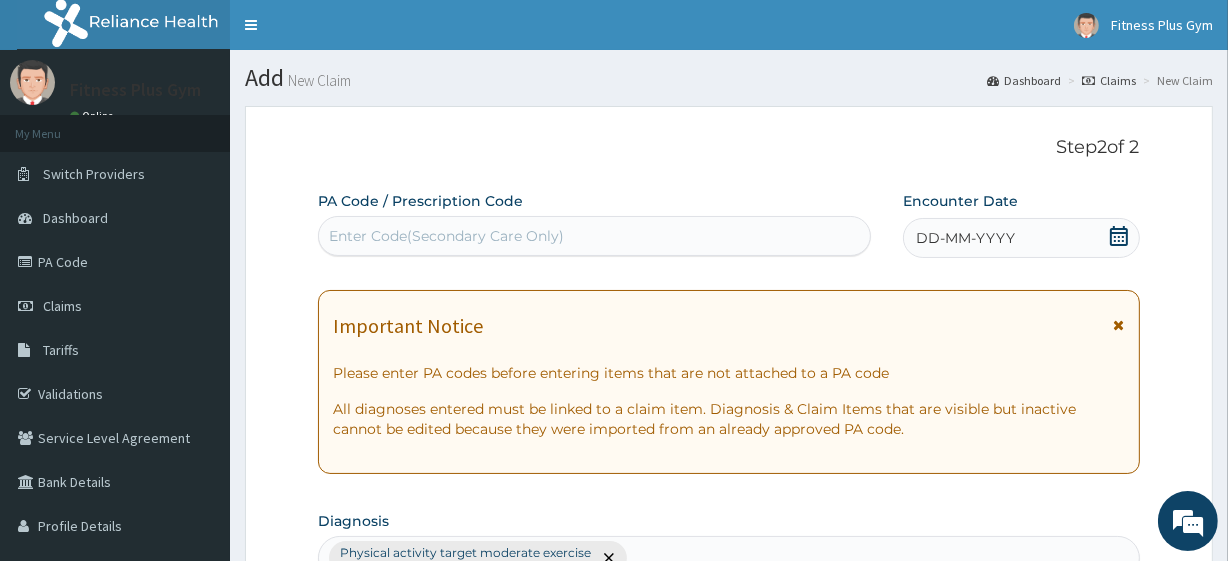 click on "Enter Code(Secondary Care Only)" at bounding box center [446, 236] 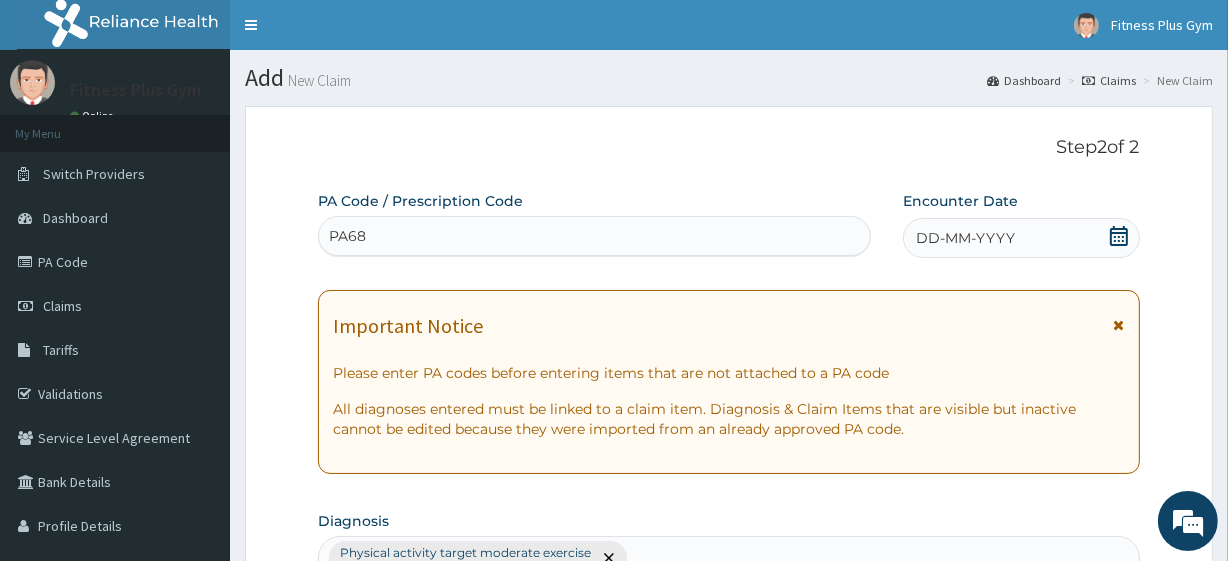 click on "PA68" at bounding box center [348, 236] 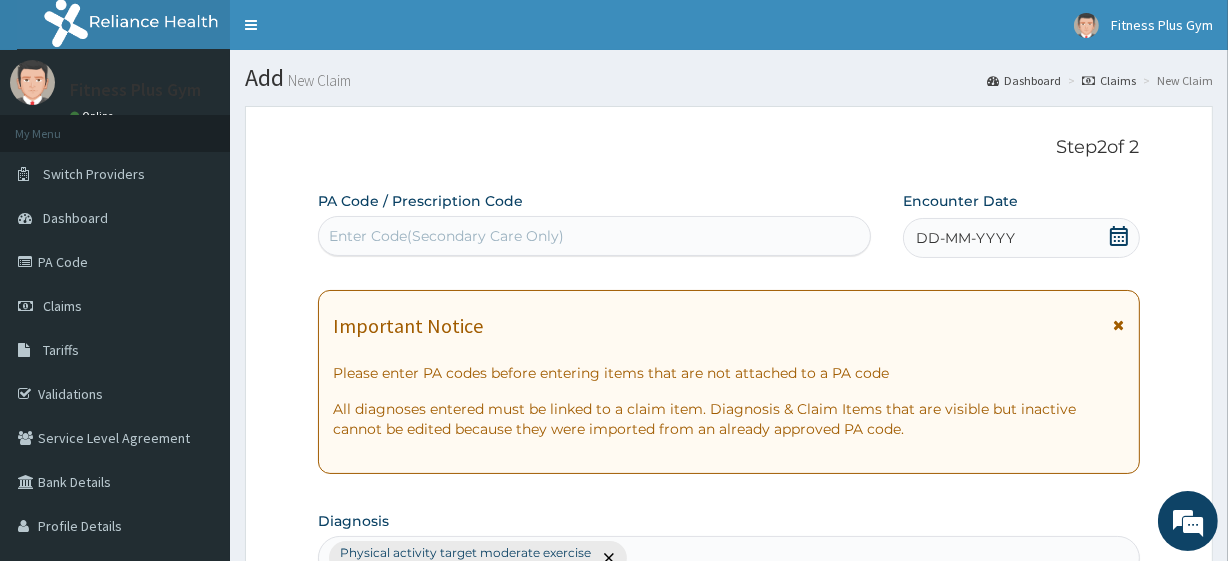 click on "Enter Code(Secondary Care Only)" at bounding box center (594, 236) 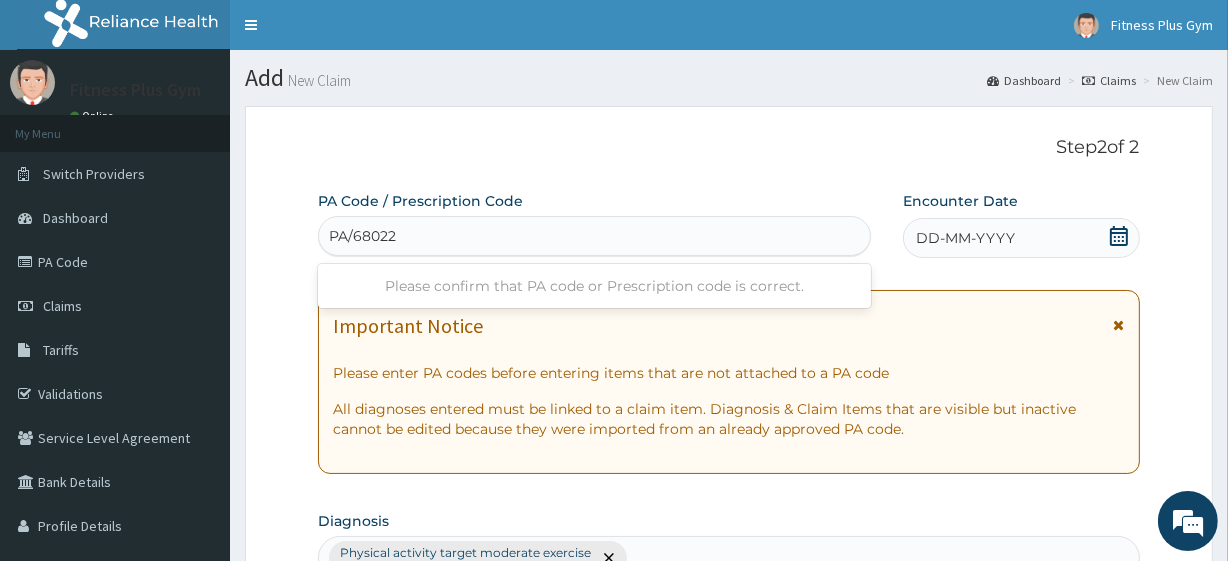 type on "PA/68022A" 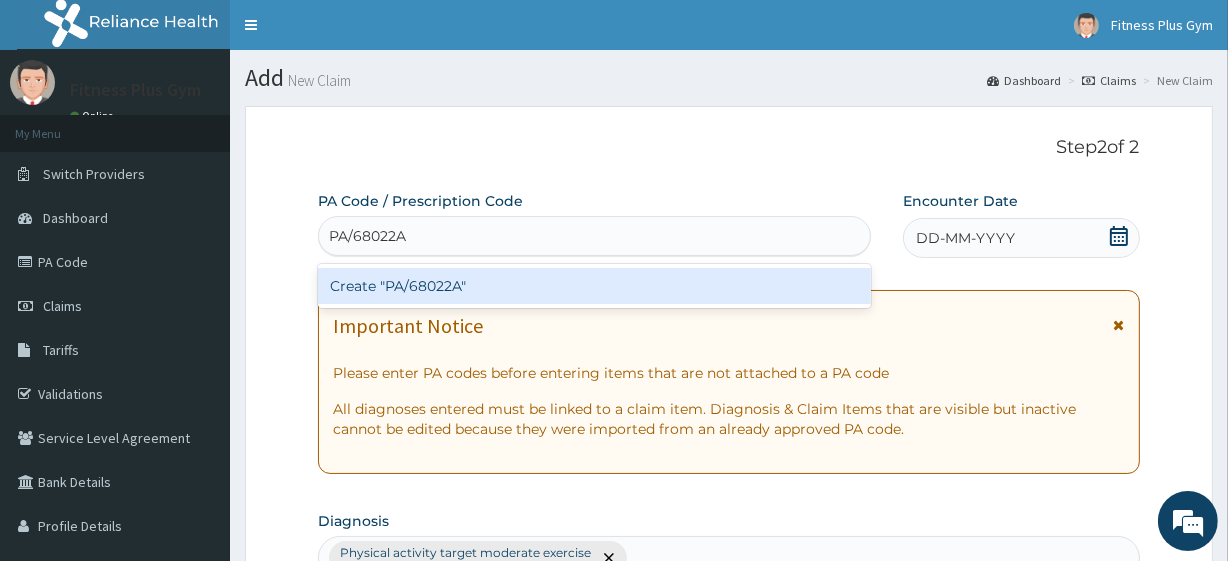 click on "Create "PA/68022A"" at bounding box center (594, 286) 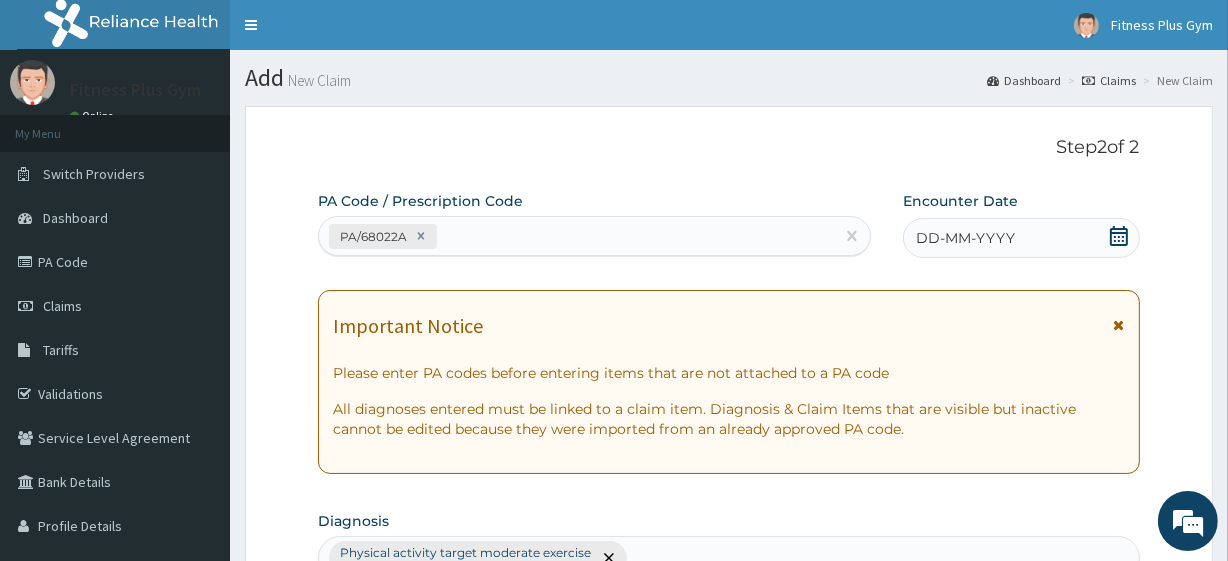 click 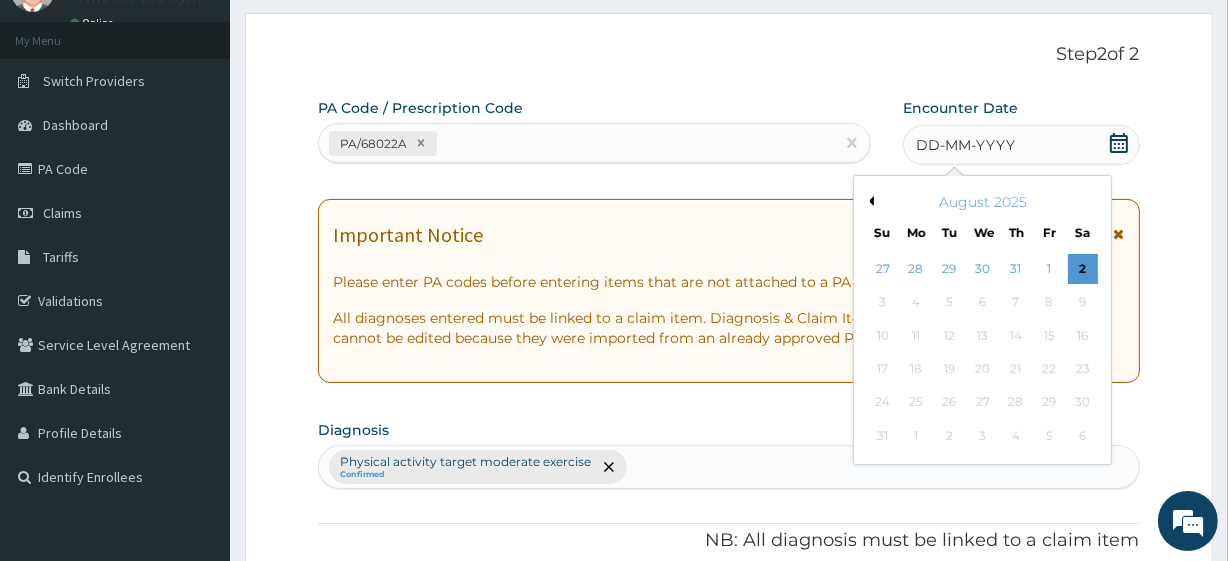 scroll, scrollTop: 181, scrollLeft: 0, axis: vertical 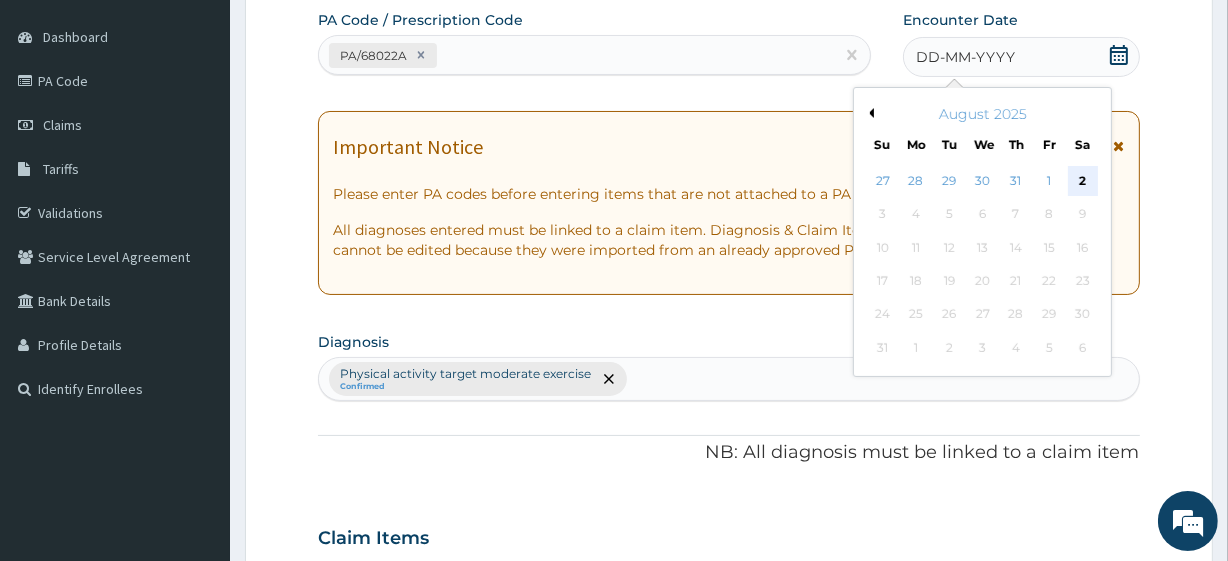 click on "2" at bounding box center (1082, 181) 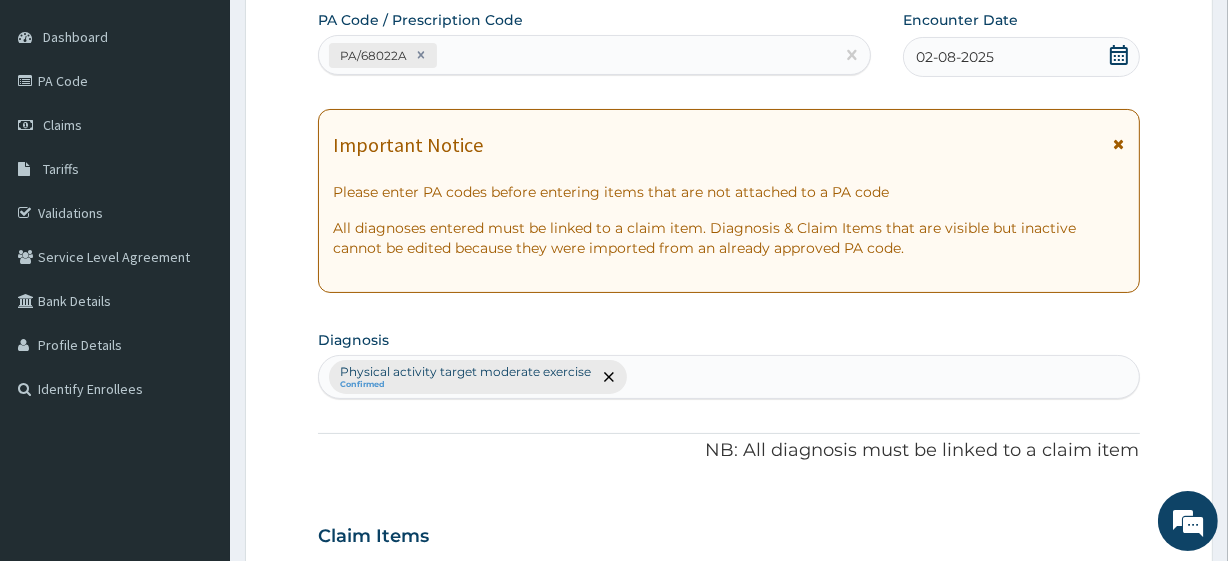 scroll, scrollTop: 545, scrollLeft: 0, axis: vertical 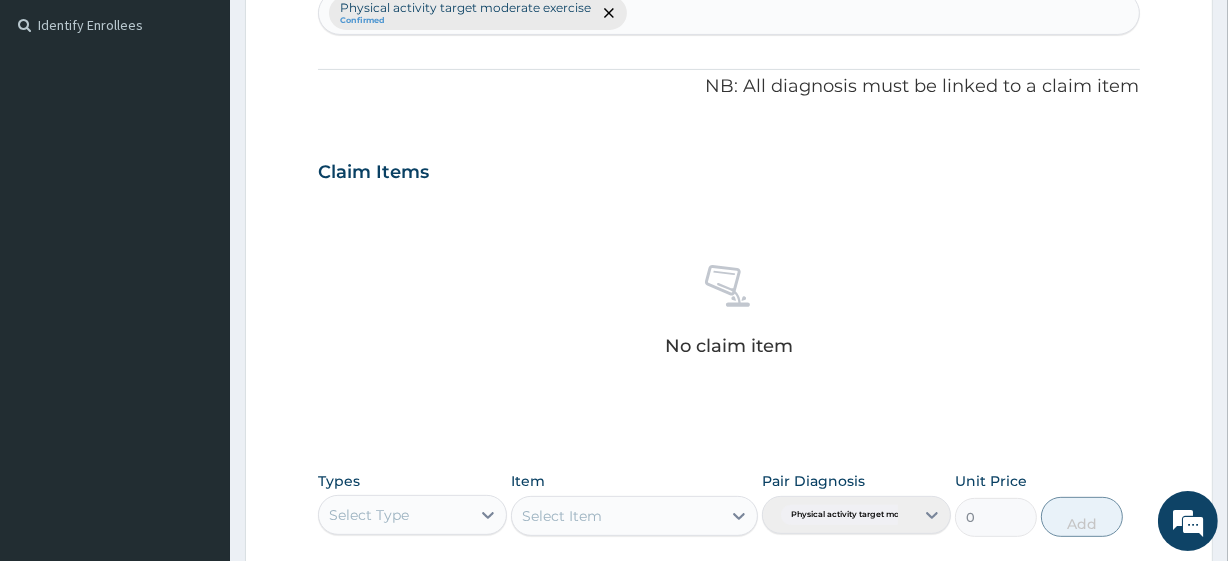 click on "Select Type" at bounding box center [394, 515] 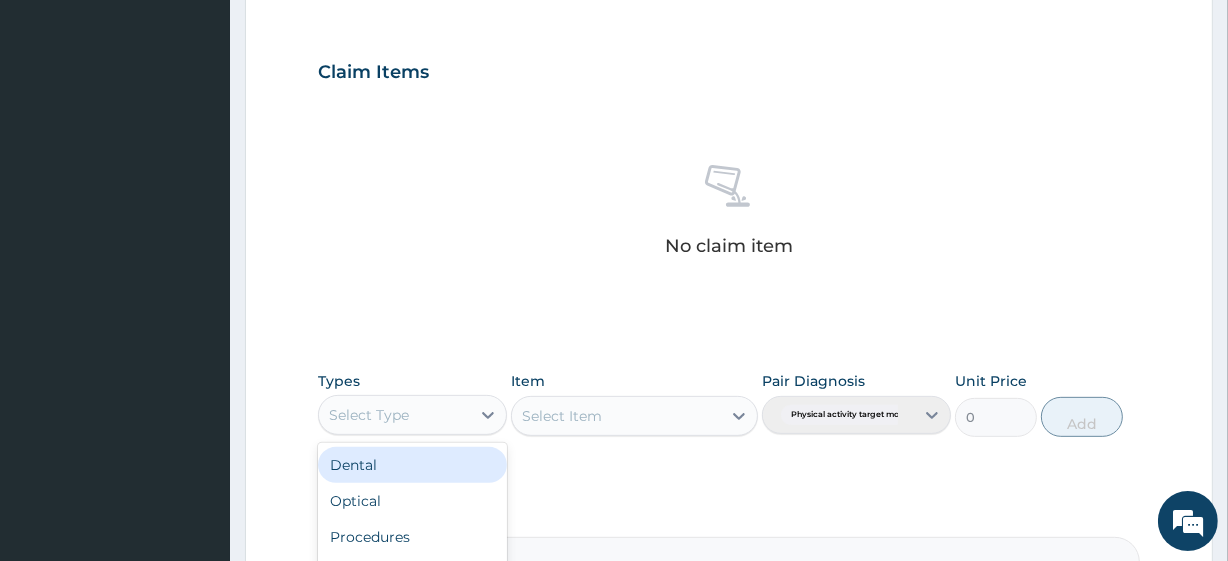 scroll, scrollTop: 880, scrollLeft: 0, axis: vertical 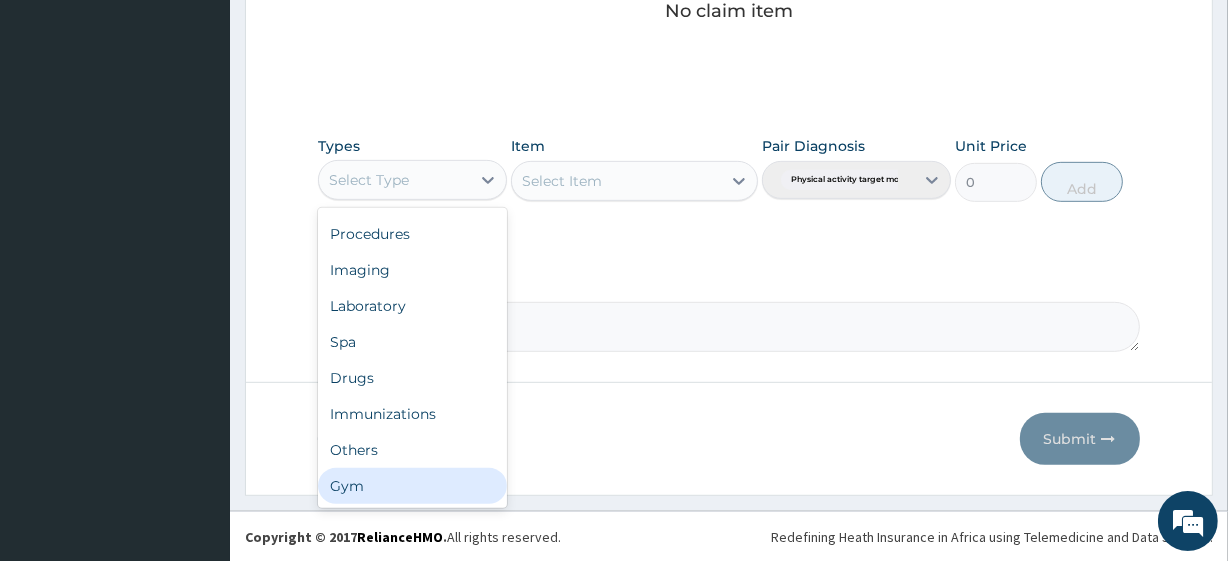 drag, startPoint x: 428, startPoint y: 485, endPoint x: 428, endPoint y: 466, distance: 19 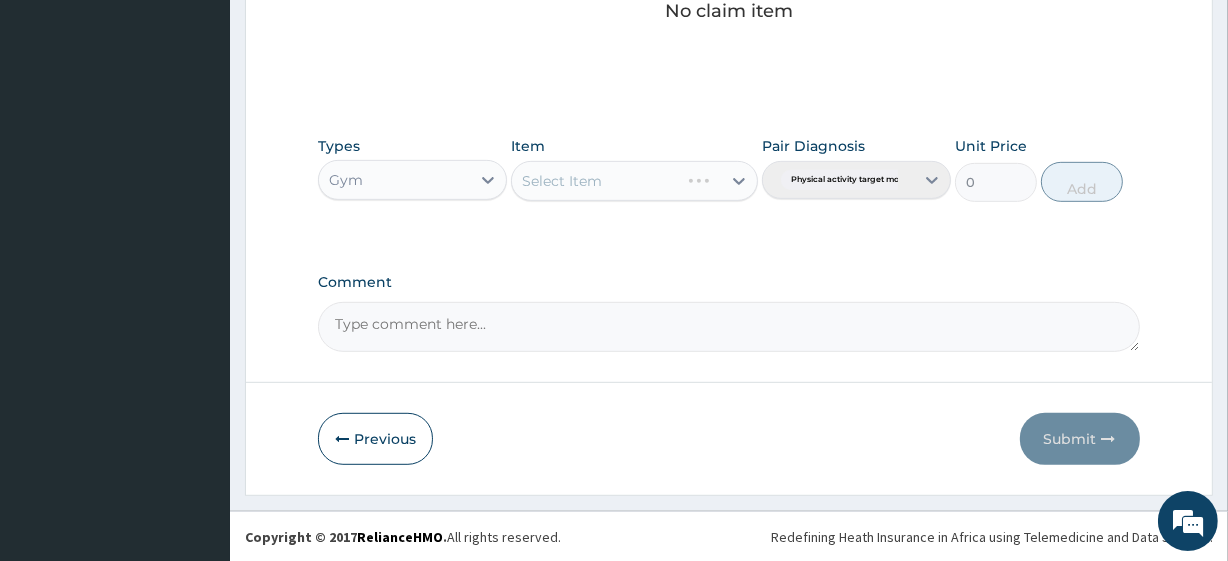 click on "Select Item" at bounding box center (634, 181) 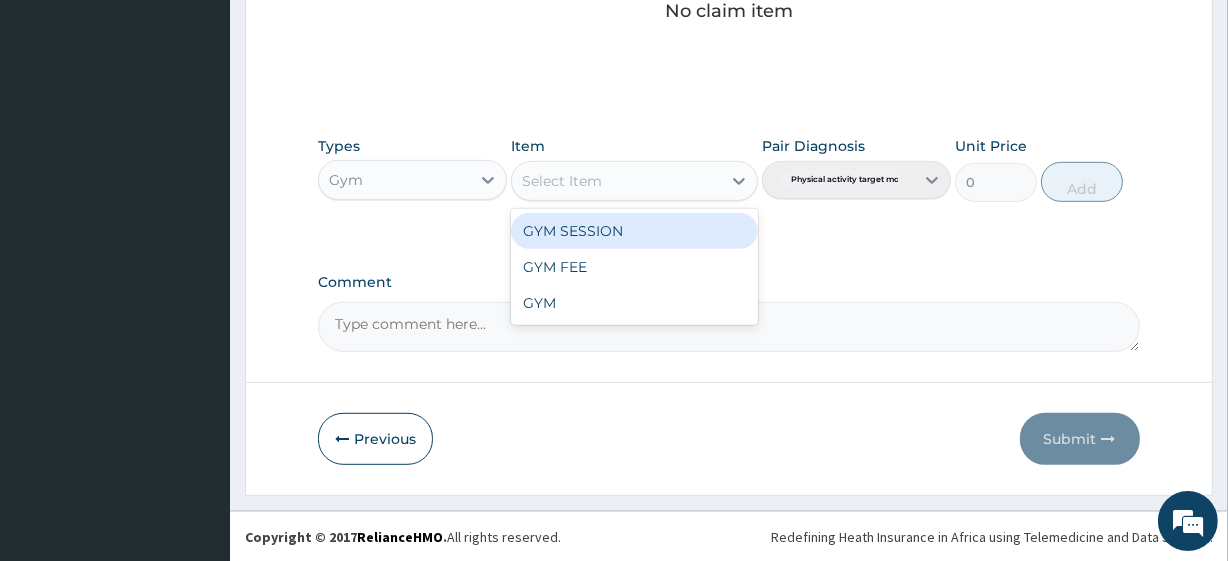 click on "Select Item" at bounding box center [616, 181] 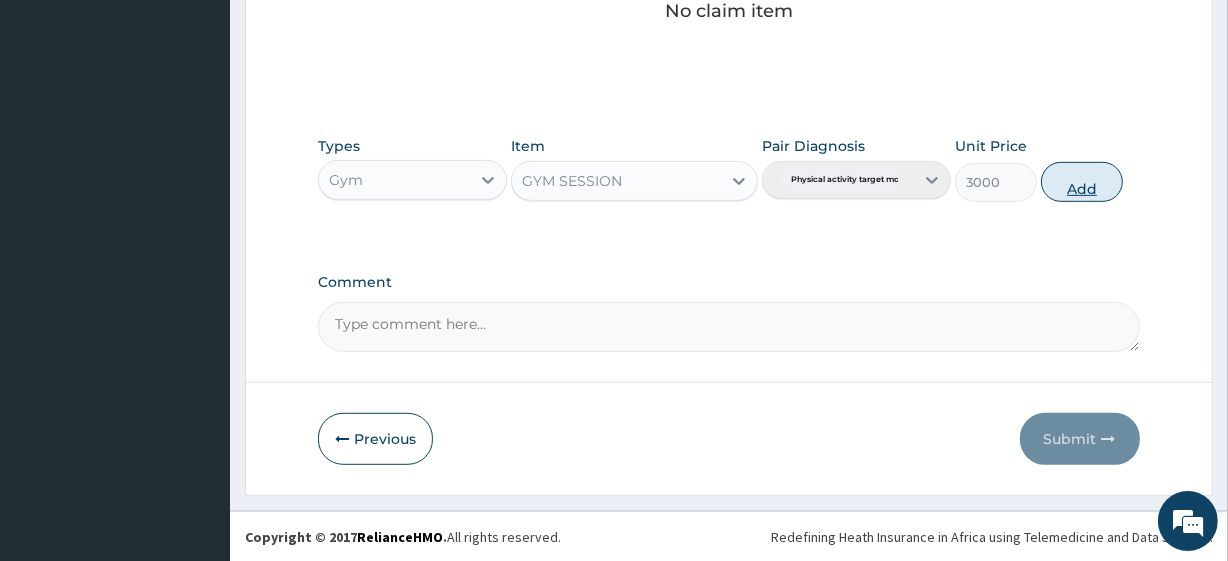 click on "Add" at bounding box center [1082, 182] 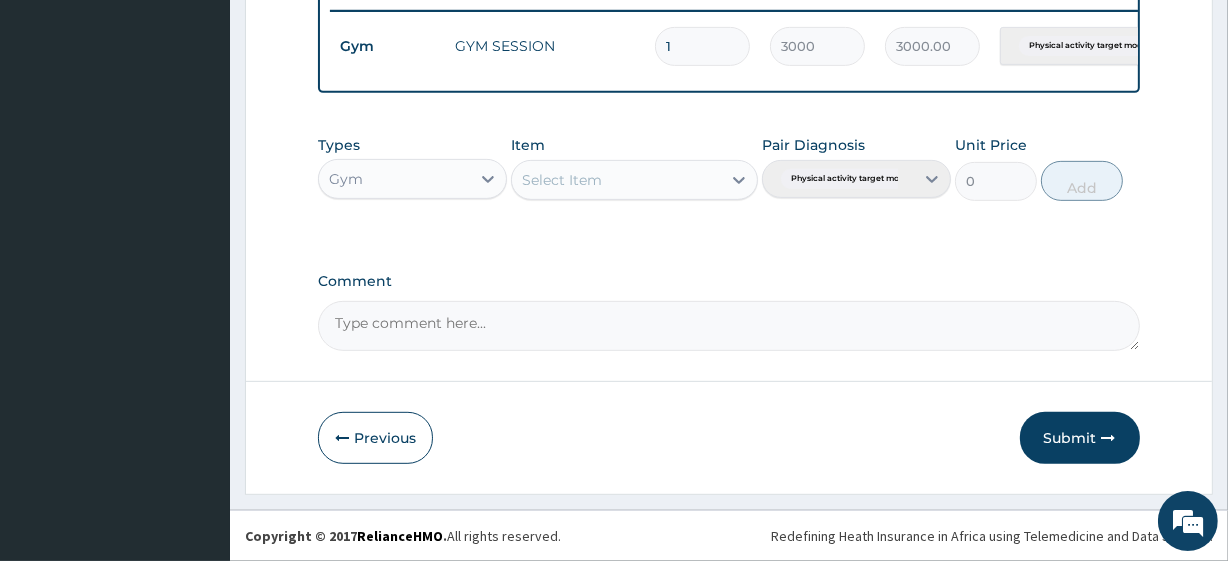 scroll, scrollTop: 798, scrollLeft: 0, axis: vertical 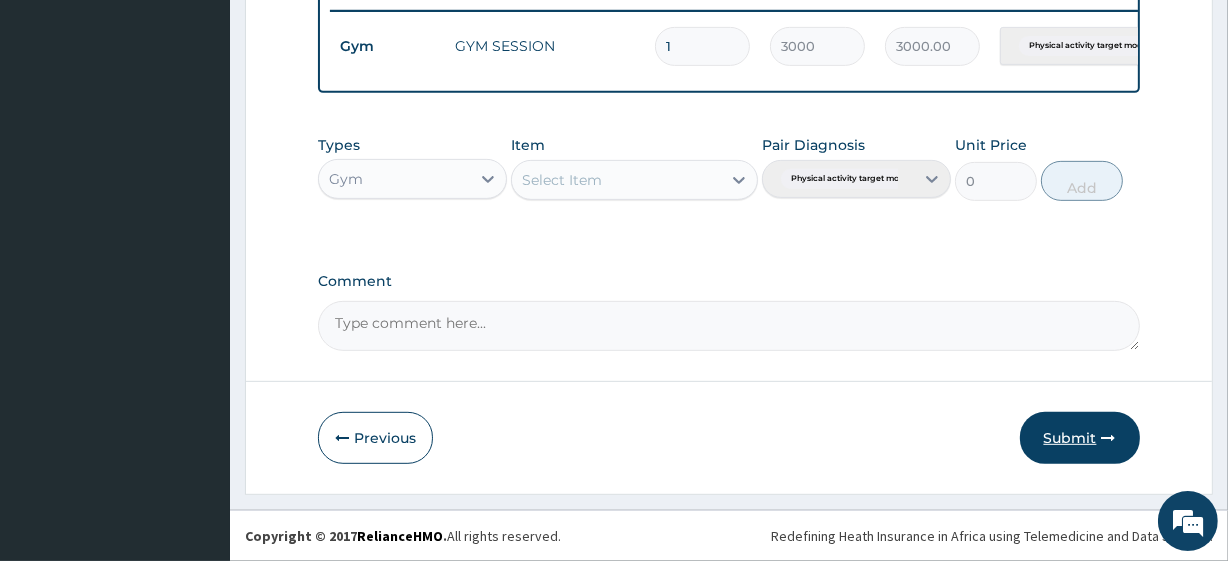 click on "Submit" at bounding box center (1080, 438) 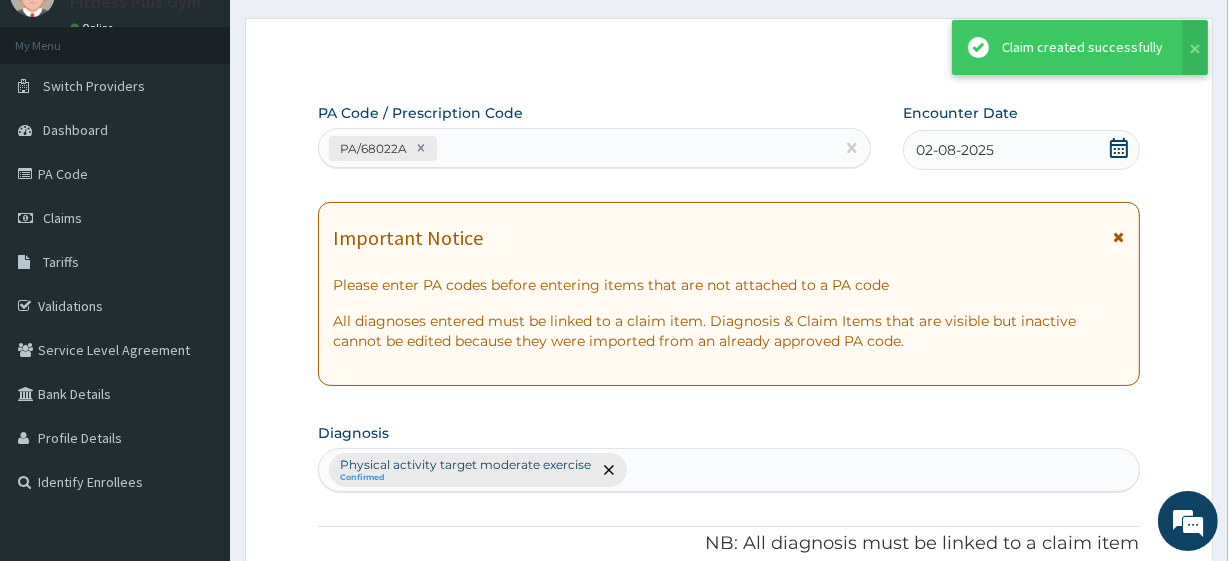 scroll, scrollTop: 798, scrollLeft: 0, axis: vertical 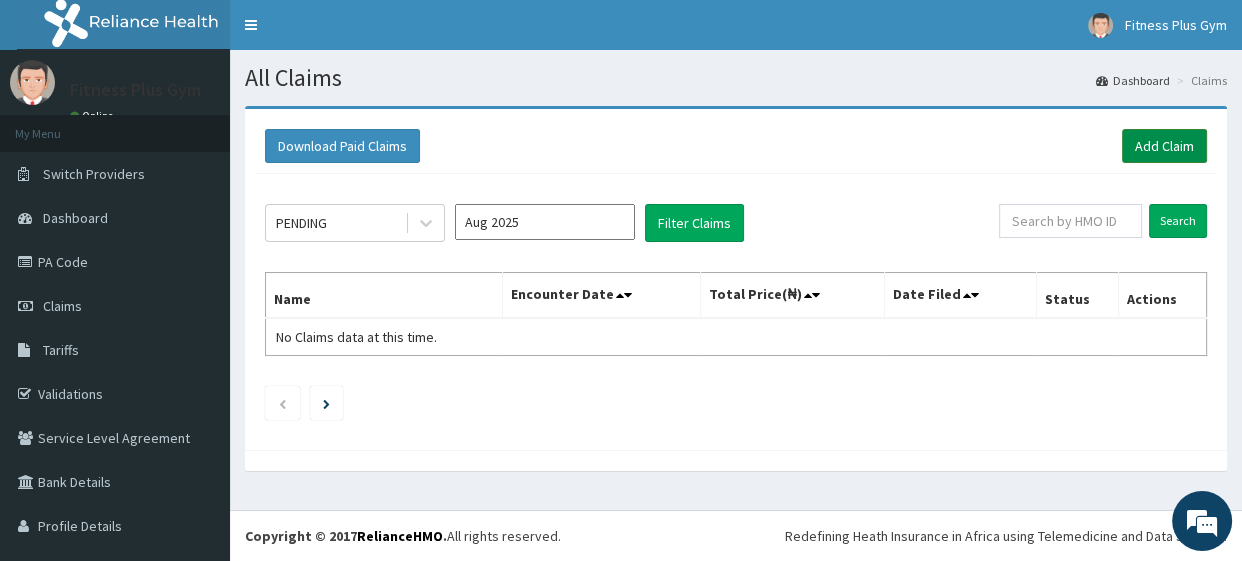 click on "Add Claim" at bounding box center (1164, 146) 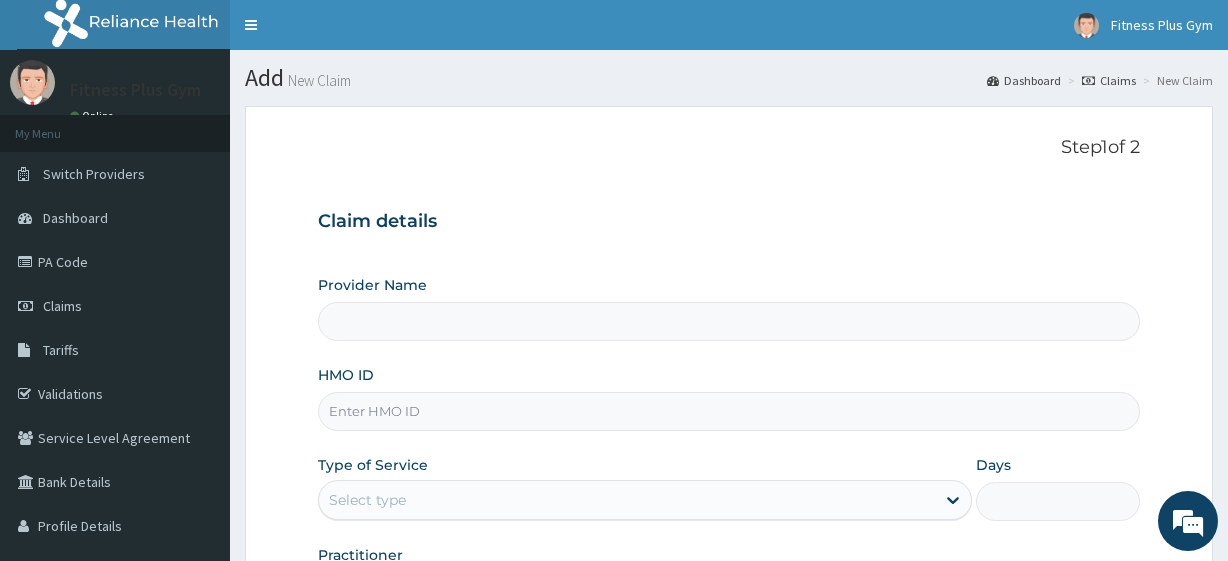 scroll, scrollTop: 0, scrollLeft: 0, axis: both 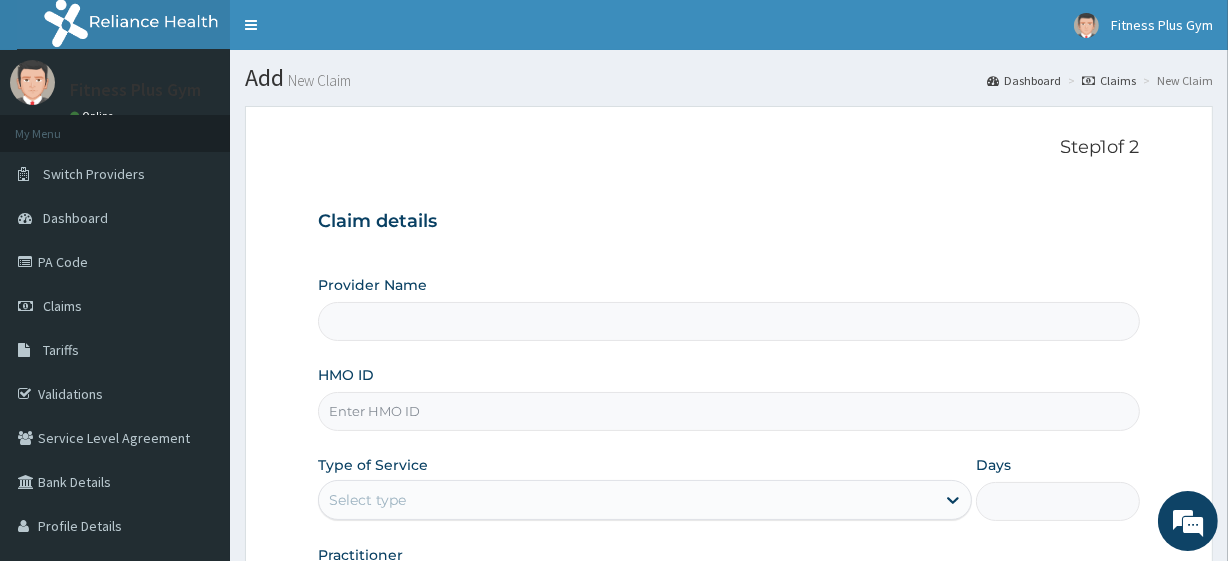 type on "Fitness plus Gym" 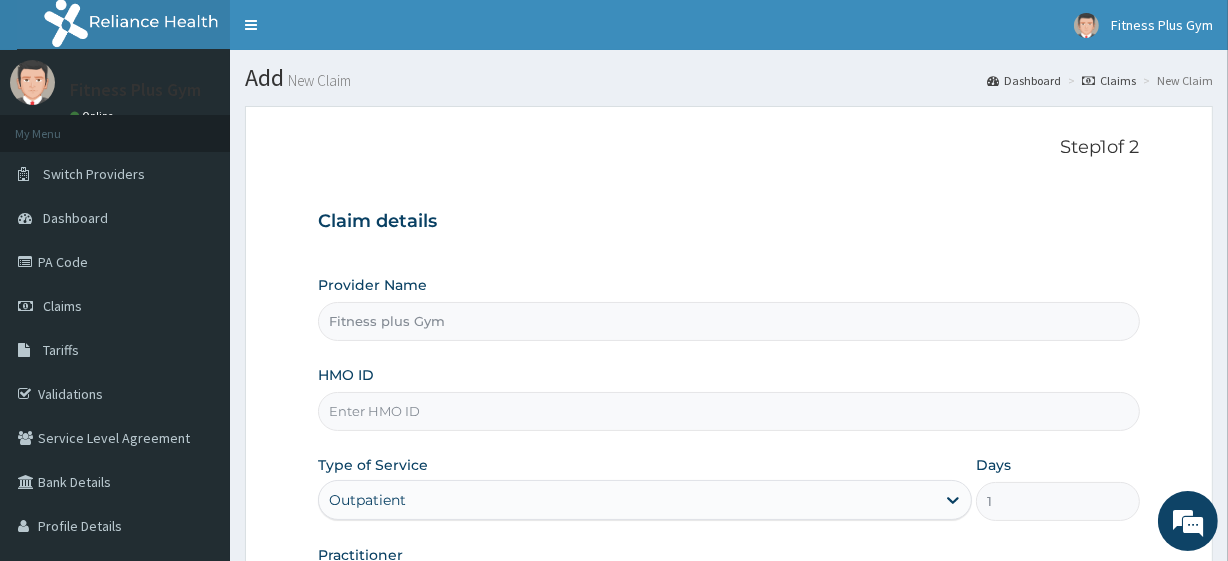 scroll, scrollTop: 0, scrollLeft: 0, axis: both 